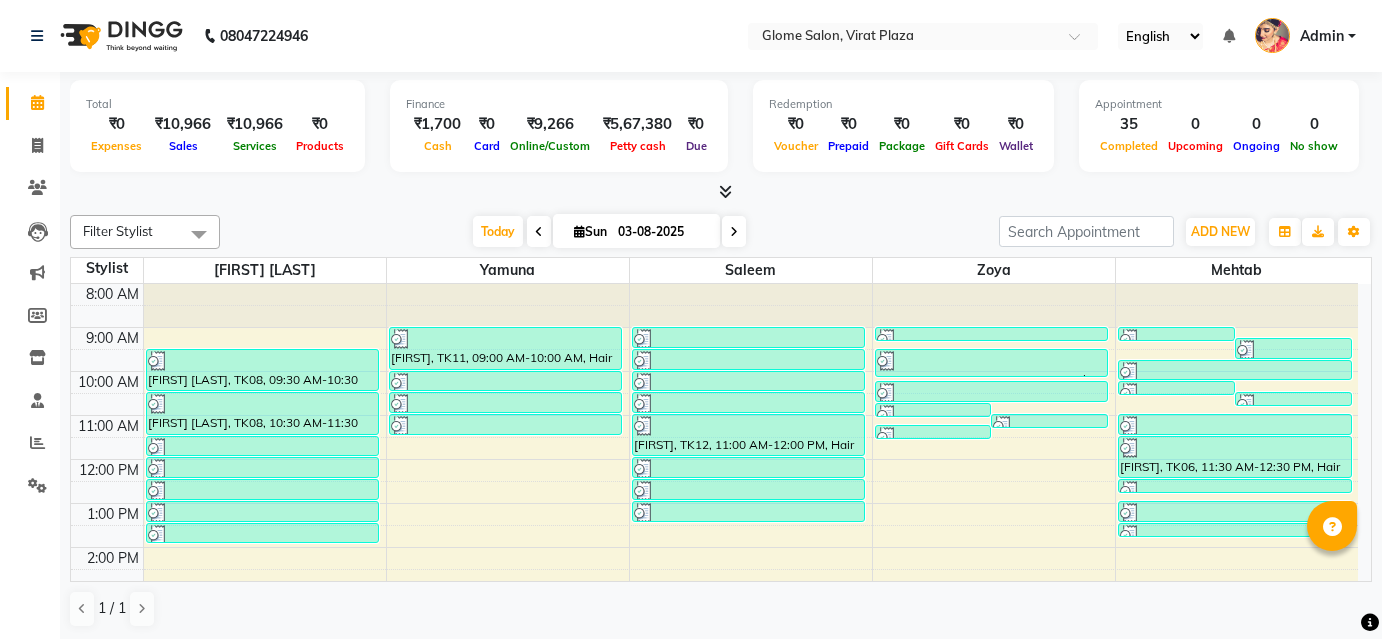 scroll, scrollTop: 0, scrollLeft: 0, axis: both 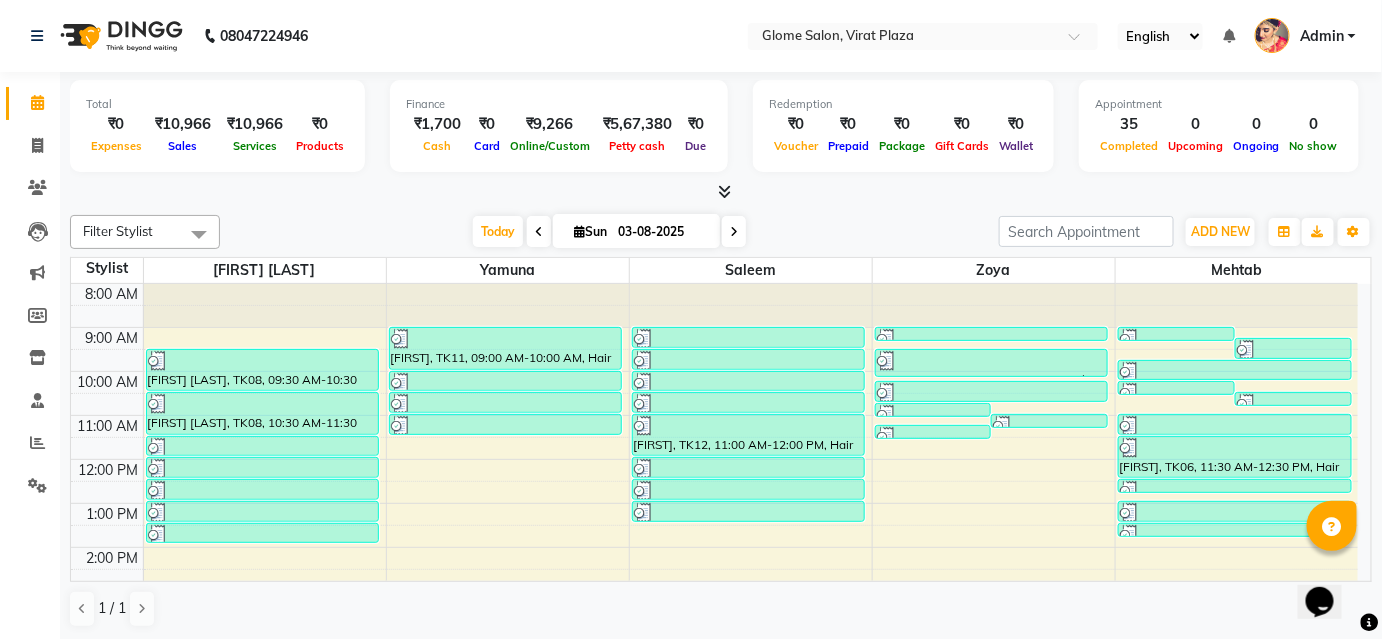 click on "8:00 AM 9:00 AM 10:00 AM 11:00 AM 12:00 PM 1:00 PM 2:00 PM 3:00 PM 4:00 PM 5:00 PM 6:00 PM 7:00 PM 8:00 PM     [FIRST] [LAST], TK08, 09:30 AM-10:30 AM, Cartridge Flavoured Waxing - Half Legs     [FIRST] [LAST], TK08, 10:30 AM-11:30 AM, Cartridge Flavoured Waxing - Full Arms     [FIRST] [LAST], TK08, 11:30 AM-12:00 PM, Peel Off Waxing - Underarms     [FIRST] [LAST], TK08, 12:00 PM-12:30 PM, Peel Off Waxing - Upper/Lower Lip     [FIRST] [LAST], TK08, 12:30 PM-01:00 PM, Threading  - Eyebrows     [FIRST], TK13, 01:00 PM-01:30 PM, Threading  - Eyebrows     [FIRST], TK14, 01:30 PM-02:00 PM, Threading  - Eyebrows     [FIRST], TK11, 09:00 AM-10:00 AM, Hair Spa  - Premium Spa     [FIRST], TK16, 10:00 AM-10:30 AM, Hair Cut - Basic Hair Cut     [FIRST], TK16, 10:30 AM-11:00 AM, Hair Cut - Basic Hair Cut     [FIRST], TK16, 11:00 AM-11:30 AM, Exclusive Men’S Services - Hair Cut     [FIRST], TK01, 09:00 AM-09:30 AM, Hair Cut - Basic Hair Cut         [FIRST], TK07, 10:00 AM-10:30 AM, Hair Cut - Basic Hair Cut" at bounding box center [714, 569] 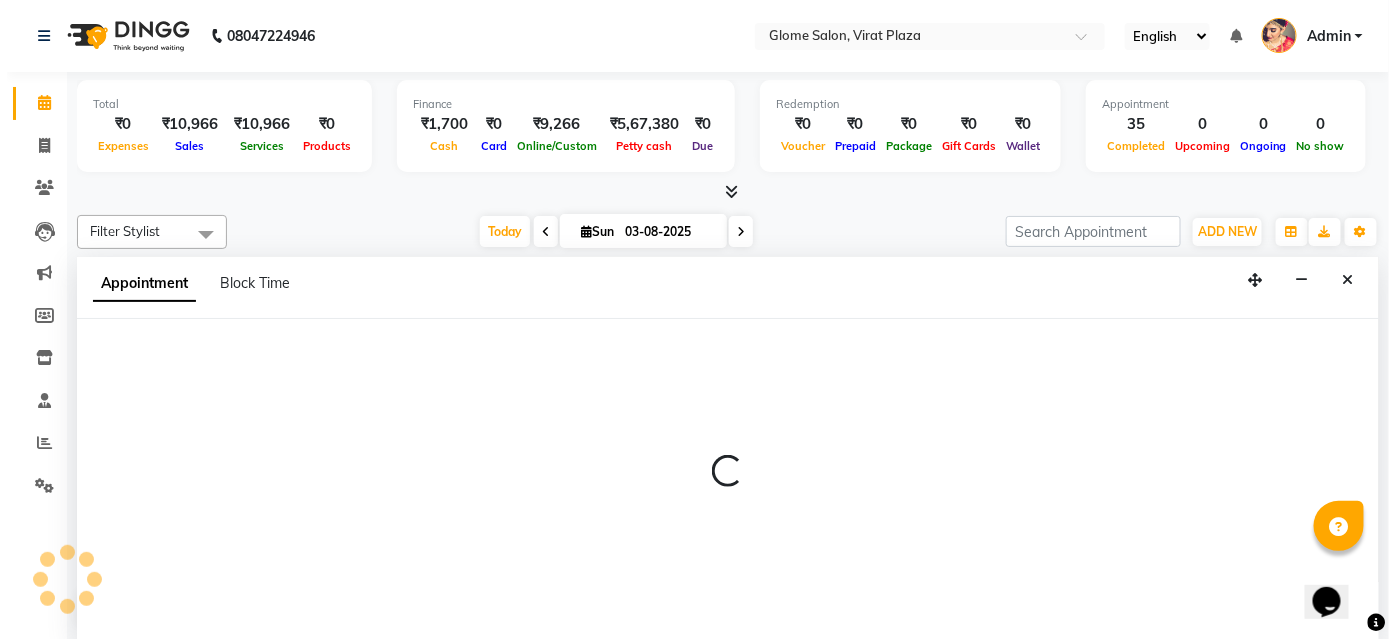 scroll, scrollTop: 0, scrollLeft: 0, axis: both 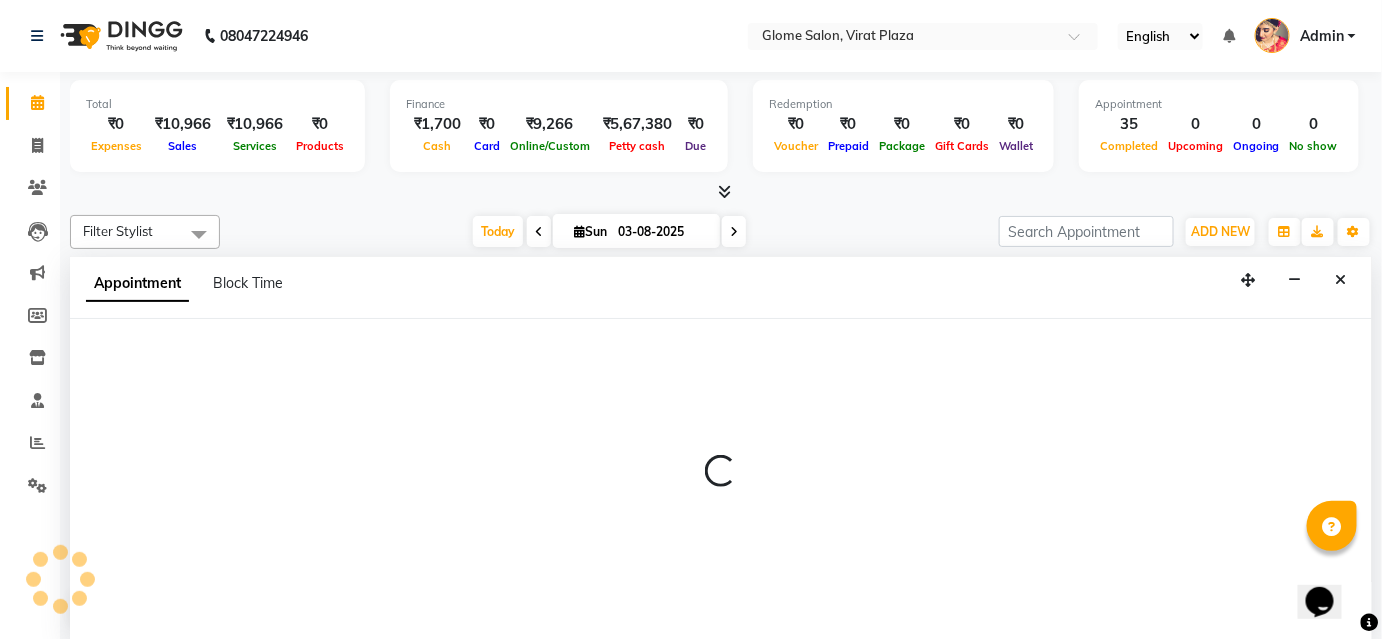 select on "40075" 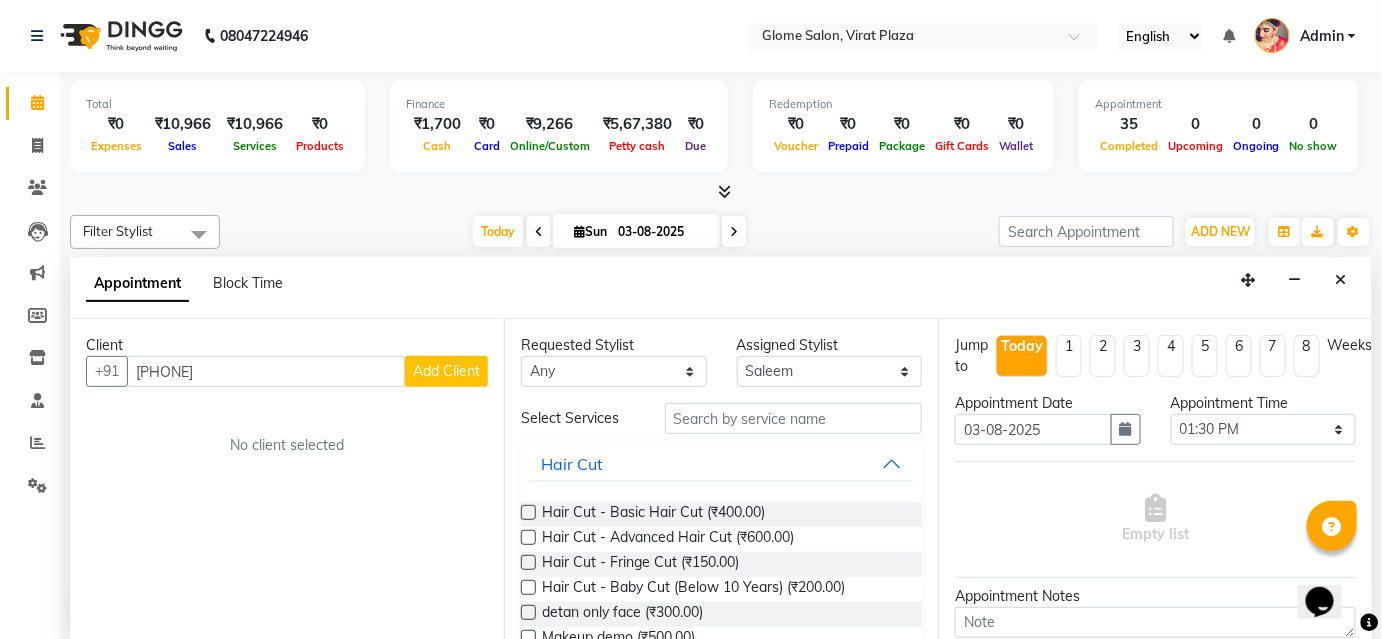 type on "[PHONE]" 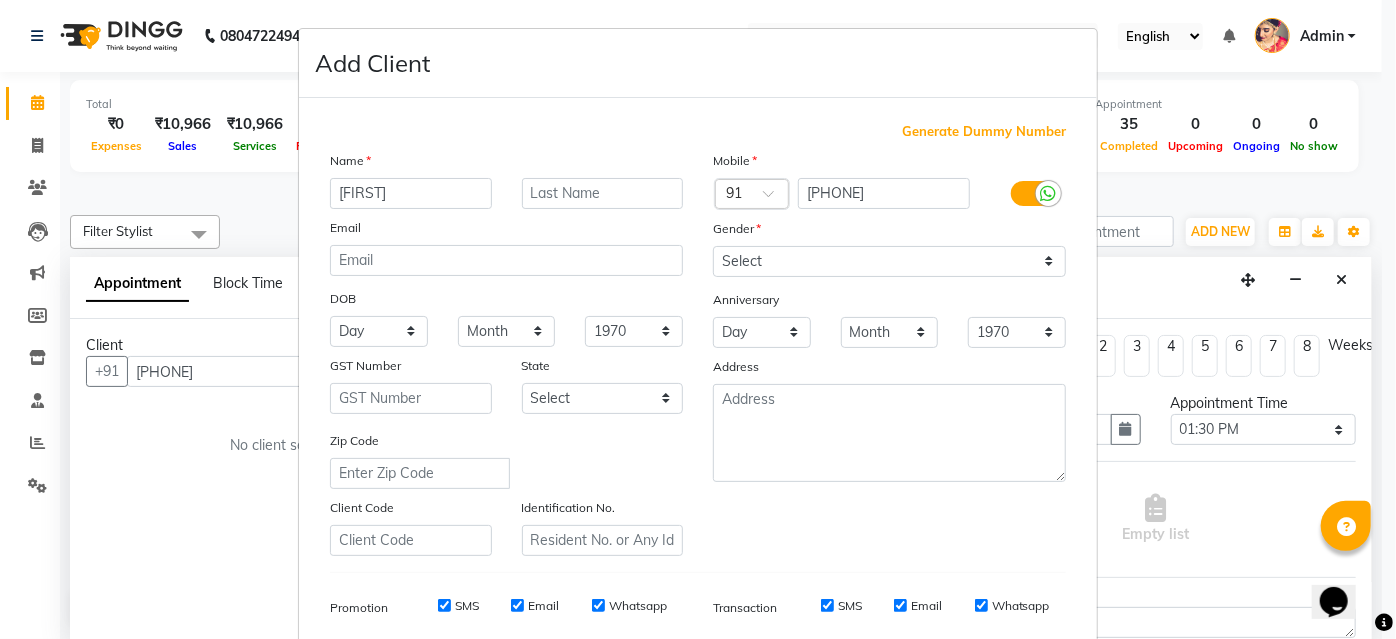 type on "[FIRST]" 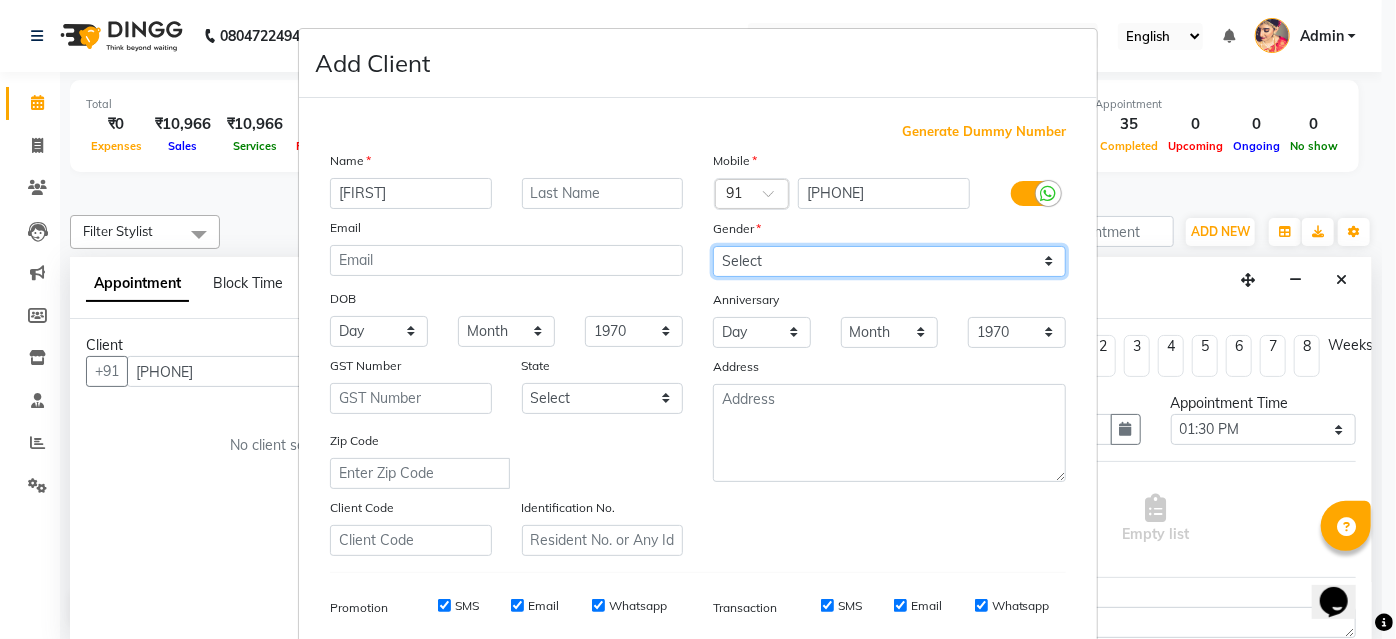 click on "Select Male Female Other Prefer Not To Say" at bounding box center (889, 261) 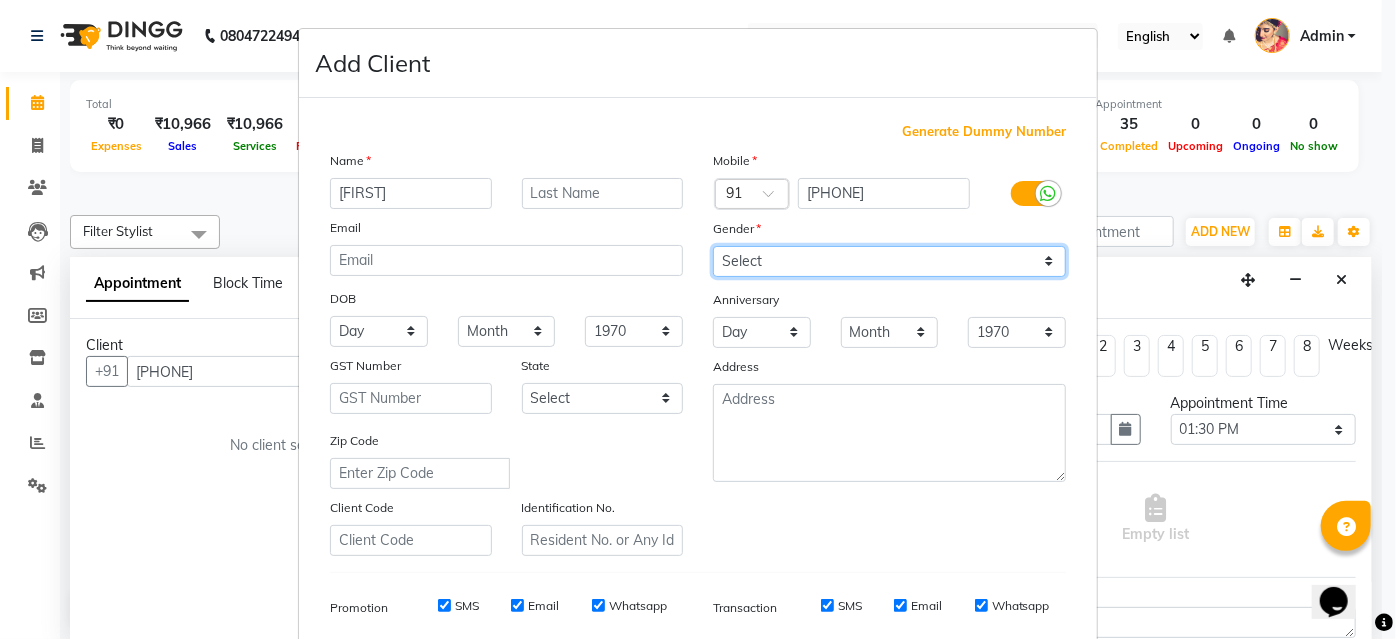 select on "male" 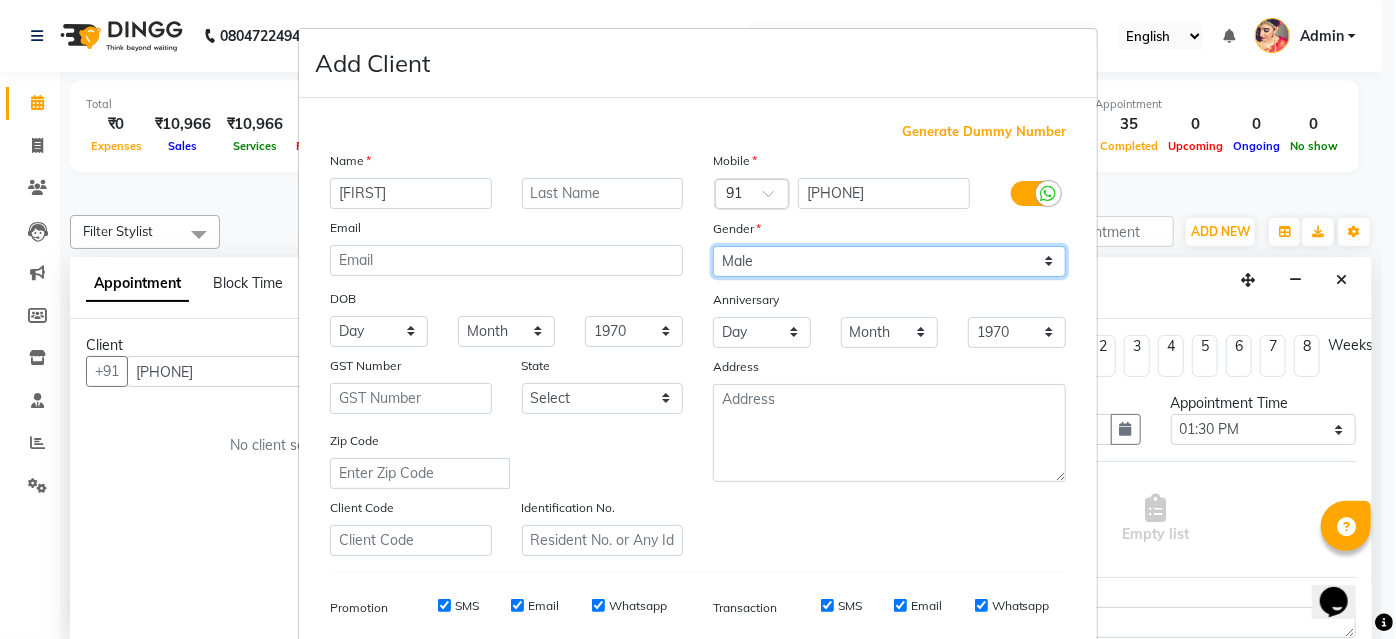 click on "Select Male Female Other Prefer Not To Say" at bounding box center (889, 261) 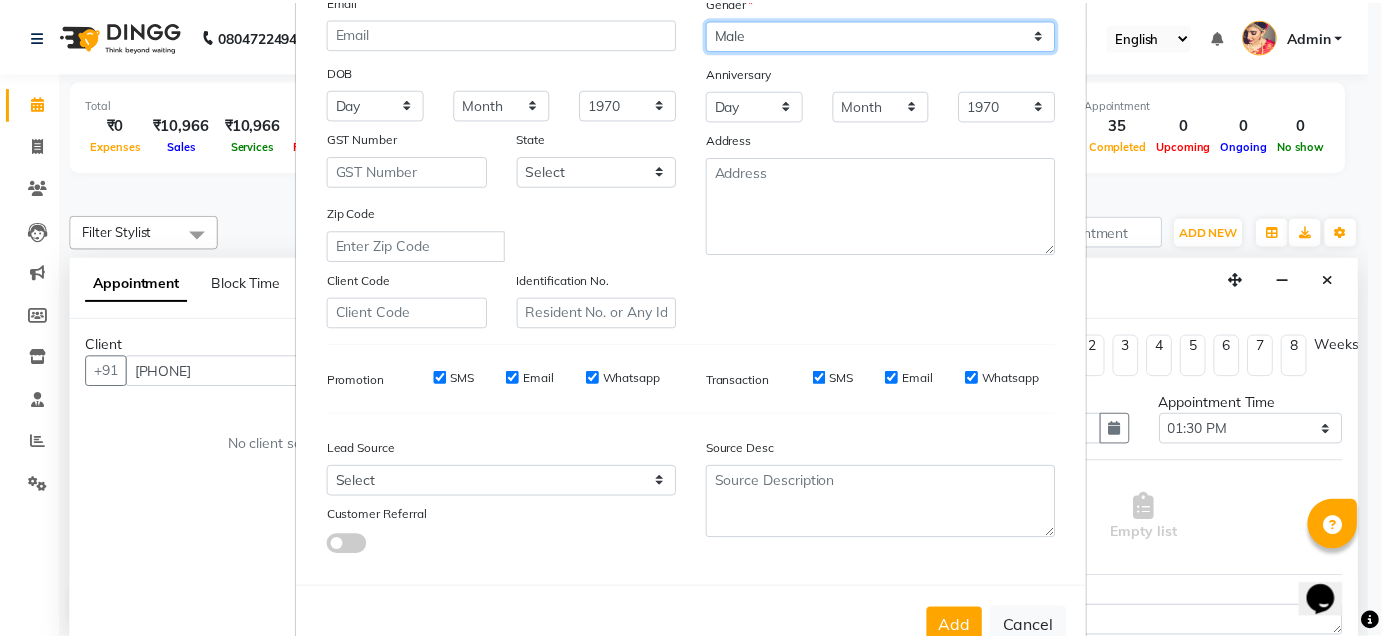 scroll, scrollTop: 282, scrollLeft: 0, axis: vertical 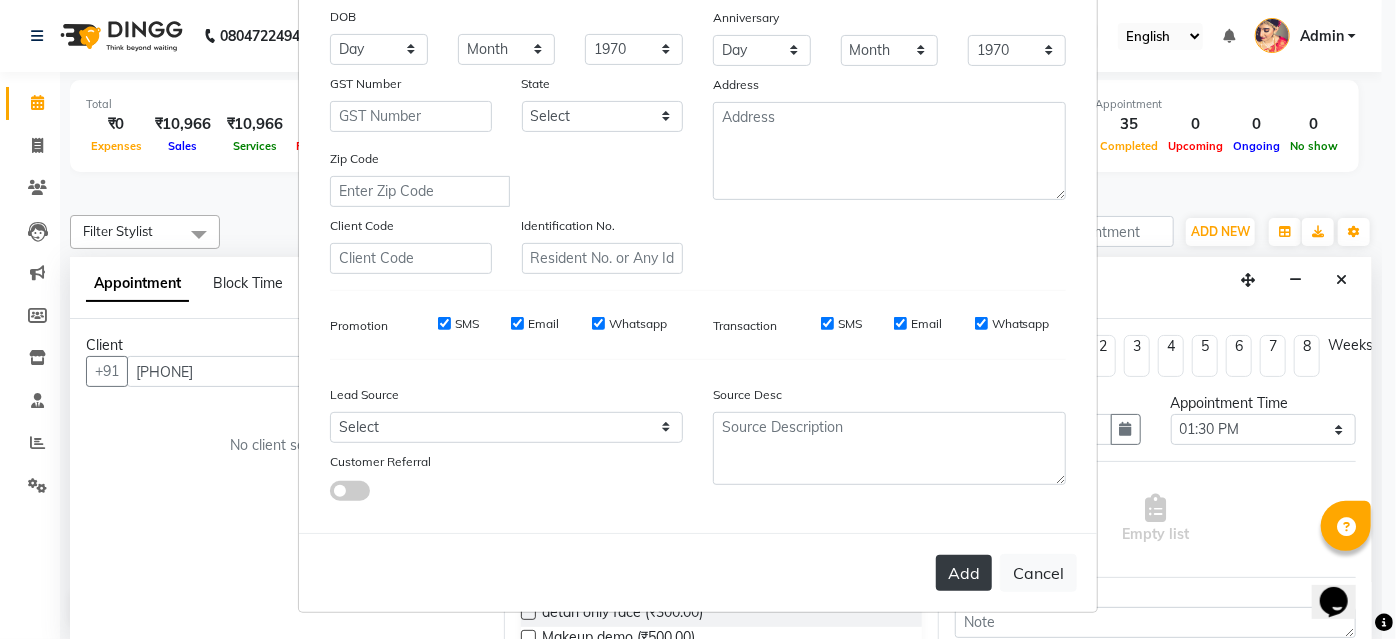 click on "Add" at bounding box center (964, 573) 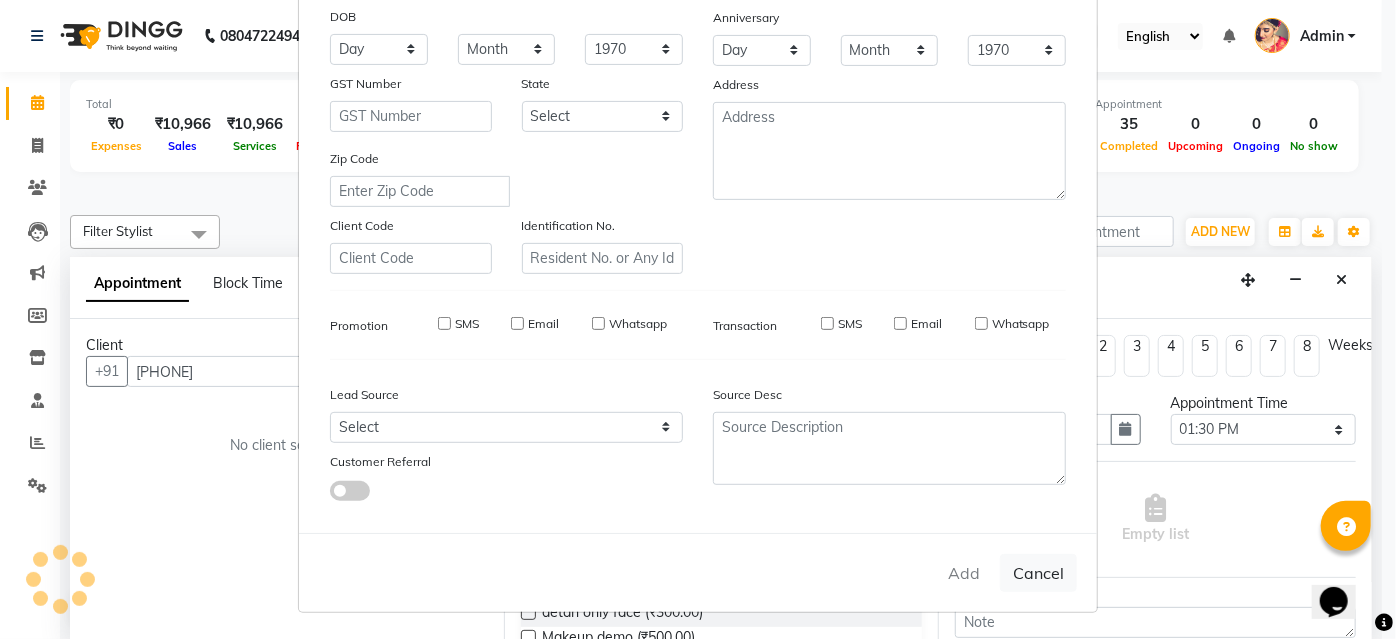 type 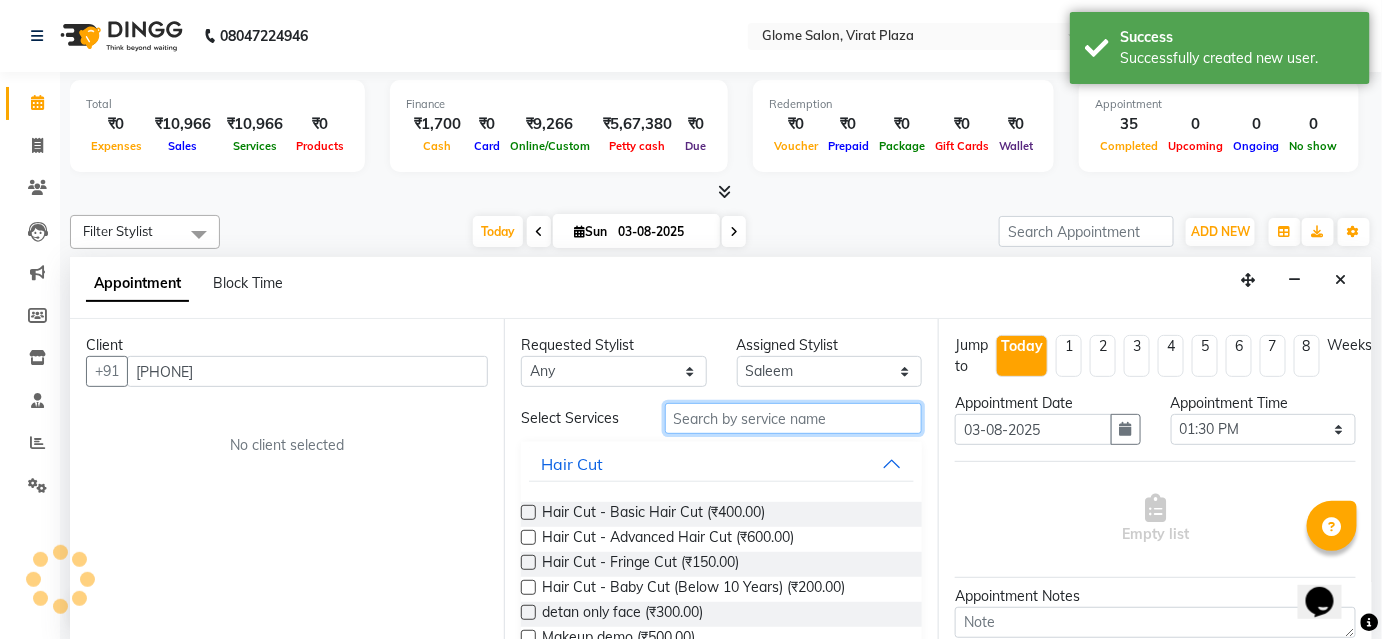 click at bounding box center [793, 418] 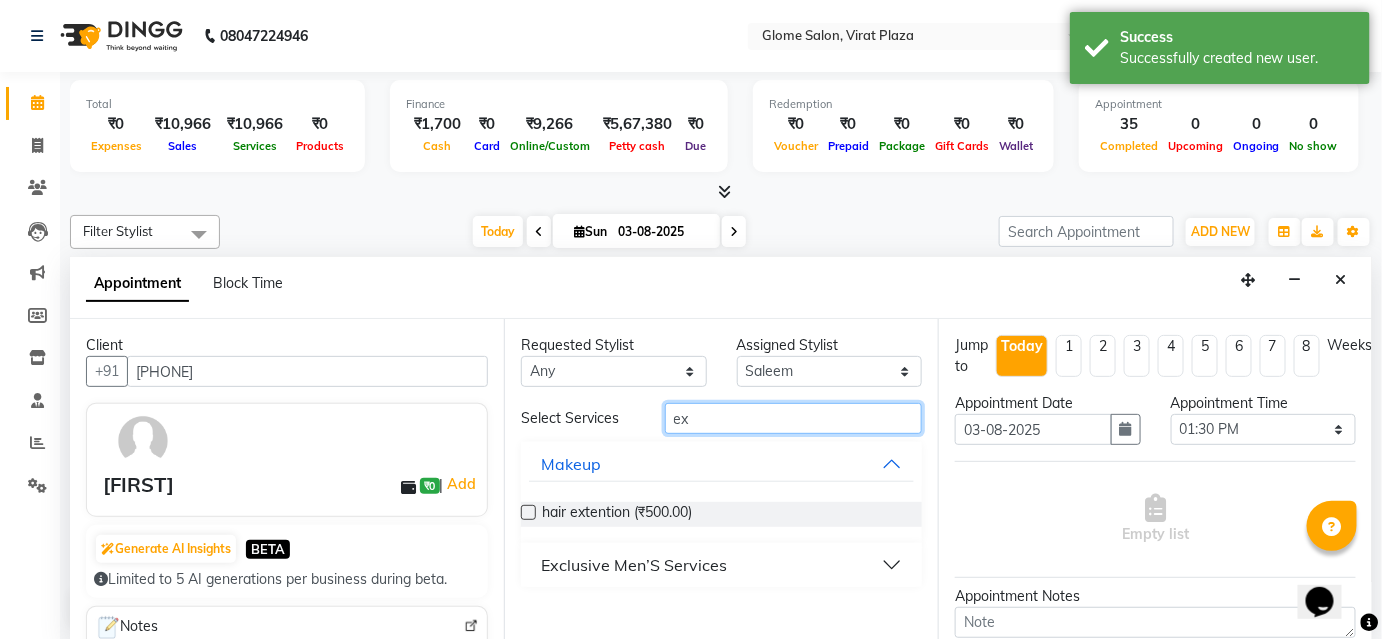 type on "ex" 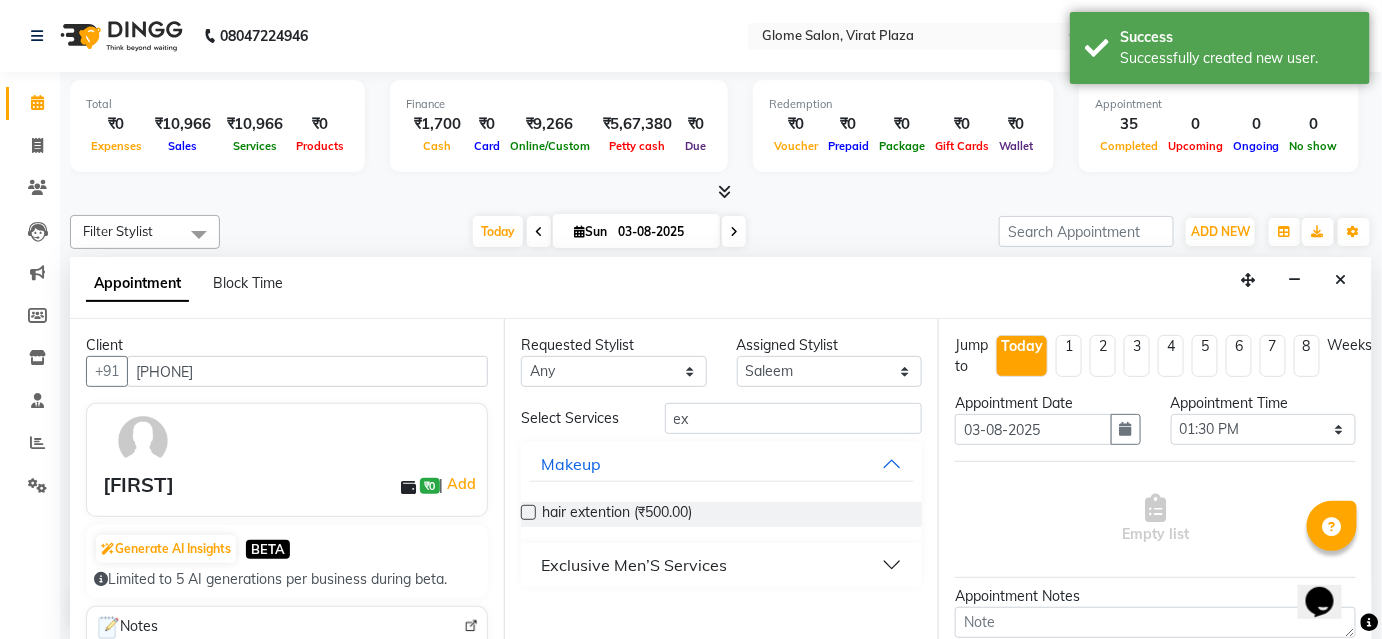 click on "Makeup hair extention (₹500.00)    Exclusive Men’S Services" at bounding box center (721, 514) 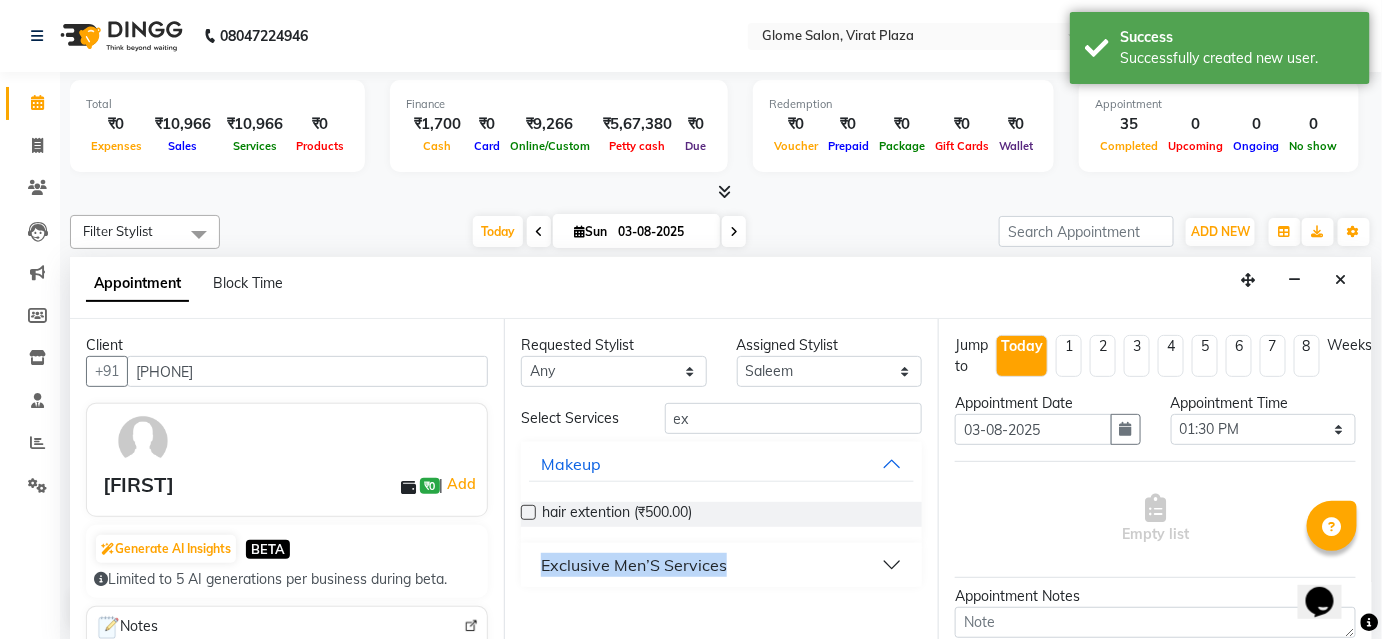 click on "Exclusive Men’S Services" at bounding box center [721, 565] 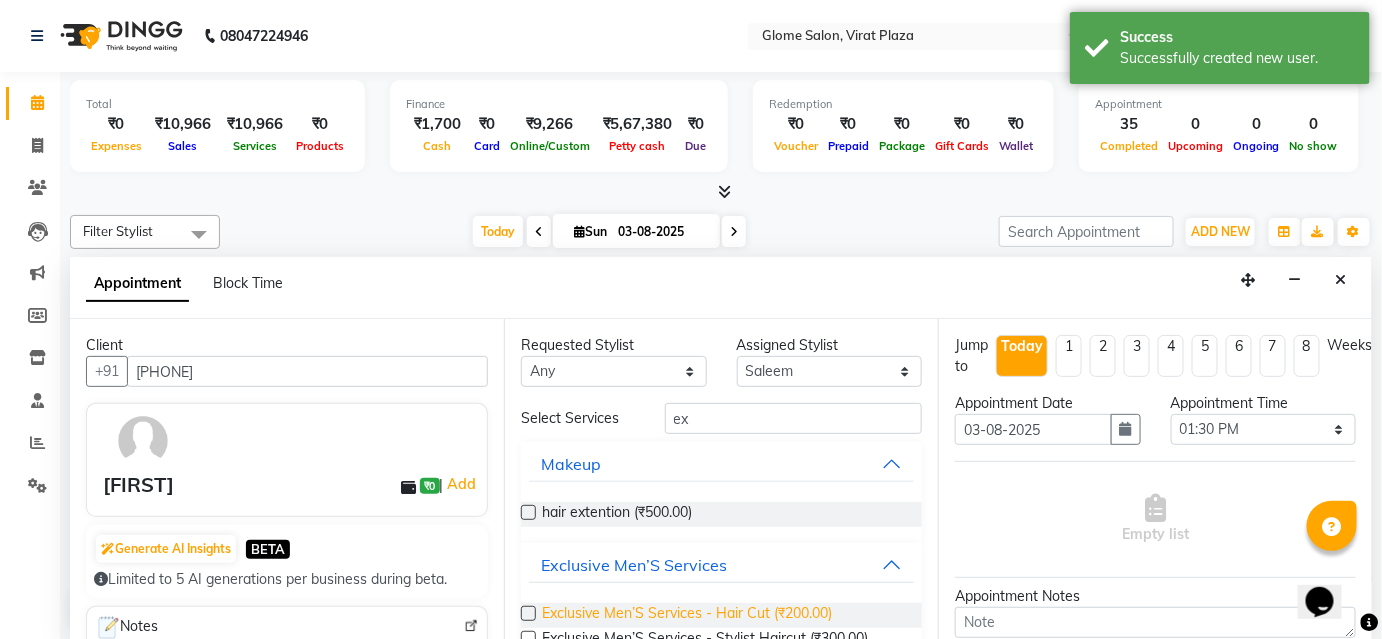 click on "Exclusive Men’S Services - Hair Cut (₹200.00)" at bounding box center (687, 615) 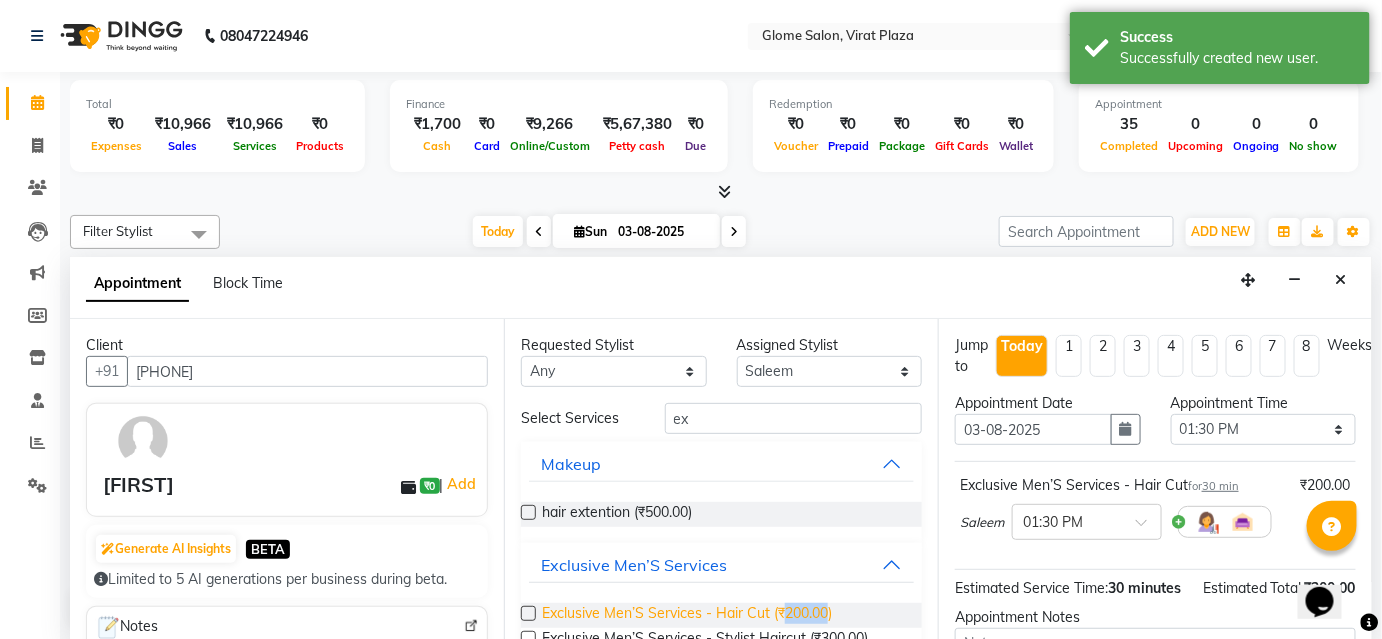 click on "Exclusive Men’S Services - Hair Cut (₹200.00)" at bounding box center [687, 615] 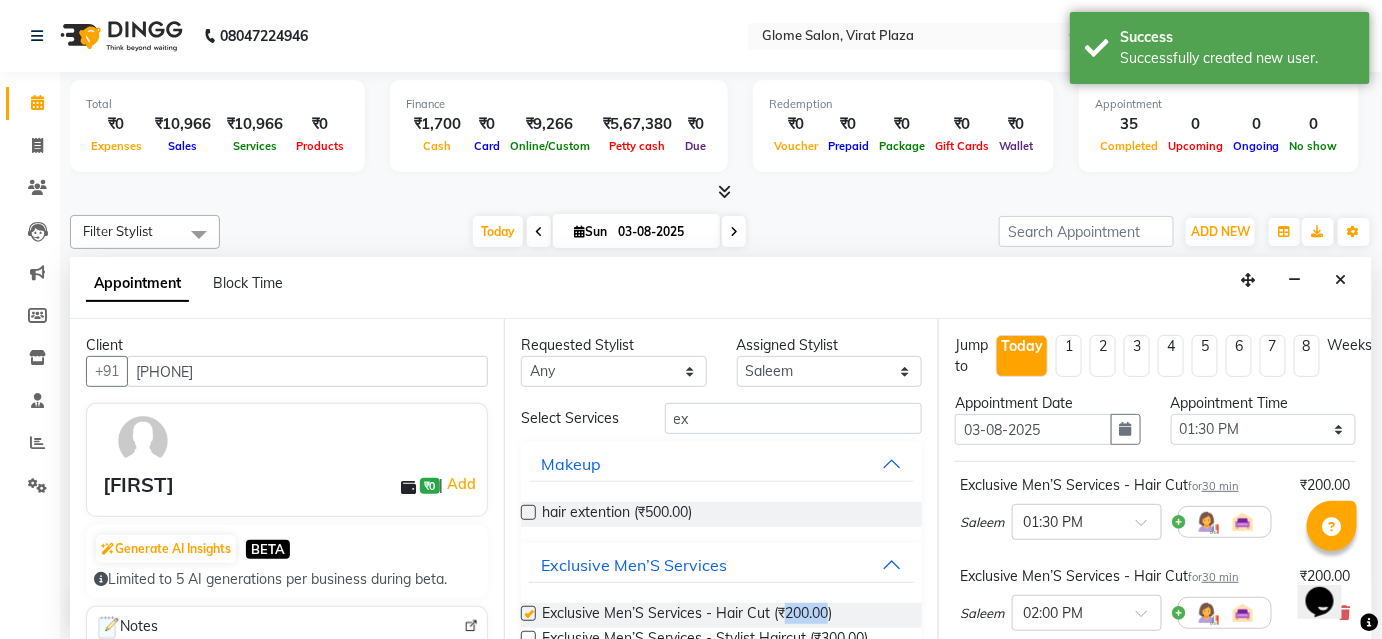 checkbox on "false" 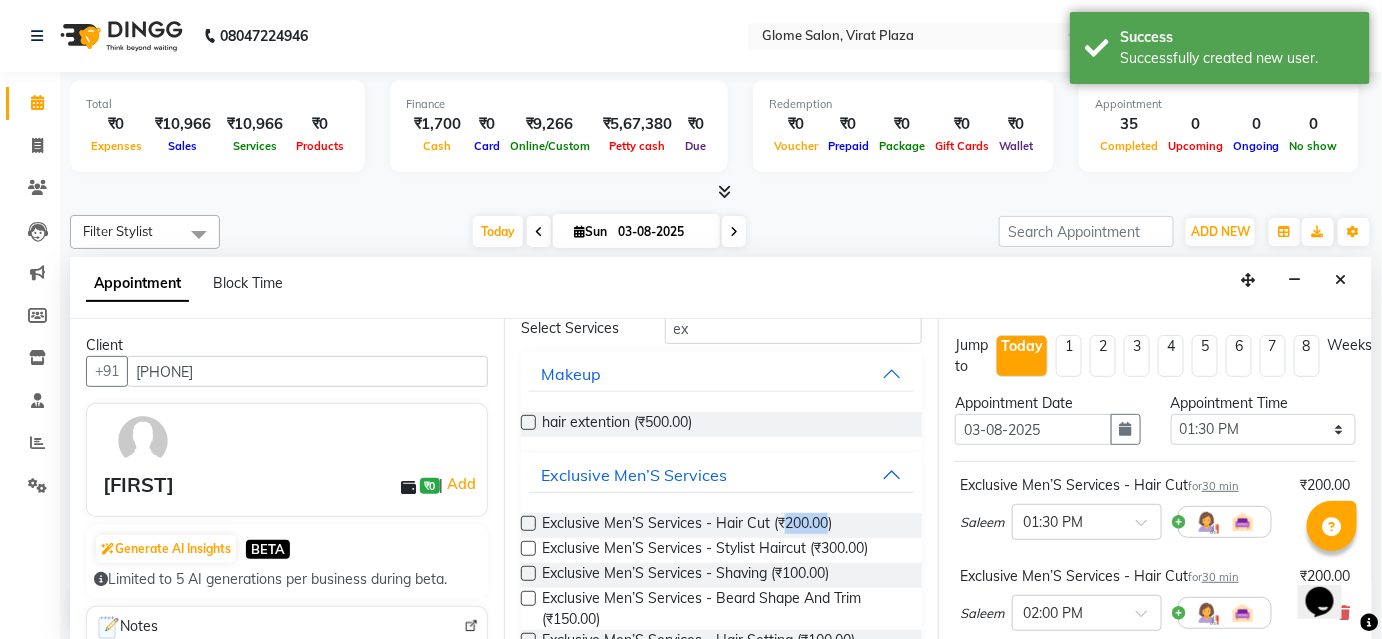 scroll, scrollTop: 181, scrollLeft: 0, axis: vertical 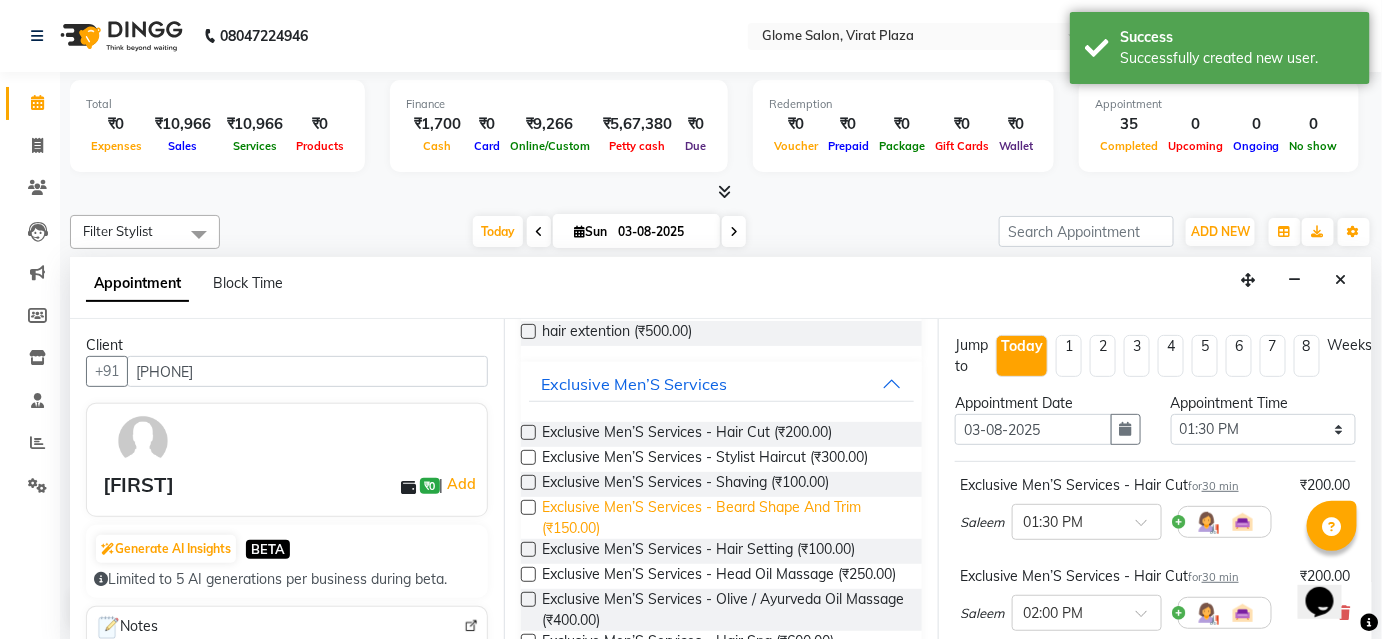 click on "Exclusive Men’S Services - Beard Shape And Trim (₹150.00)" at bounding box center [724, 518] 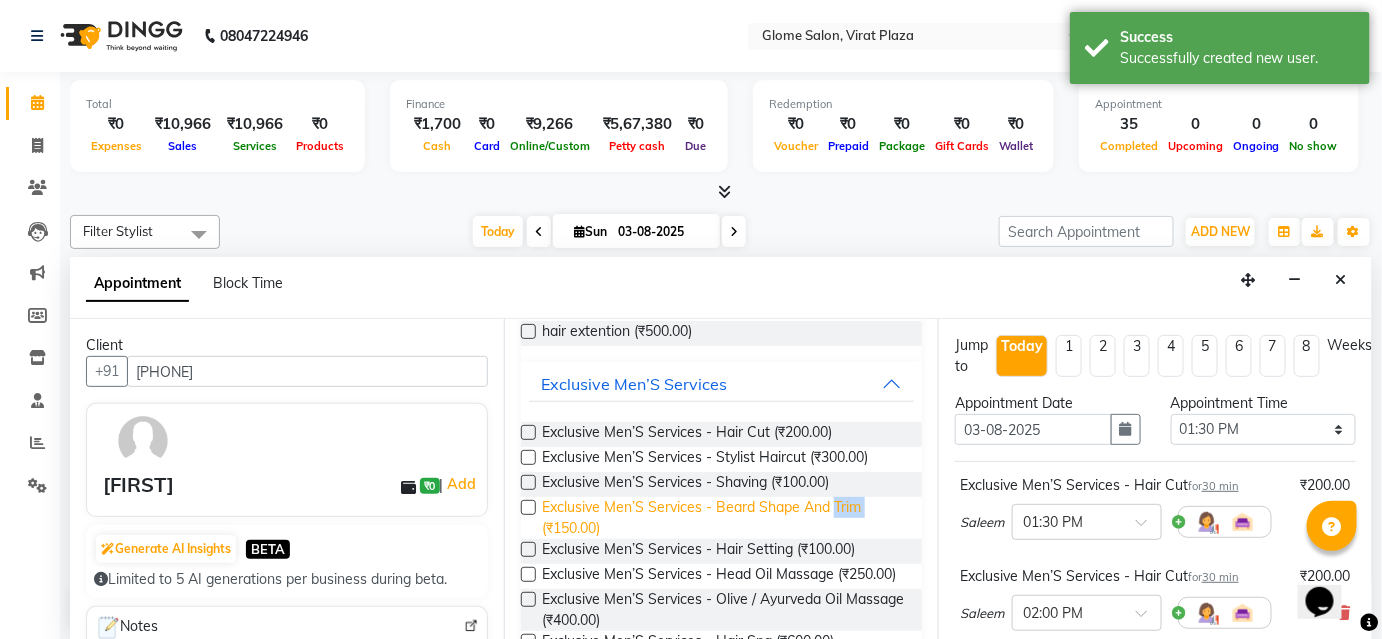 click on "Exclusive Men’S Services - Beard Shape And Trim (₹150.00)" at bounding box center (724, 518) 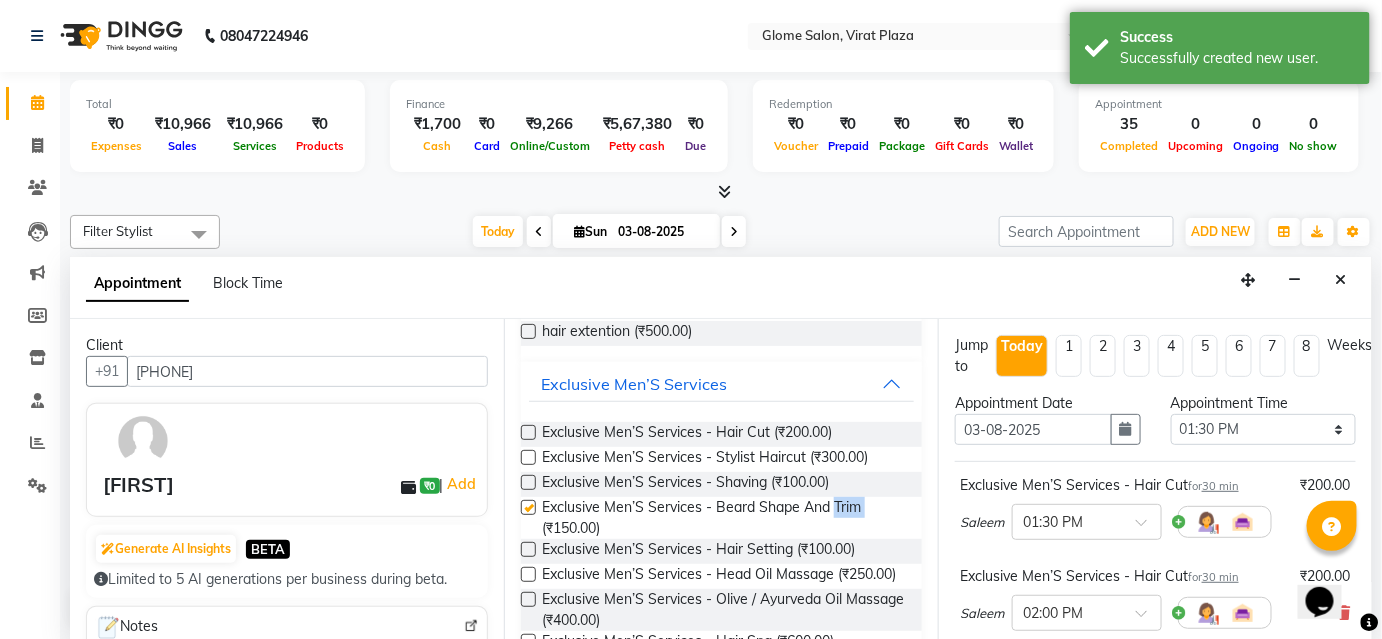 checkbox on "false" 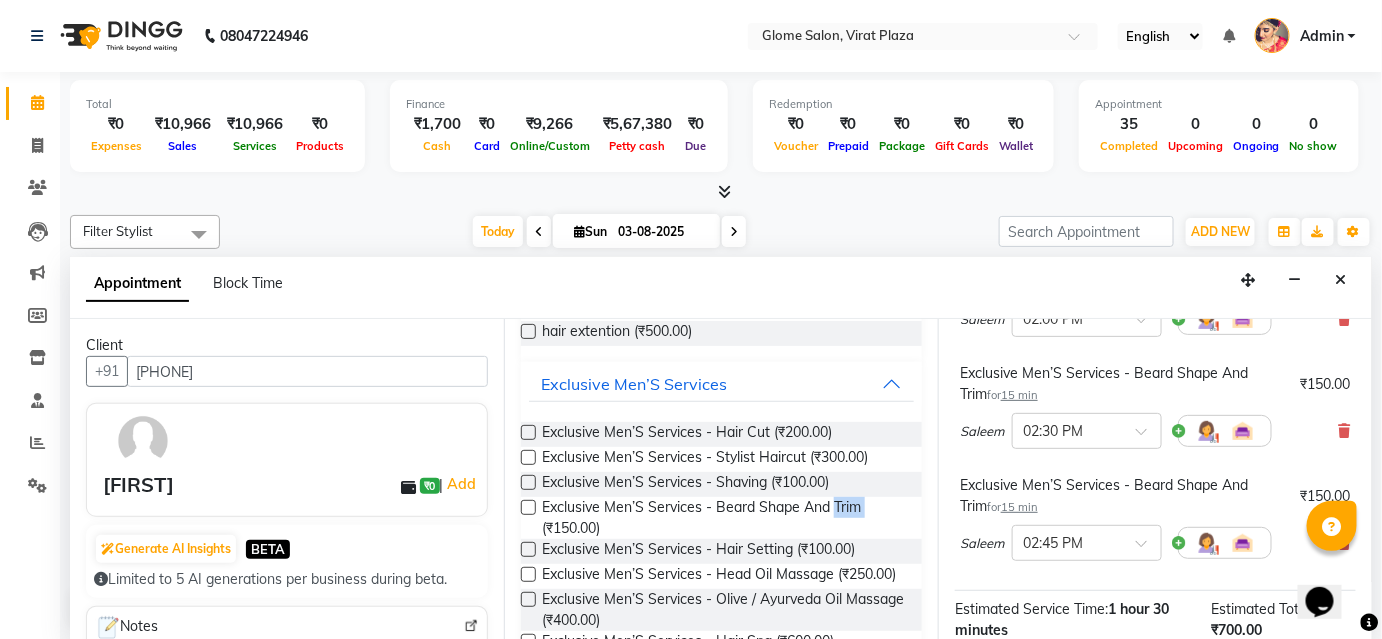 scroll, scrollTop: 454, scrollLeft: 0, axis: vertical 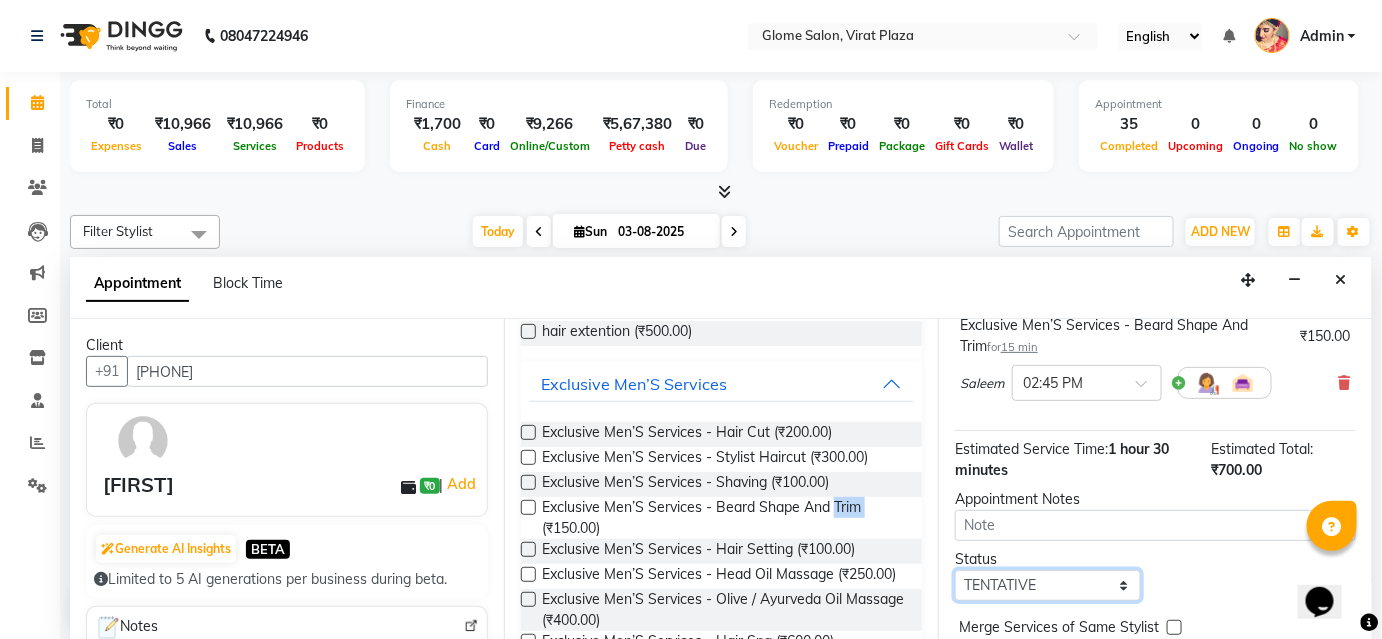 drag, startPoint x: 986, startPoint y: 587, endPoint x: 972, endPoint y: 578, distance: 16.643316 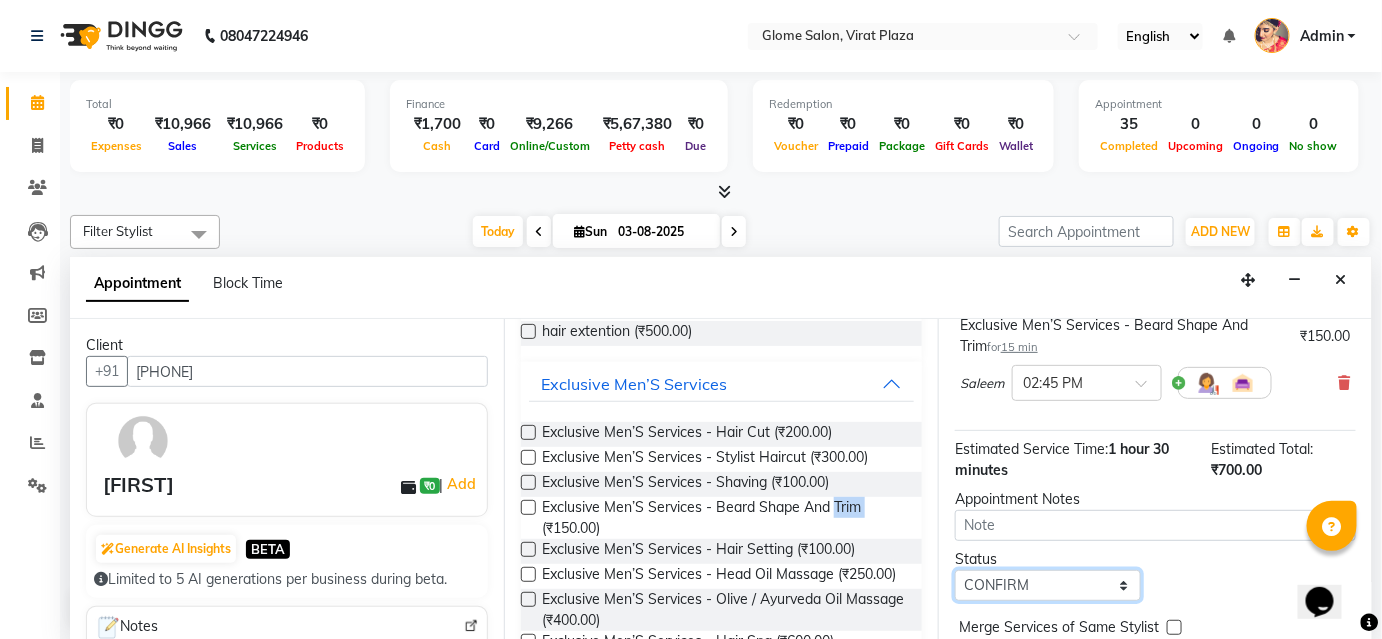 click on "Select TENTATIVE CONFIRM CHECK-IN UPCOMING" at bounding box center (1048, 585) 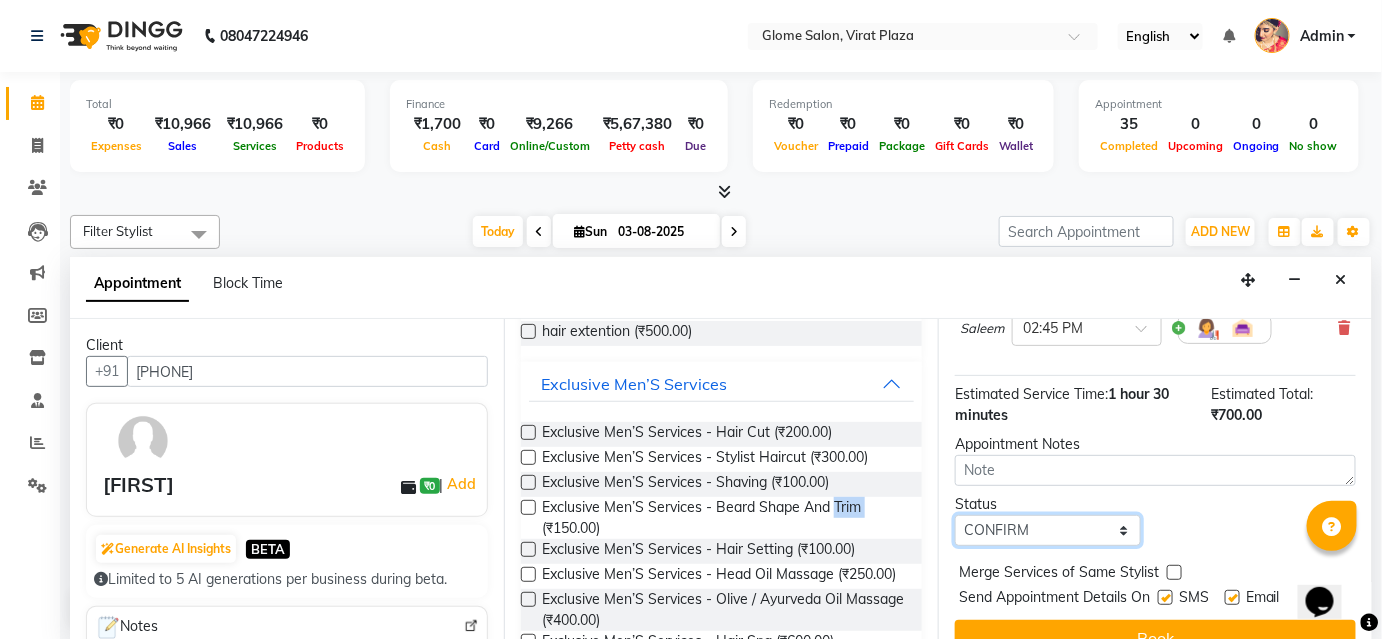 scroll, scrollTop: 539, scrollLeft: 0, axis: vertical 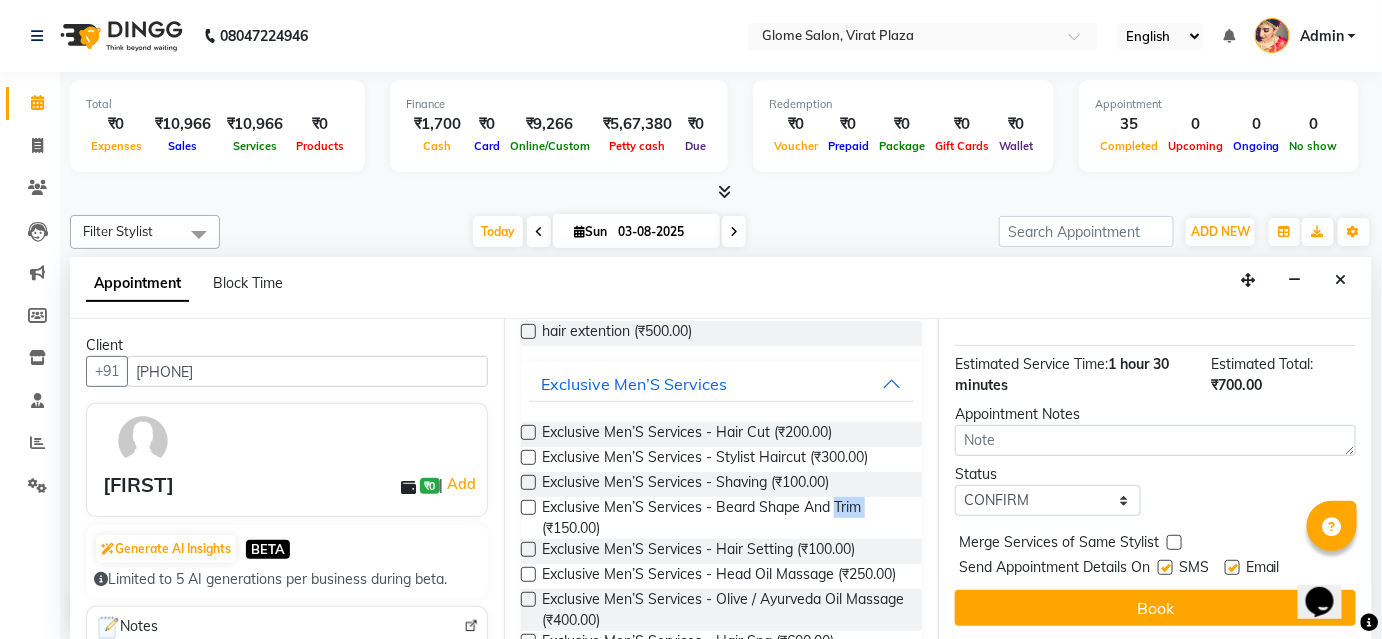 drag, startPoint x: 1005, startPoint y: 610, endPoint x: 1004, endPoint y: 596, distance: 14.035668 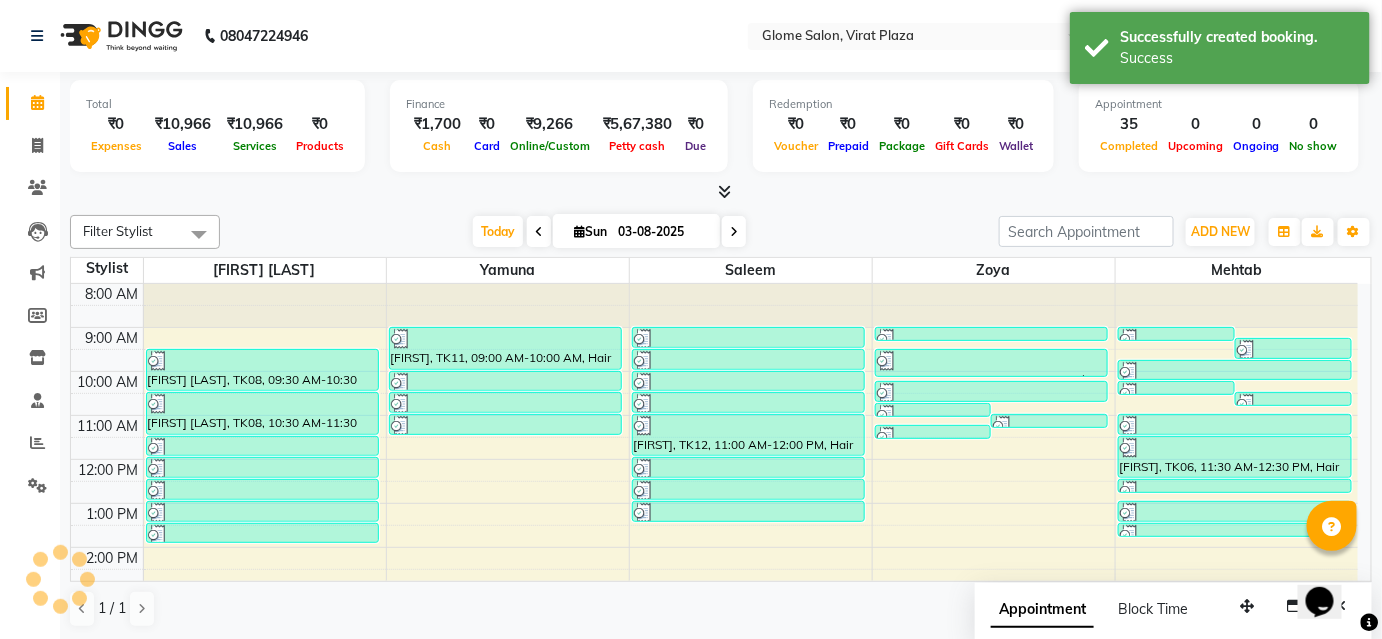 scroll, scrollTop: 0, scrollLeft: 0, axis: both 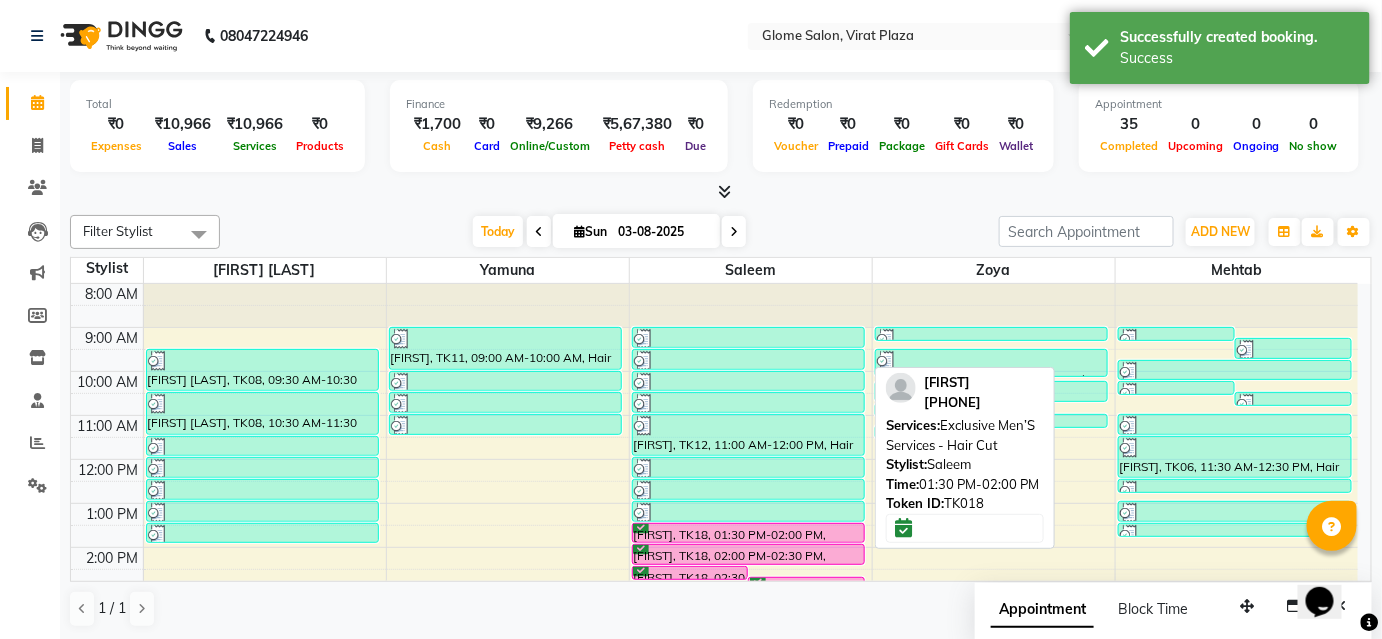 click at bounding box center [749, 542] 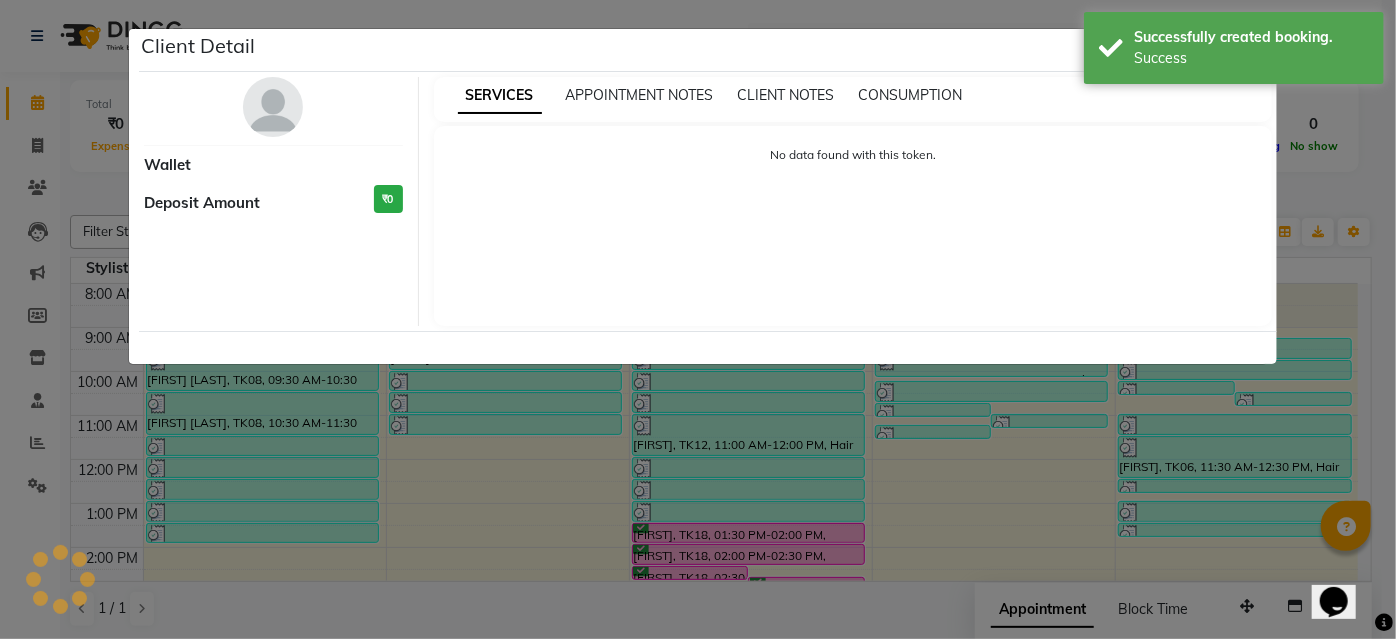 select on "6" 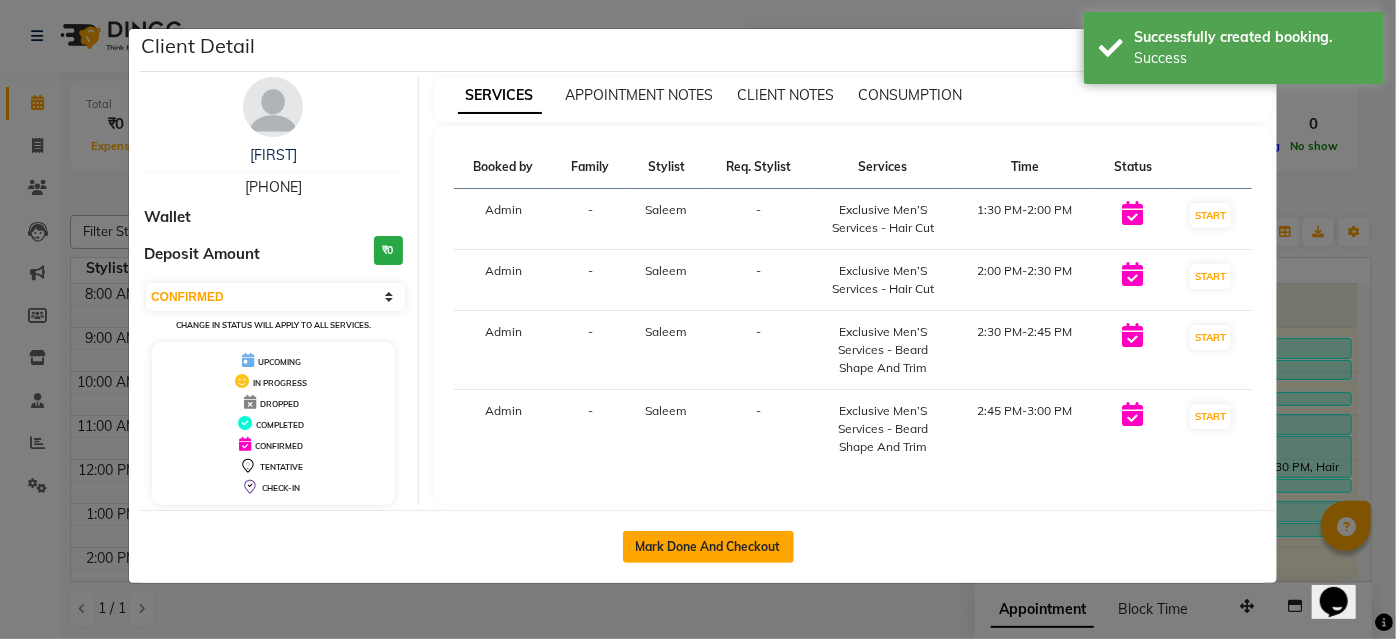 click on "Mark Done And Checkout" 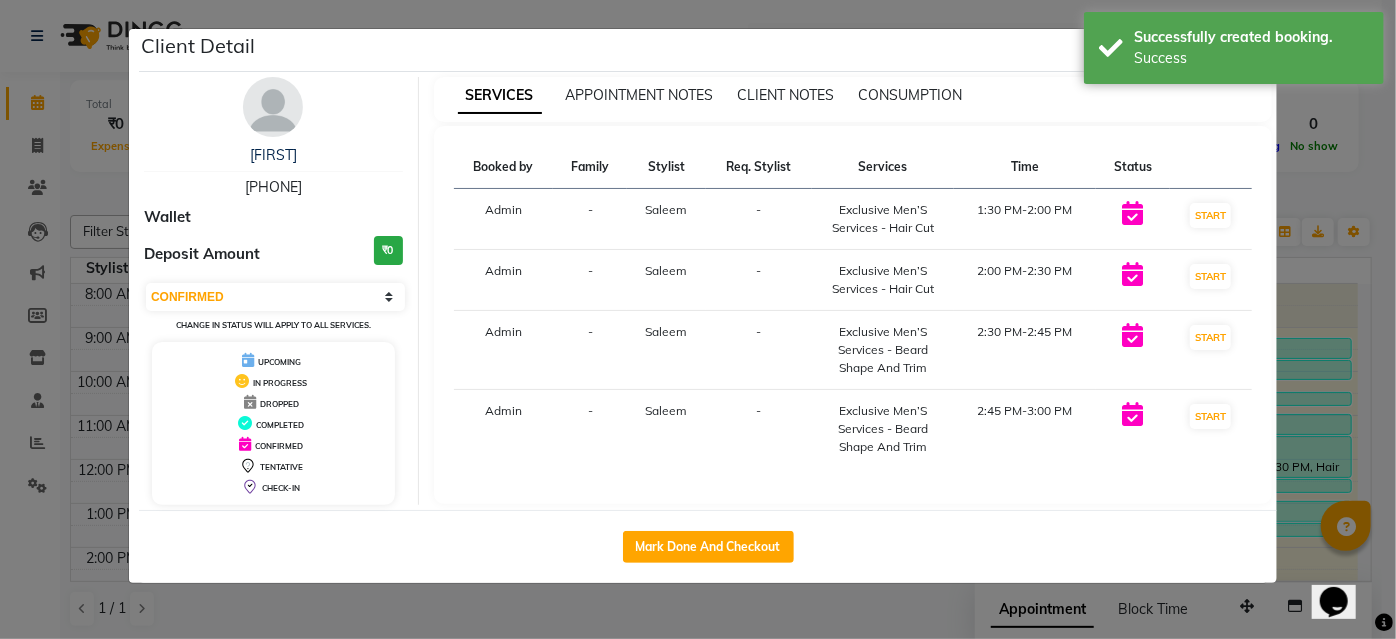 select on "5199" 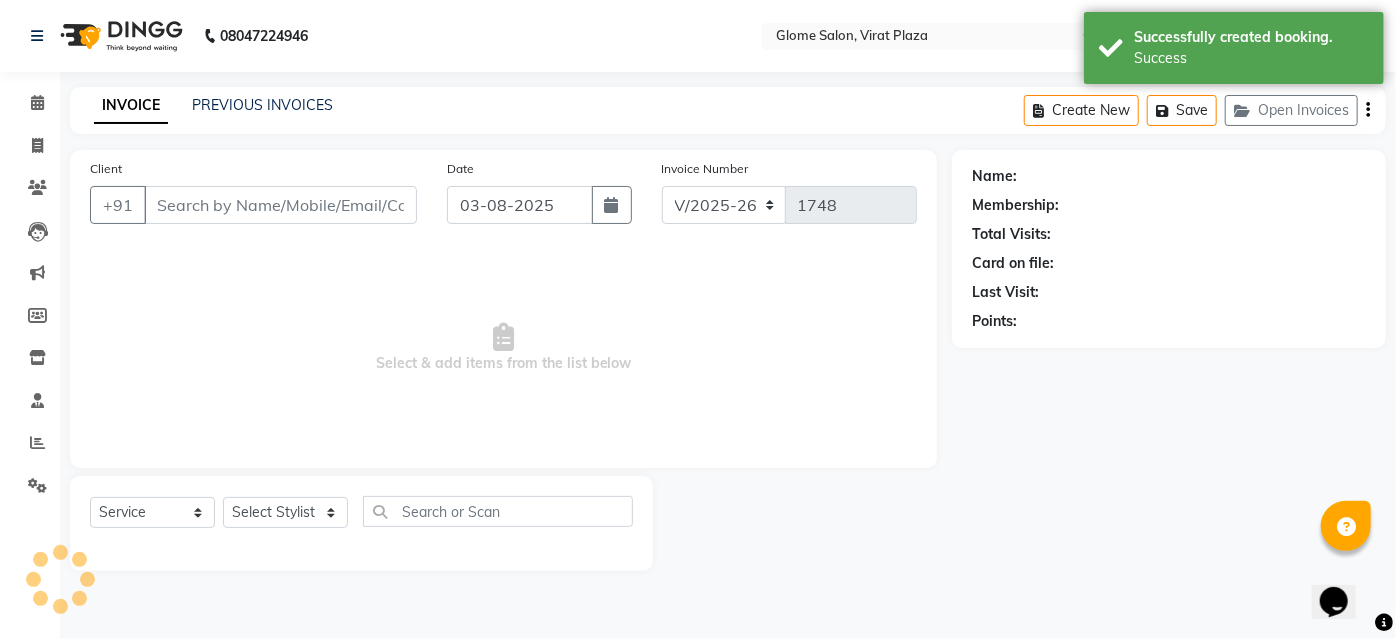 type on "[PHONE]" 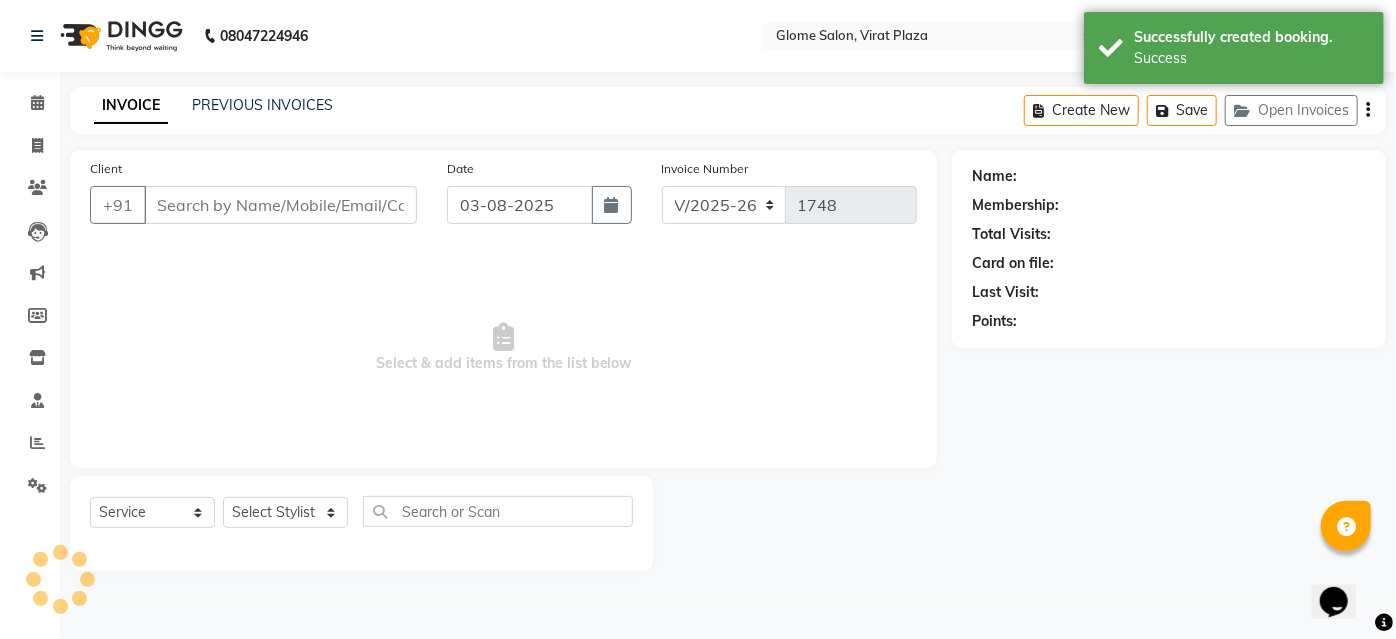 select on "40075" 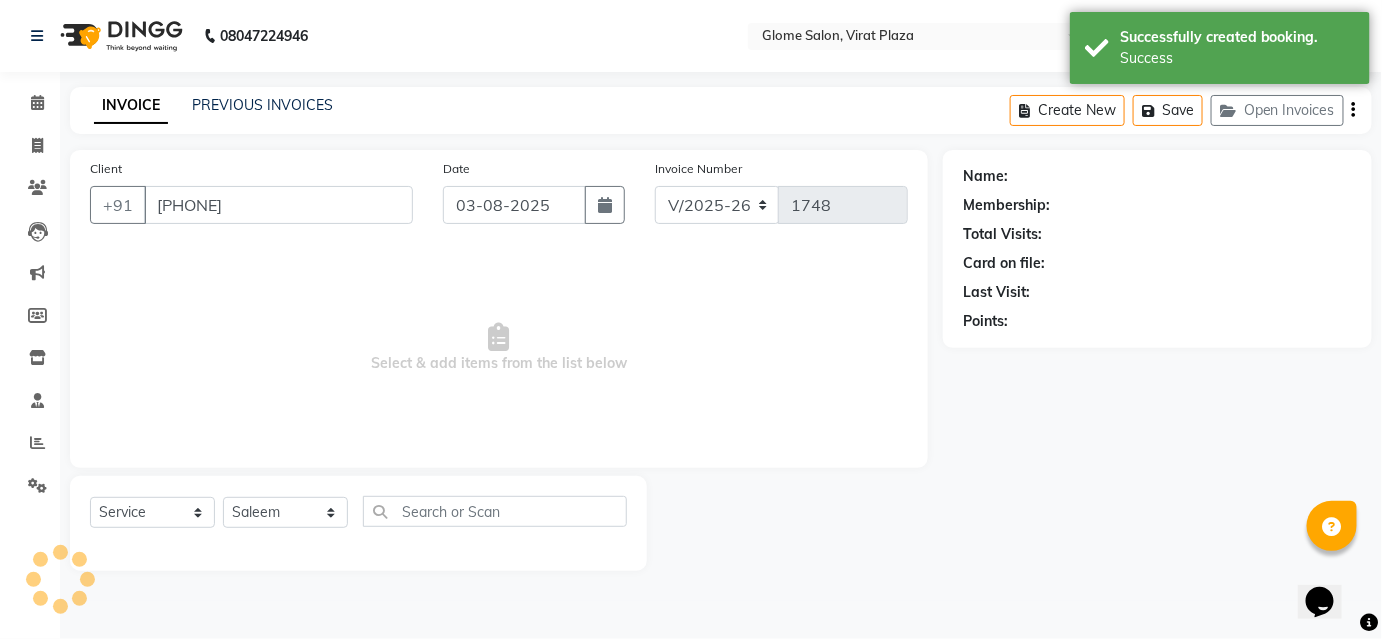 select on "1: Object" 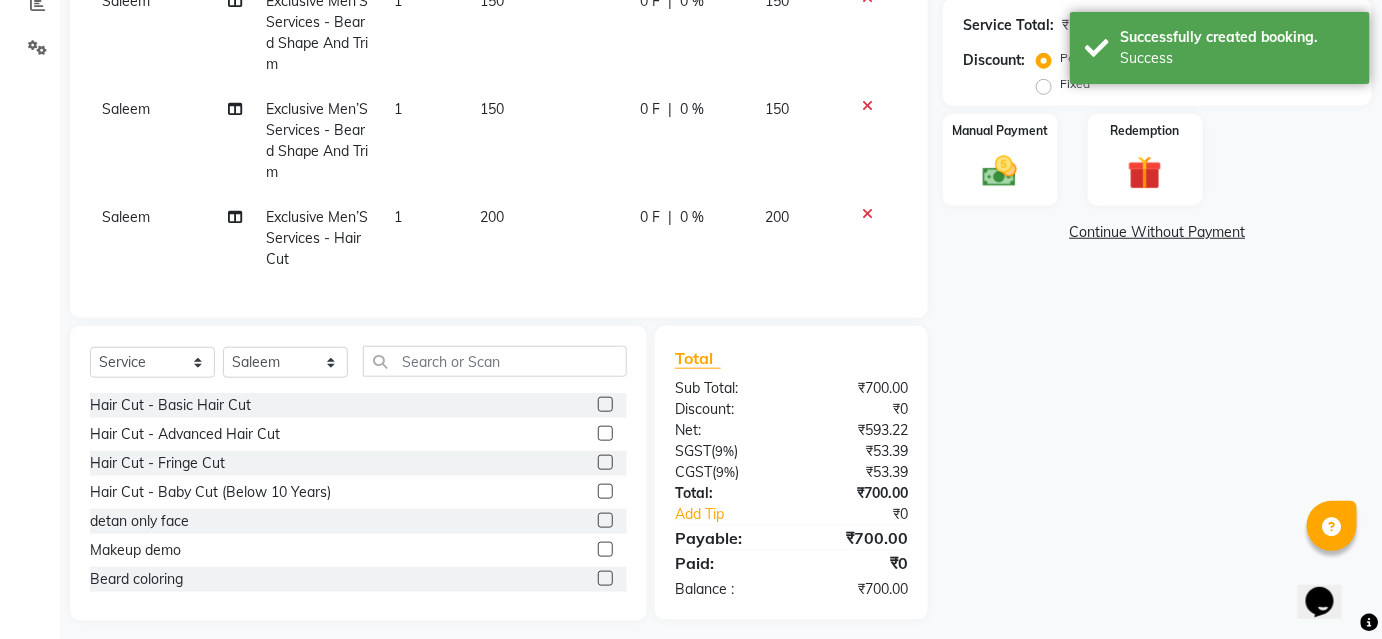 scroll, scrollTop: 454, scrollLeft: 0, axis: vertical 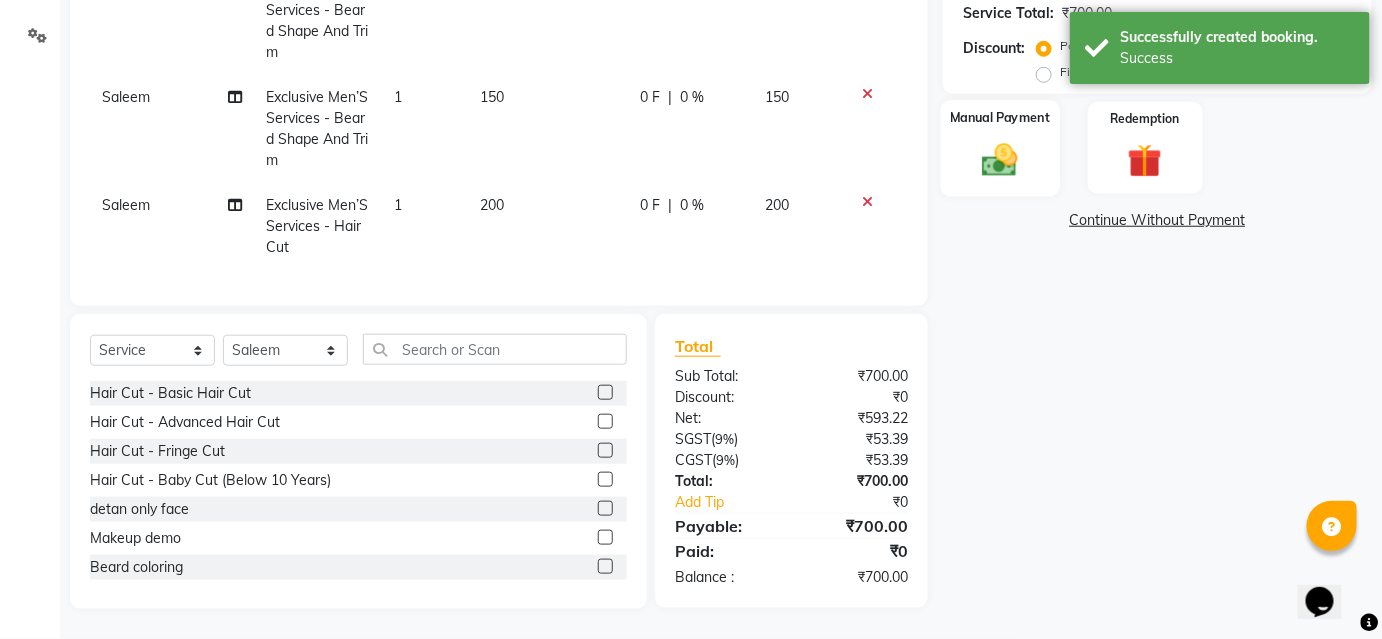click 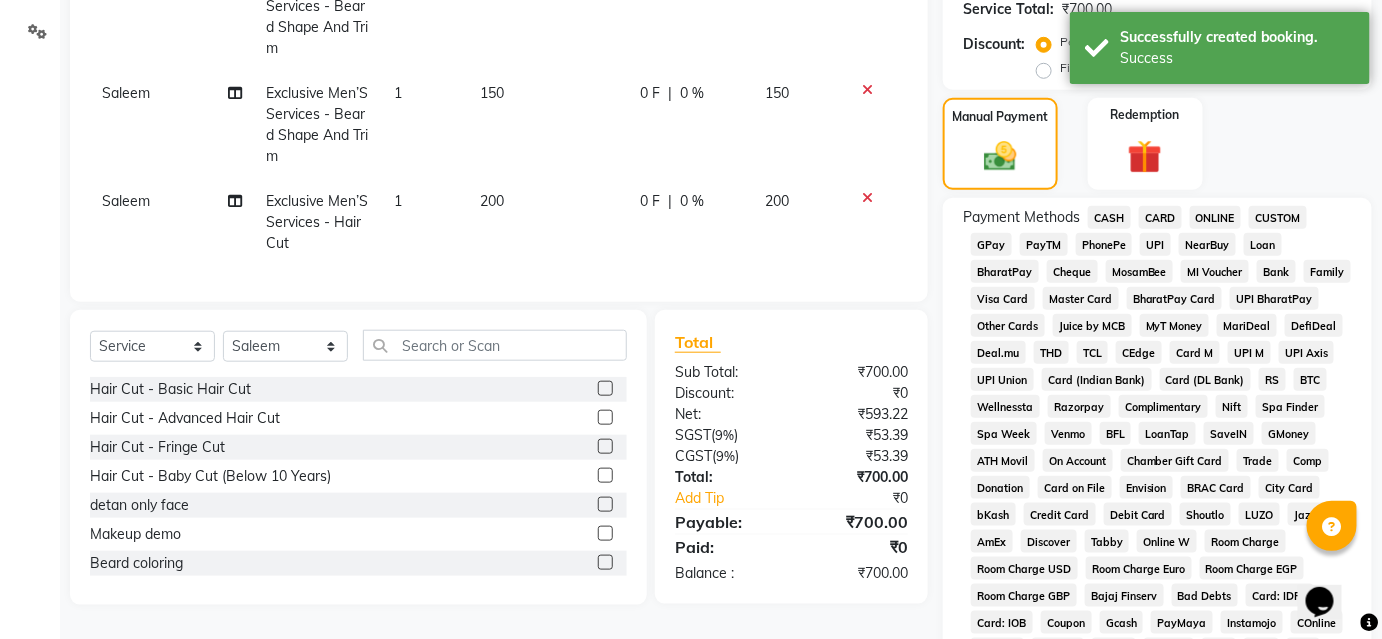 click on "CASH" 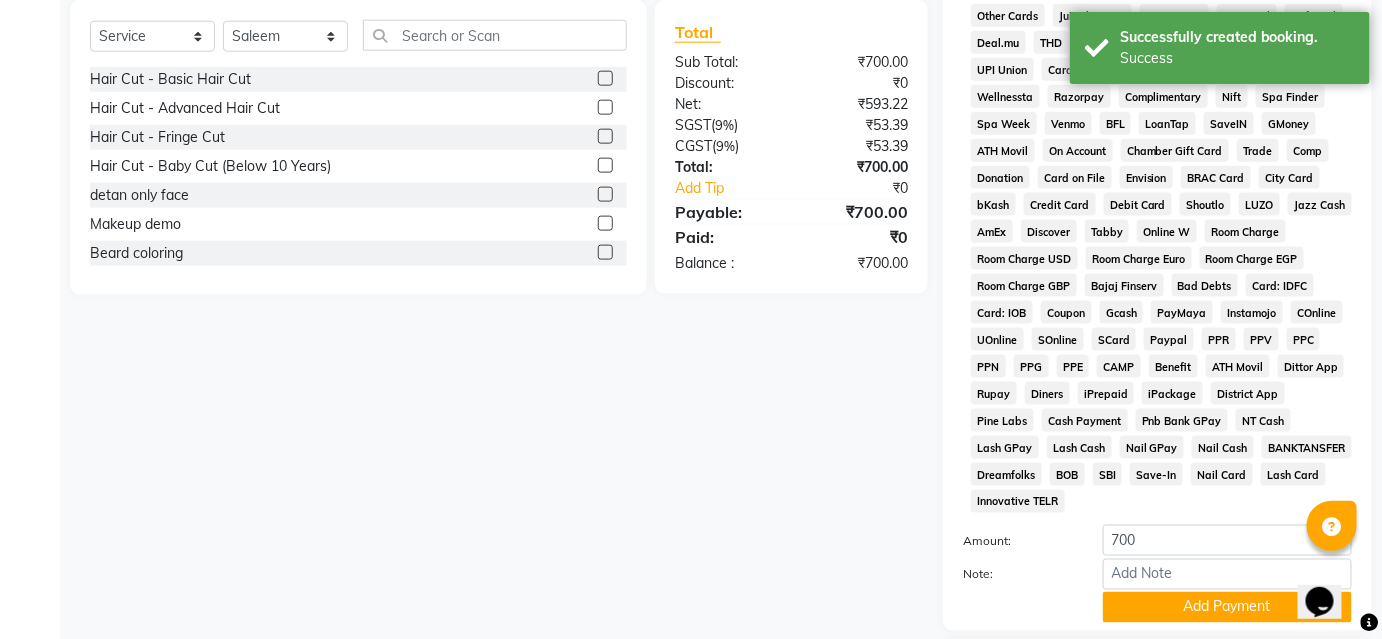 scroll, scrollTop: 878, scrollLeft: 0, axis: vertical 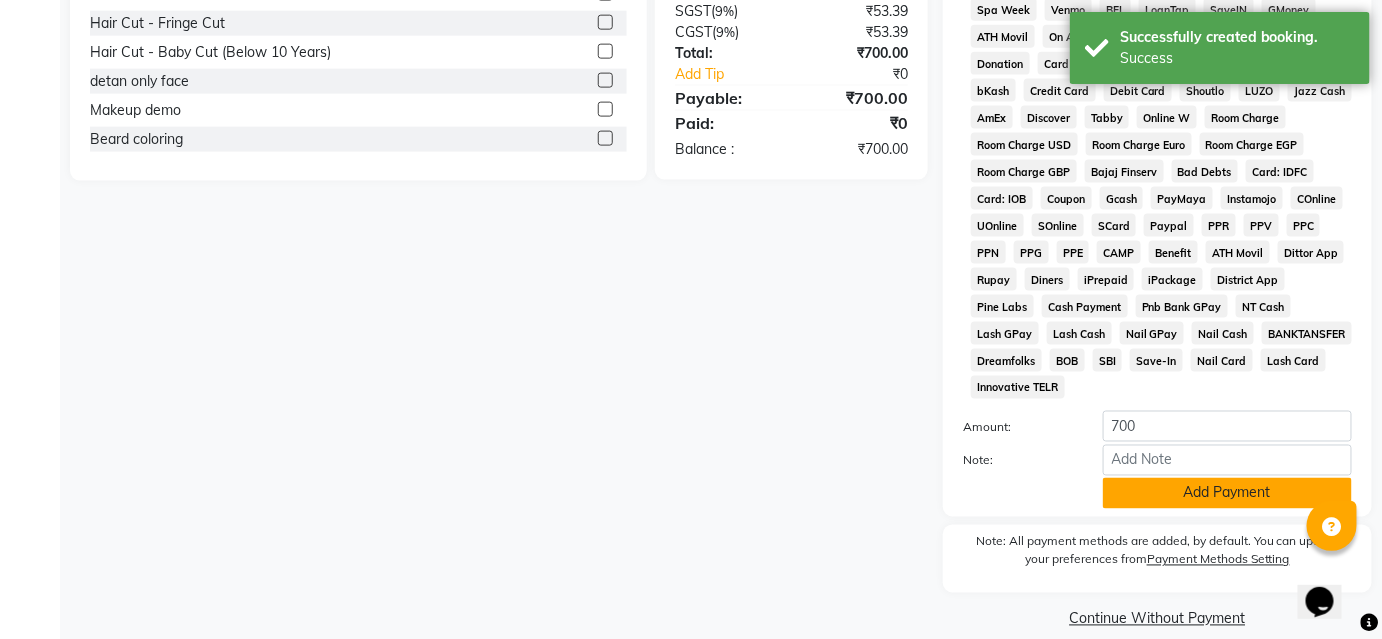 click on "Add Payment" 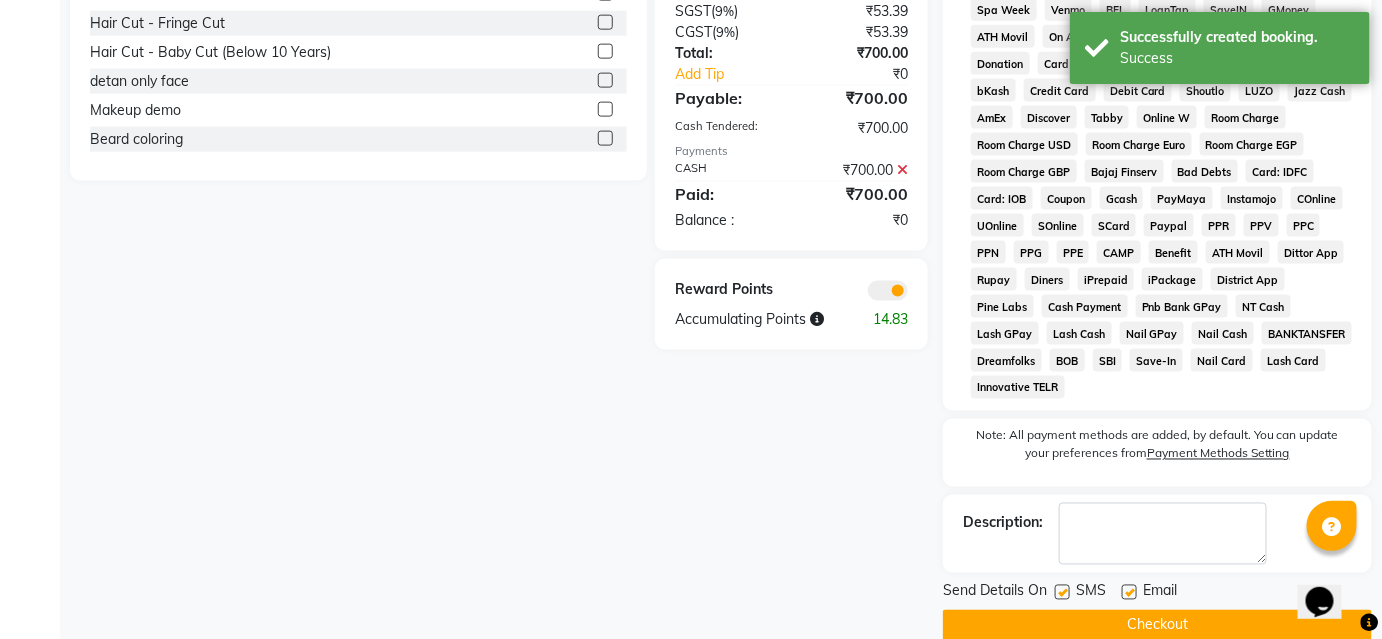 click on "Checkout" 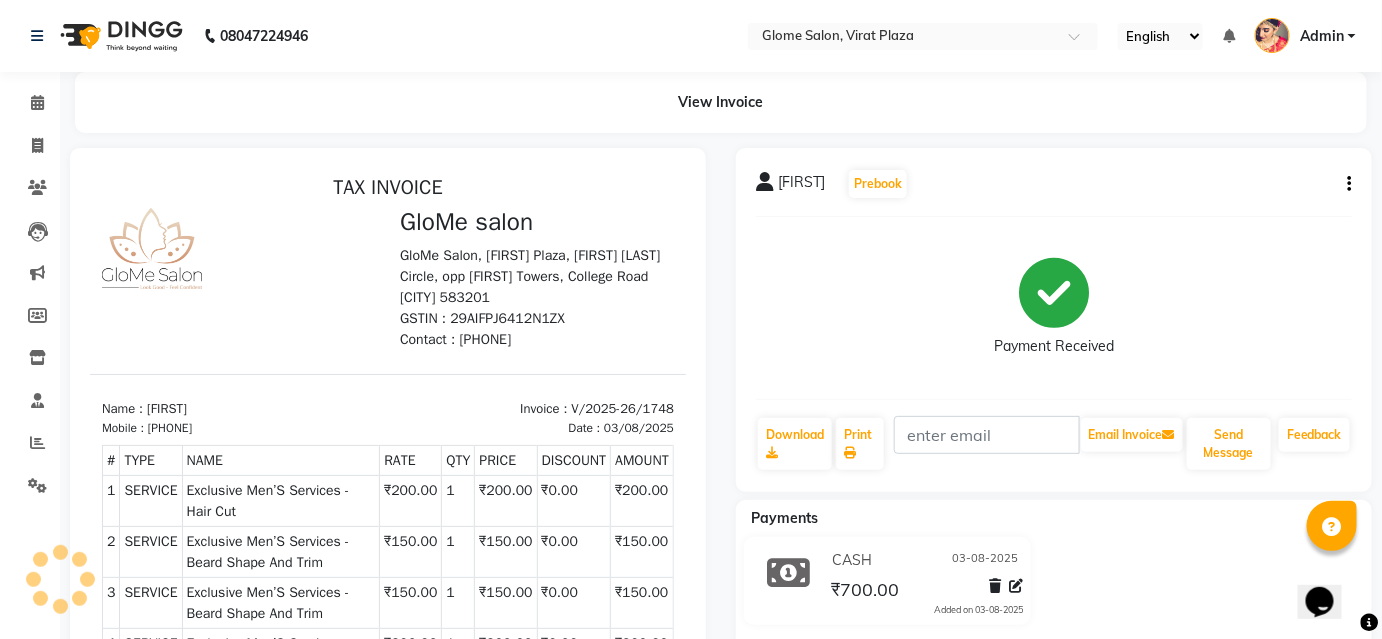 scroll, scrollTop: 0, scrollLeft: 0, axis: both 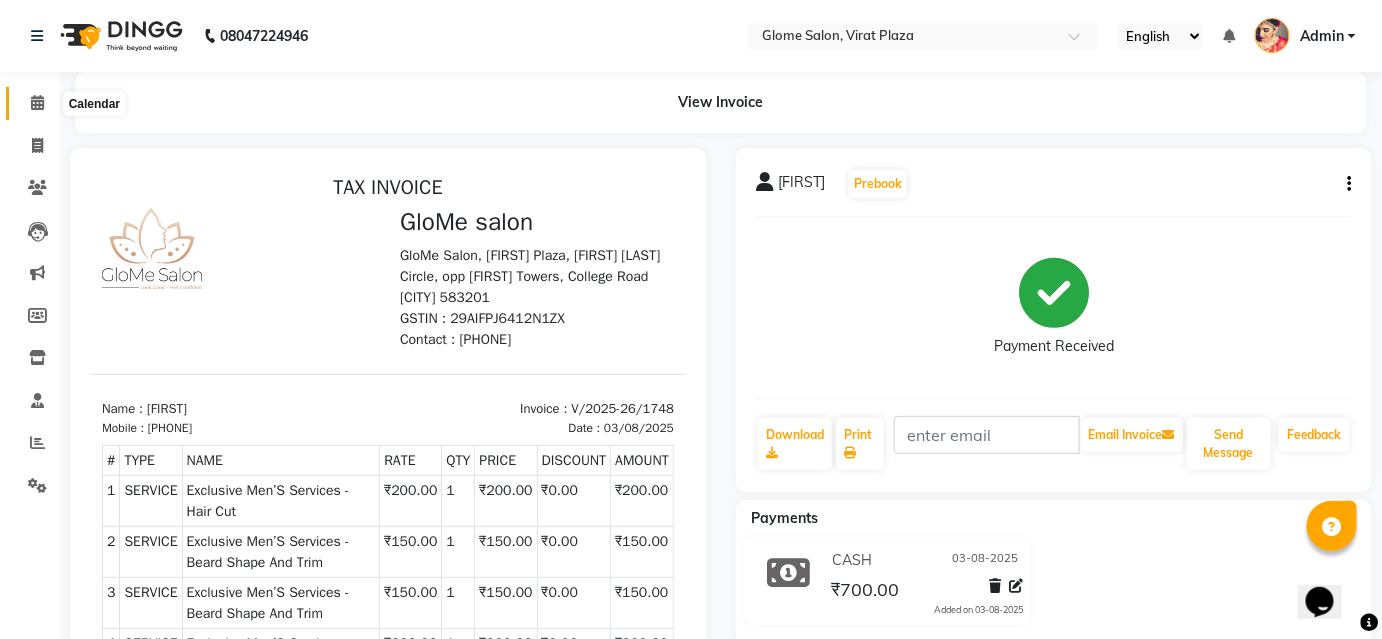 click 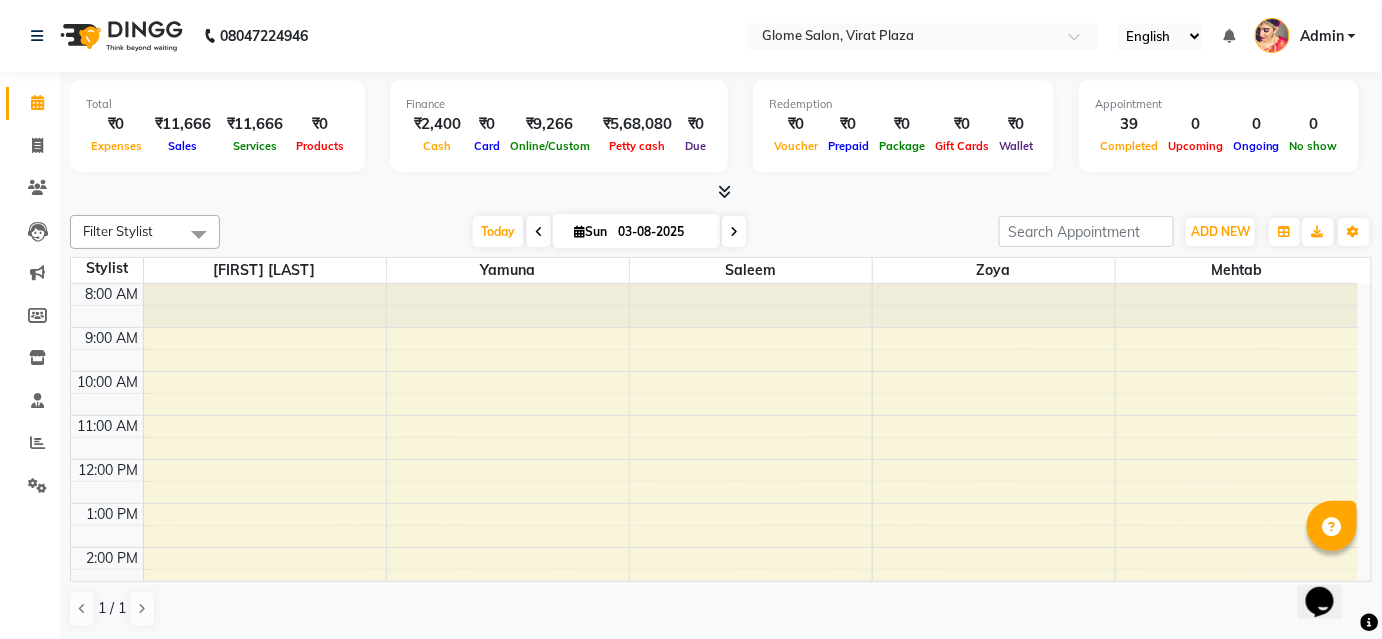 scroll, scrollTop: 0, scrollLeft: 0, axis: both 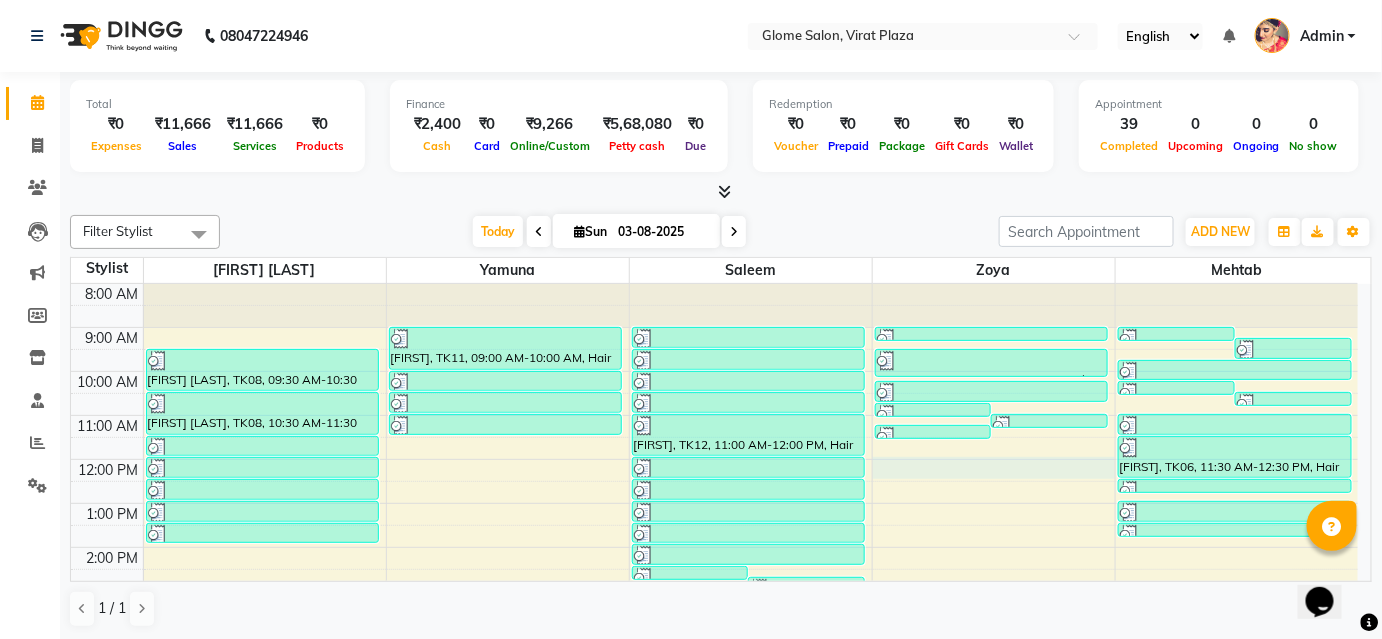 click on "8:00 AM 9:00 AM 10:00 AM 11:00 AM 12:00 PM 1:00 PM 2:00 PM 3:00 PM 4:00 PM 5:00 PM 6:00 PM 7:00 PM 8:00 PM     [FIRST] [LAST], TK08, 09:30 AM-10:30 AM, Cartridge Flavoured Waxing - Half Legs     [FIRST] [LAST], TK08, 10:30 AM-11:30 AM, Cartridge Flavoured Waxing - Full Arms     [FIRST] [LAST], TK08, 11:30 AM-12:00 PM, Peel Off Waxing - Underarms     [FIRST] [LAST], TK08, 12:00 PM-12:30 PM, Peel Off Waxing - Upper/Lower Lip     [FIRST] [LAST], TK08, 12:30 PM-01:00 PM, Threading  - Eyebrows     [FIRST], TK13, 01:00 PM-01:30 PM, Threading  - Eyebrows     [FIRST], TK14, 01:30 PM-02:00 PM, Threading  - Eyebrows     [FIRST], TK11, 09:00 AM-10:00 AM, Hair Spa  - Premium Spa     [FIRST], TK16, 10:00 AM-10:30 AM, Hair Cut - Basic Hair Cut     [FIRST], TK16, 10:30 AM-11:00 AM, Hair Cut - Basic Hair Cut     [FIRST], TK16, 11:00 AM-11:30 AM, Exclusive Men’S Services - Hair Cut     [FIRST], TK18, 02:30 PM-02:45 PM, Exclusive Men’S Services - Beard Shape And Trim" at bounding box center [714, 569] 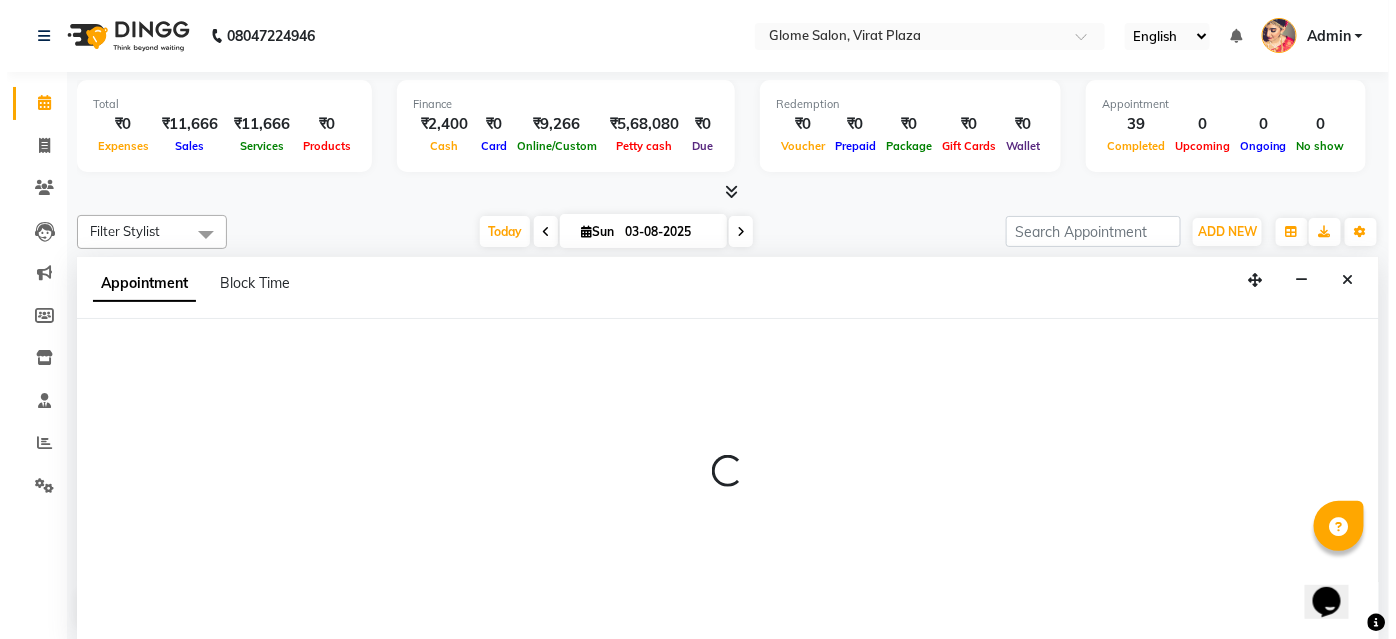 scroll, scrollTop: 0, scrollLeft: 0, axis: both 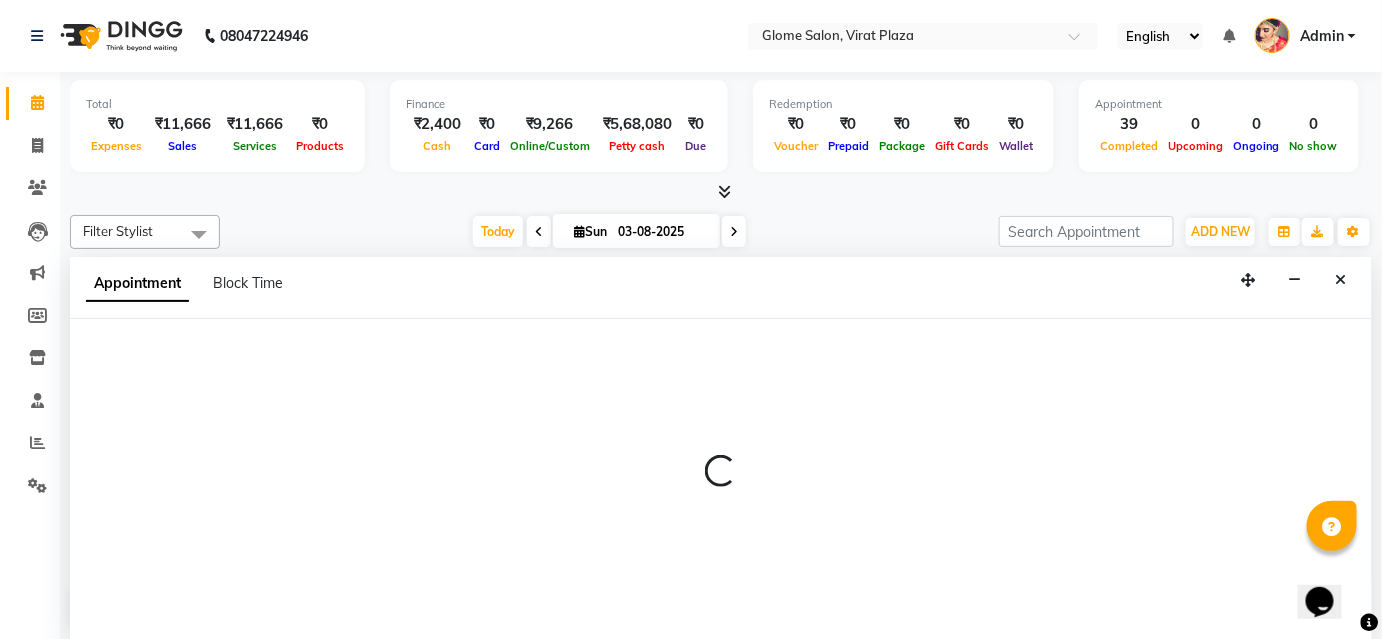 select on "63052" 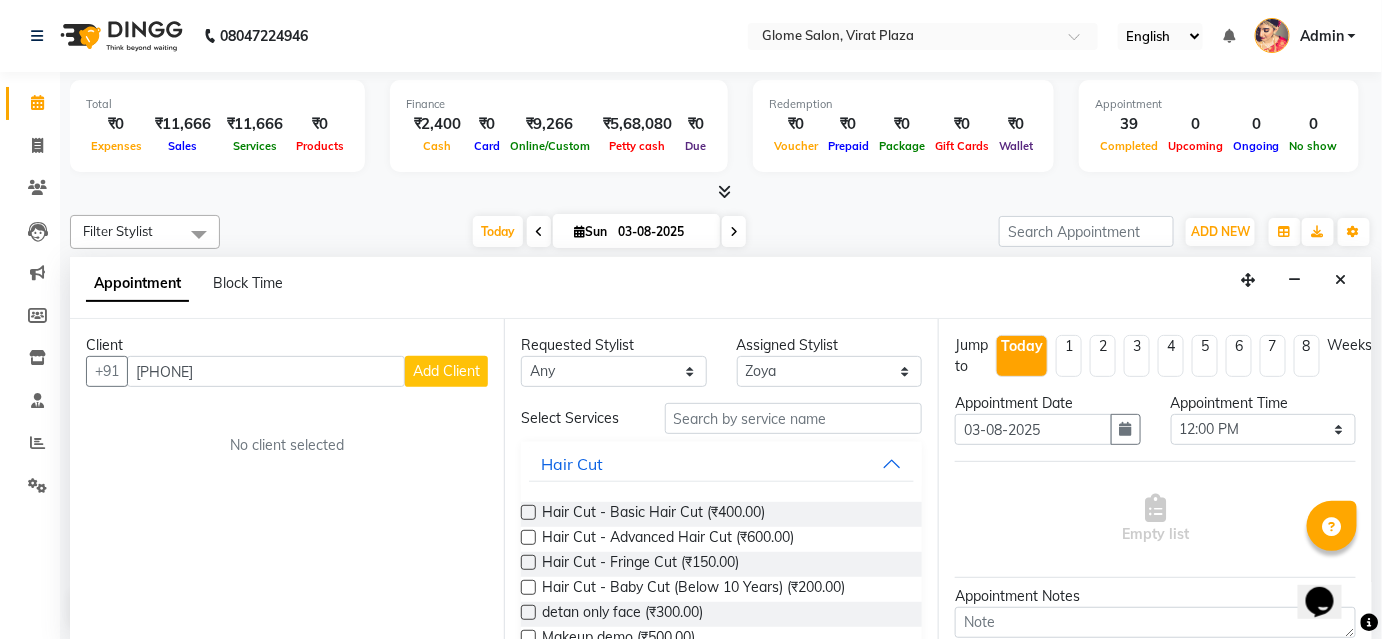 type on "[PHONE]" 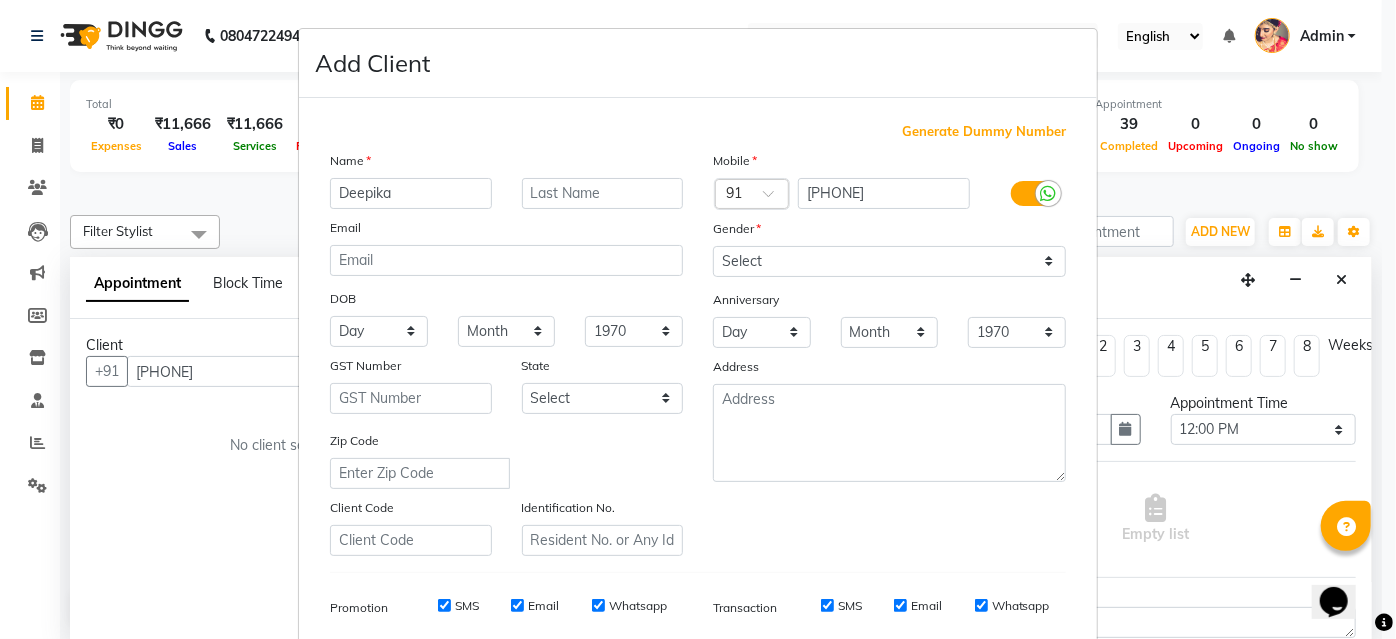 type on "Deepika" 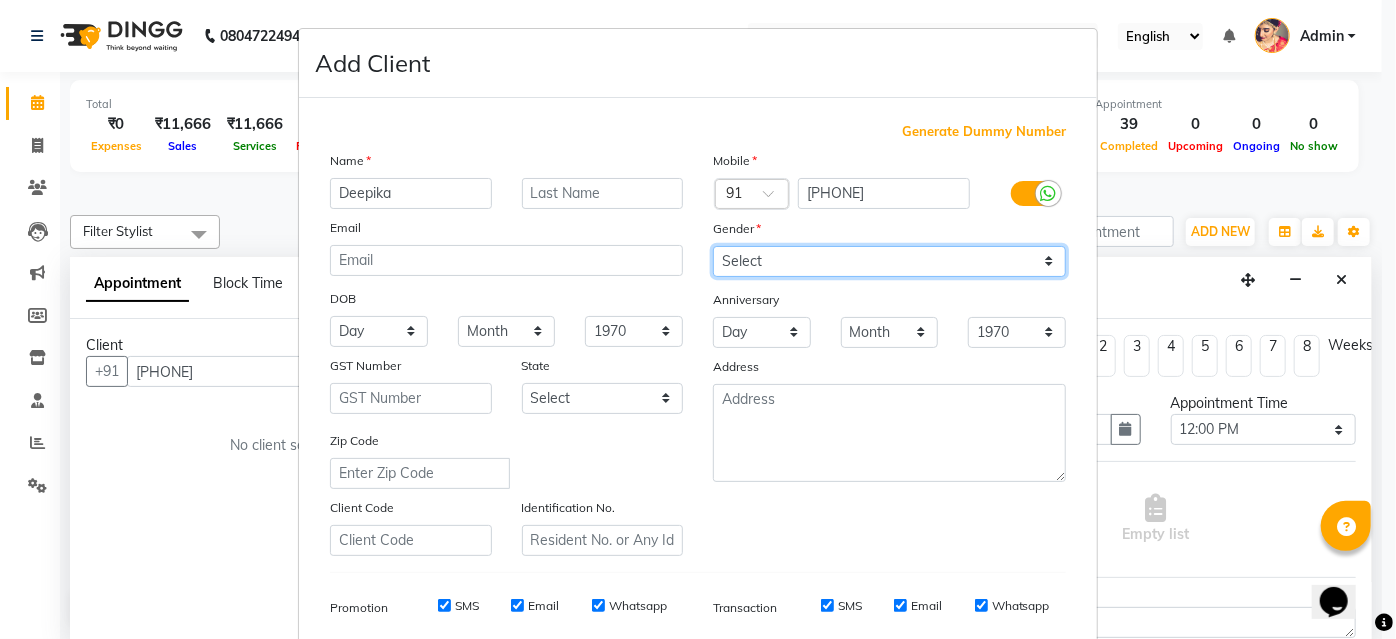click on "Select Male Female Other Prefer Not To Say" at bounding box center (889, 261) 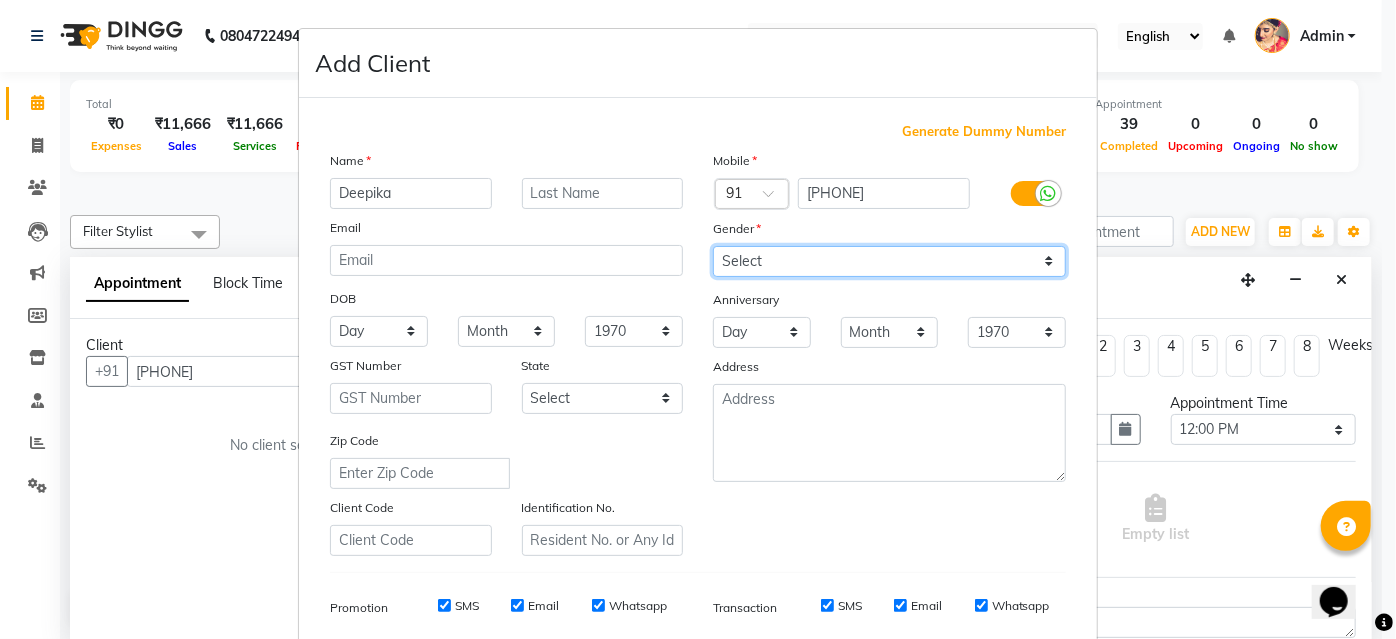 select on "female" 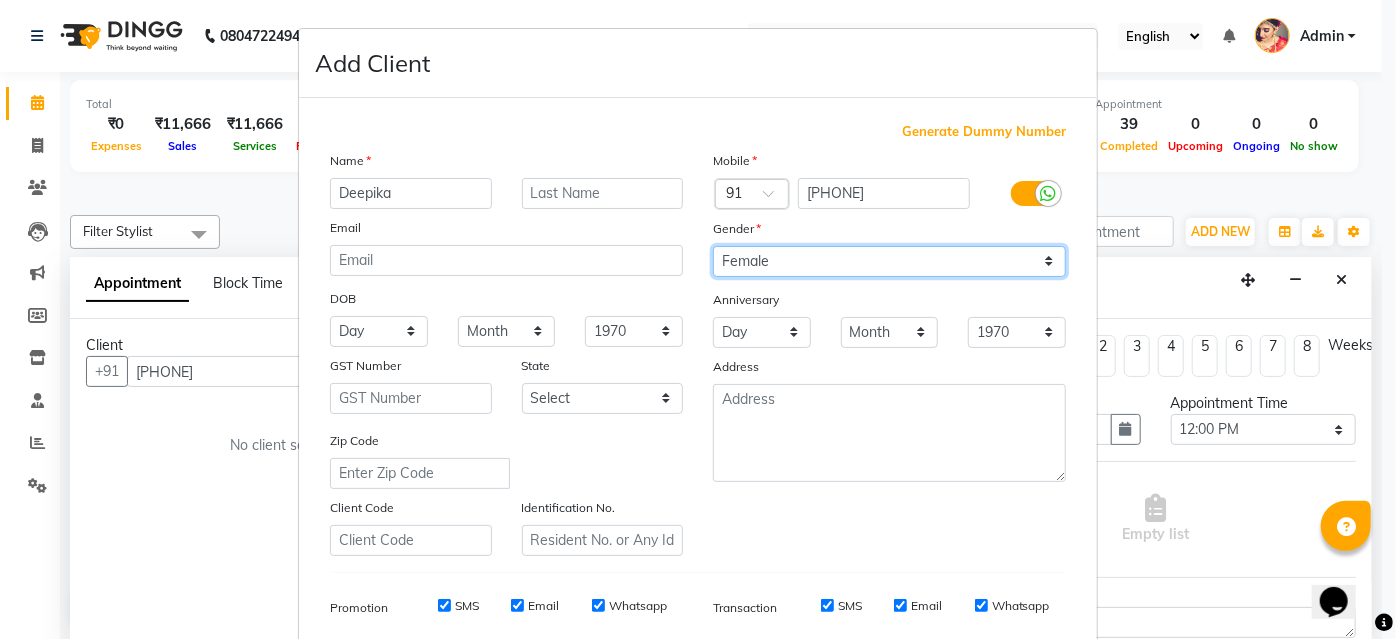 click on "Select Male Female Other Prefer Not To Say" at bounding box center [889, 261] 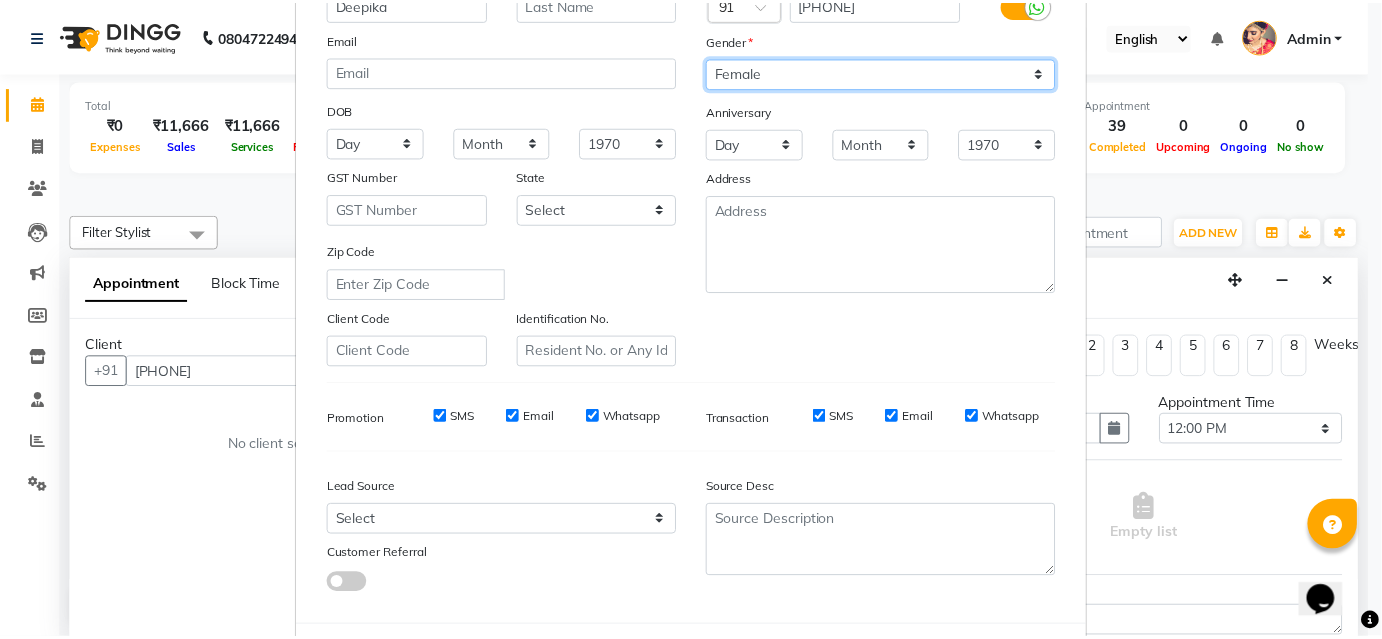 scroll, scrollTop: 282, scrollLeft: 0, axis: vertical 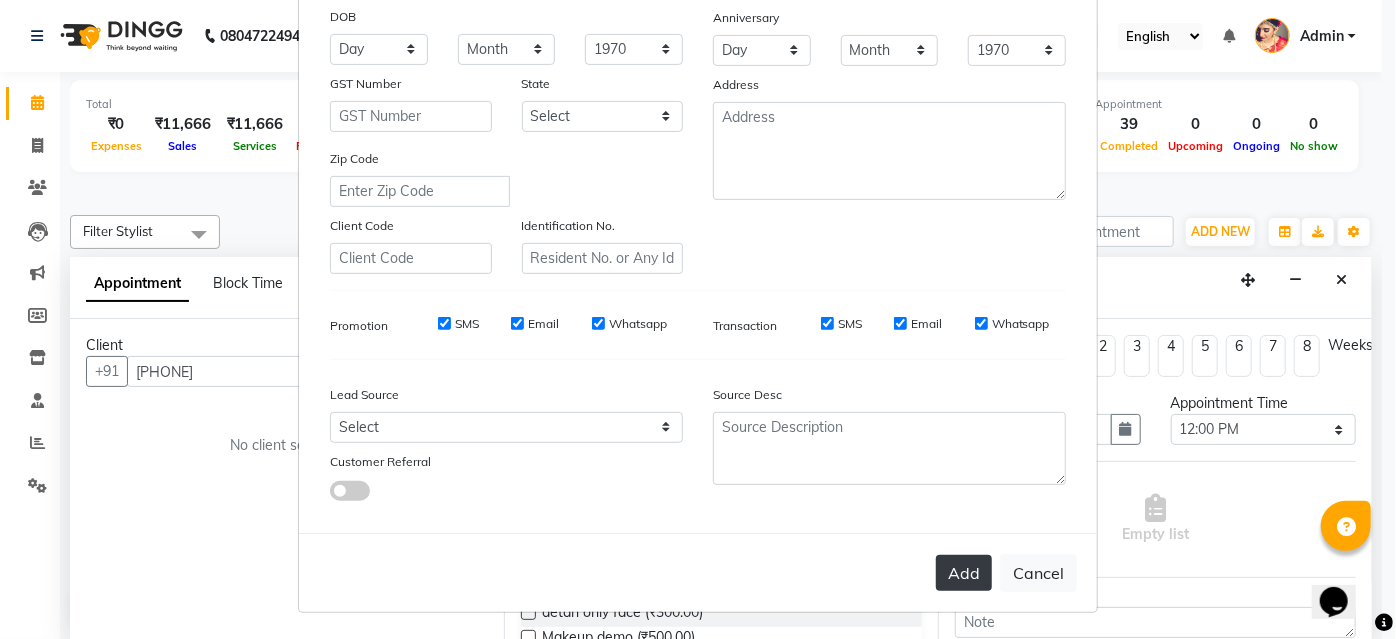 click on "Add" at bounding box center (964, 573) 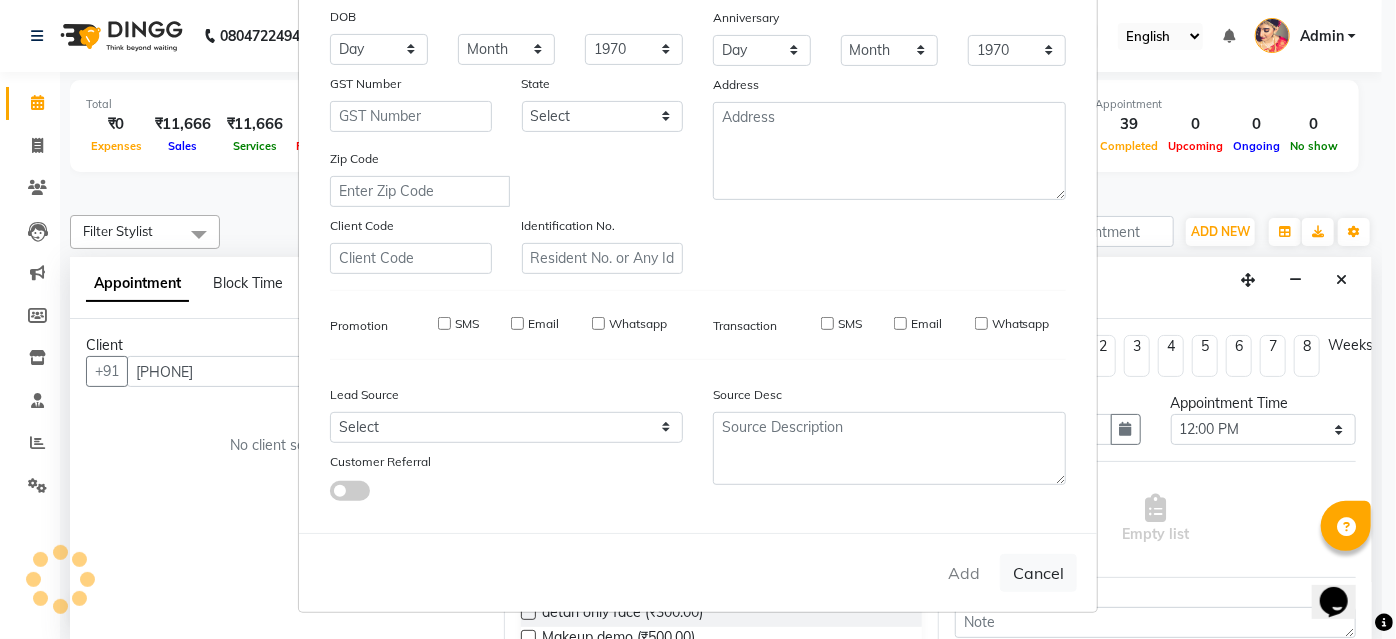 type 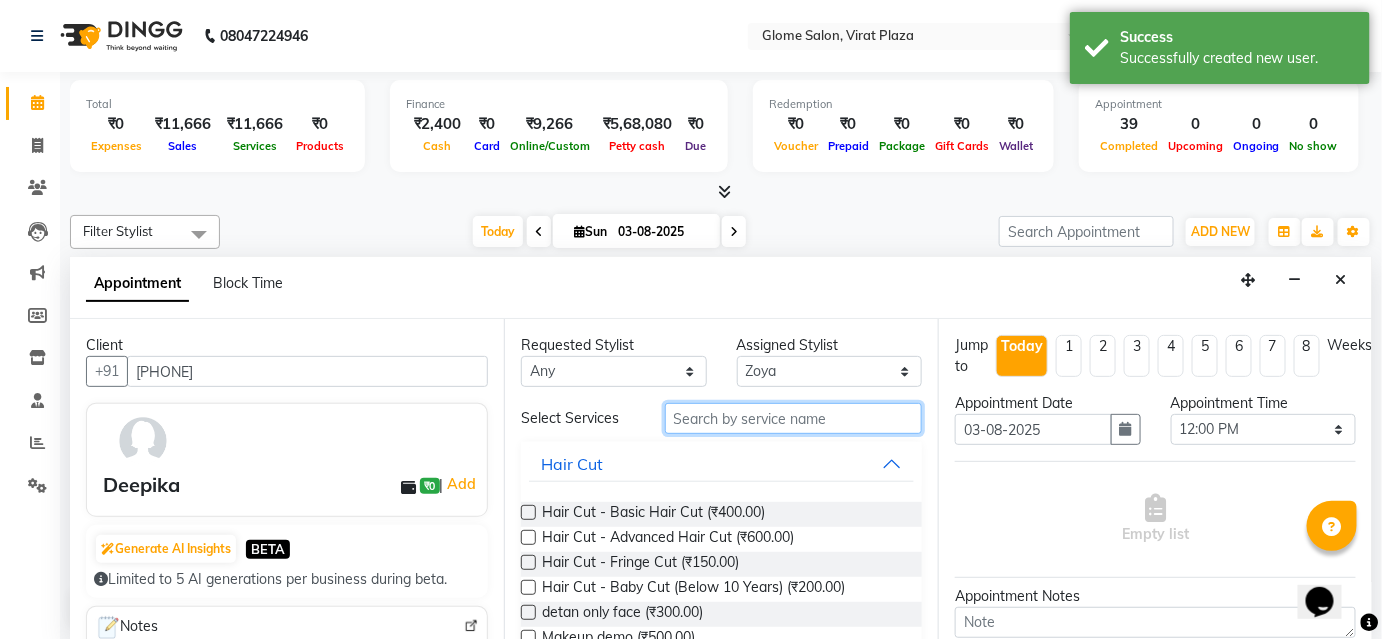 click at bounding box center [793, 418] 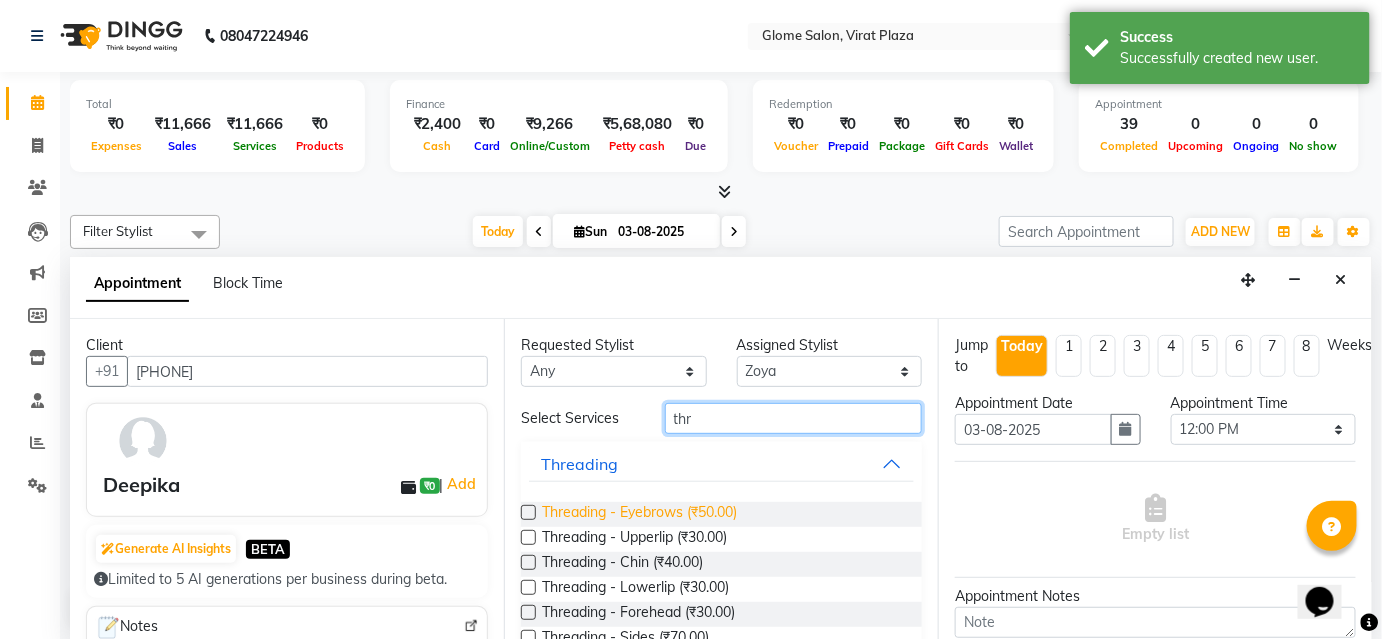 type on "thr" 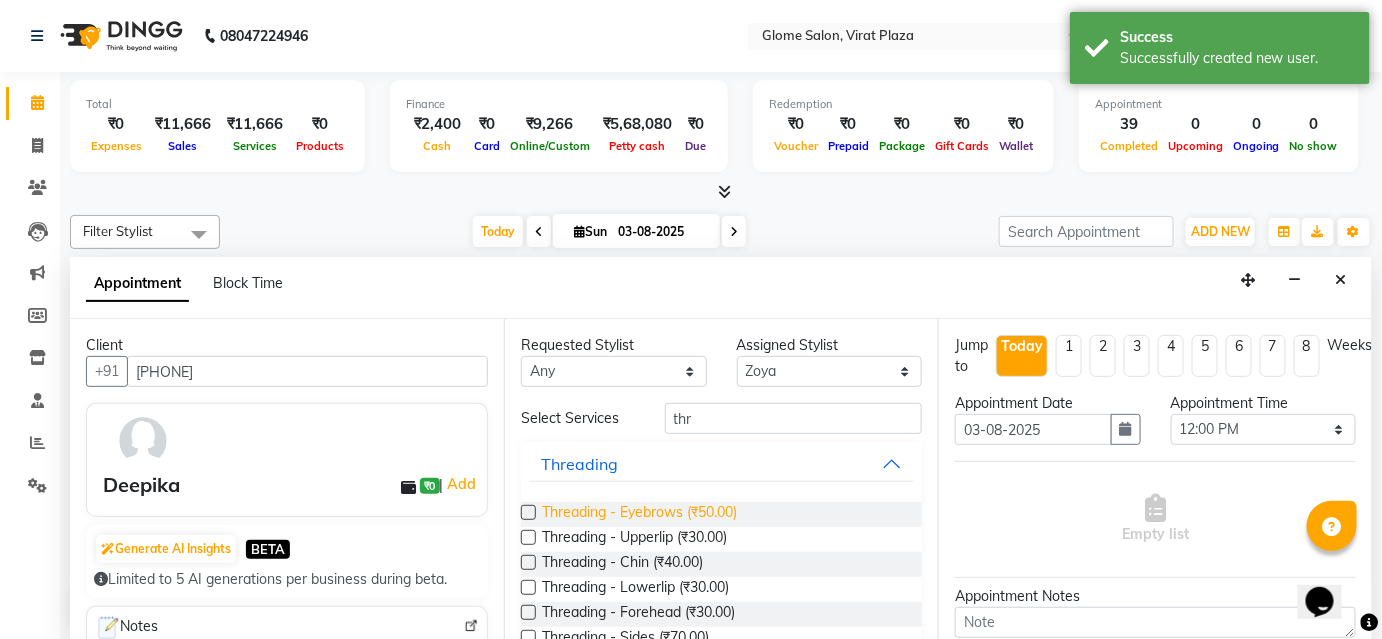click on "Threading  - Eyebrows (₹50.00)" at bounding box center [639, 514] 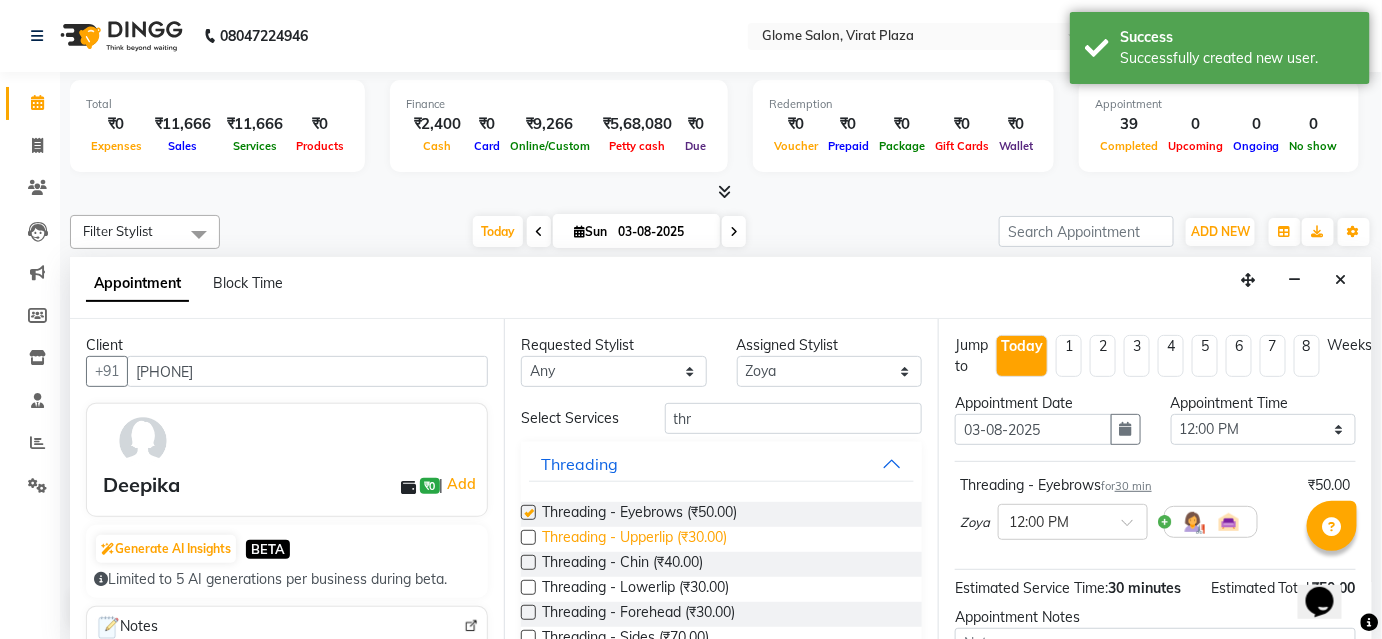 checkbox on "false" 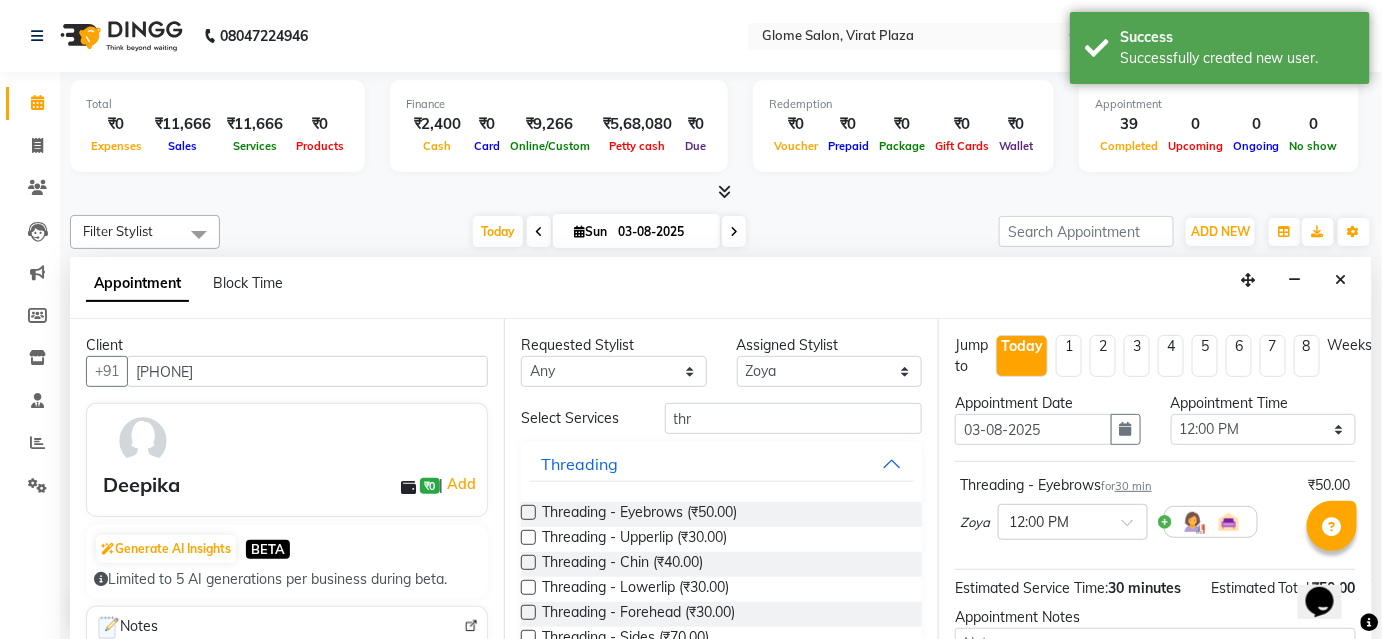 drag, startPoint x: 716, startPoint y: 531, endPoint x: 920, endPoint y: 546, distance: 204.55072 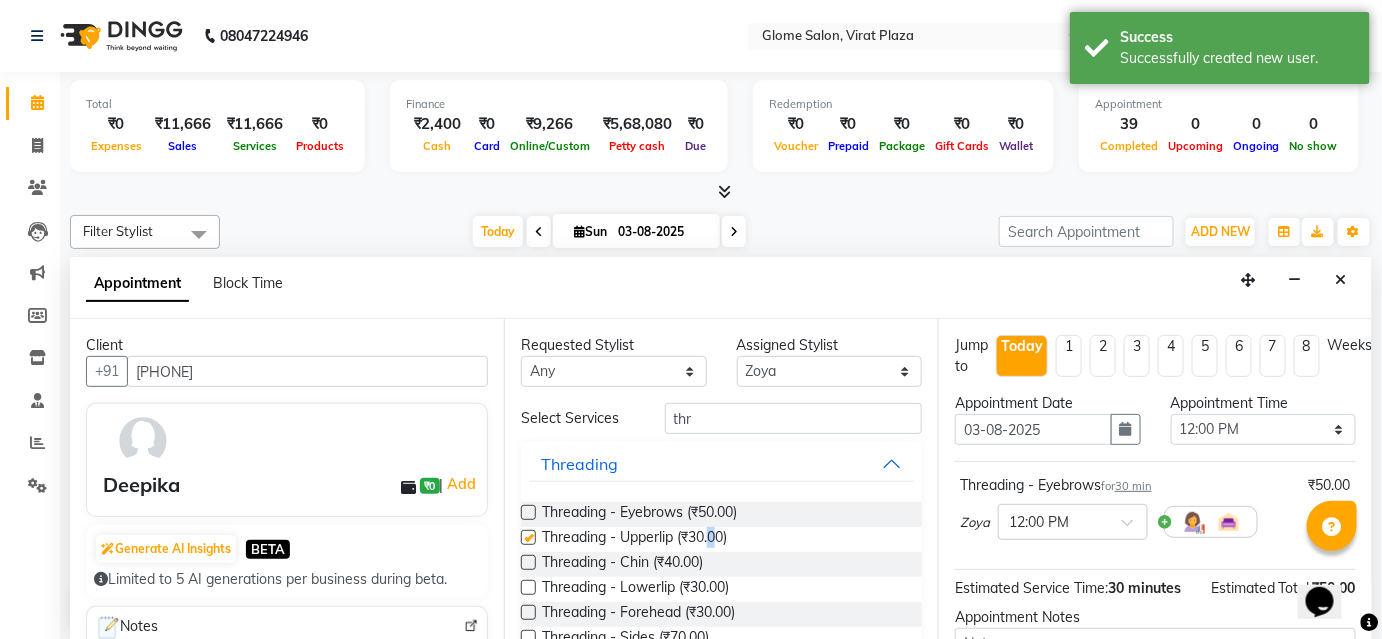 checkbox on "false" 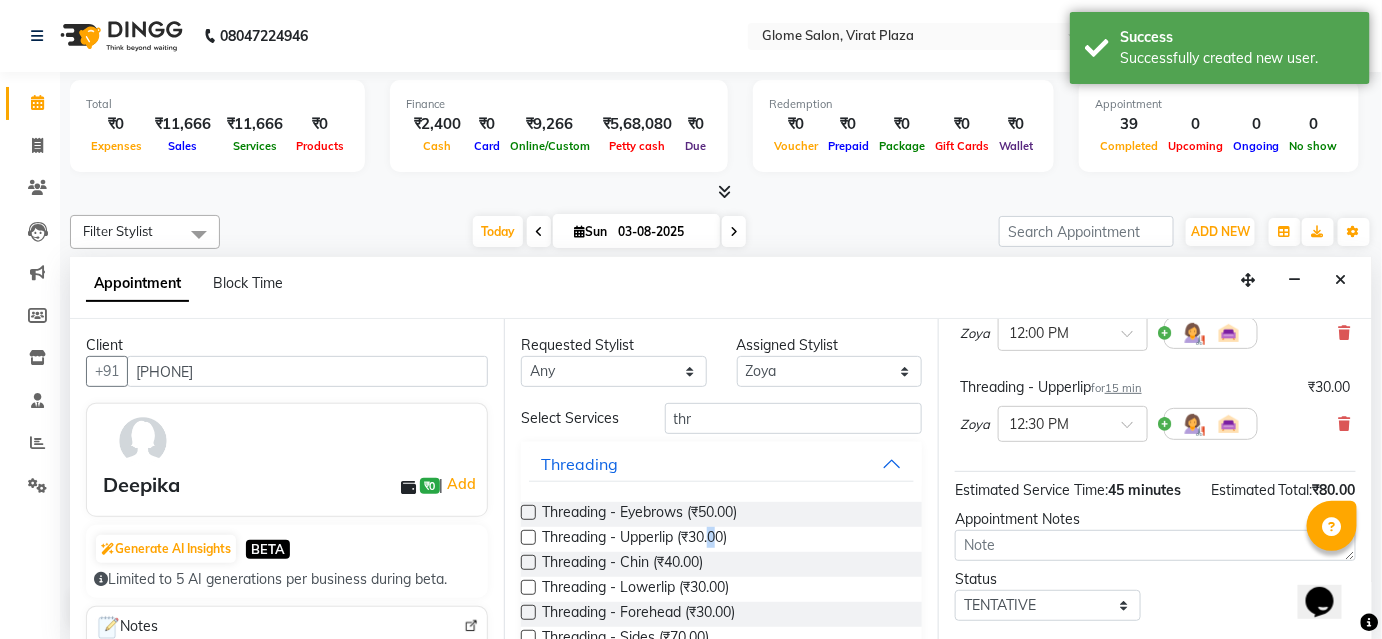 scroll, scrollTop: 294, scrollLeft: 0, axis: vertical 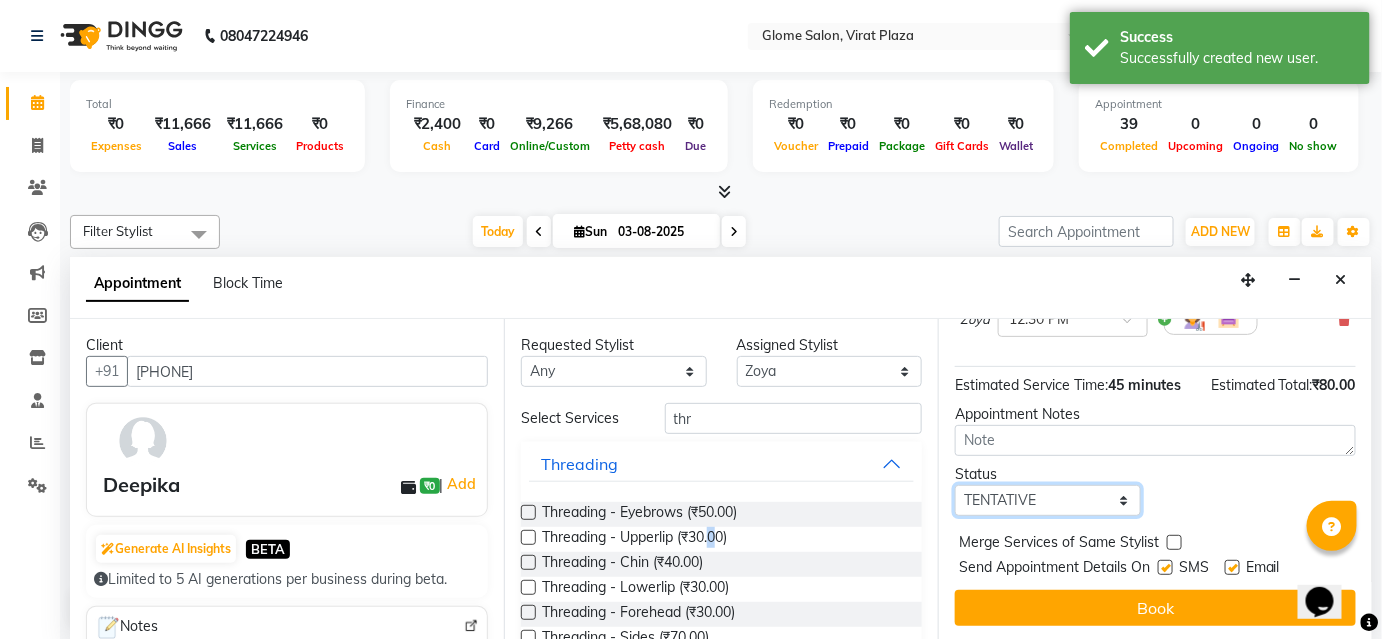 drag, startPoint x: 980, startPoint y: 501, endPoint x: 974, endPoint y: 511, distance: 11.661903 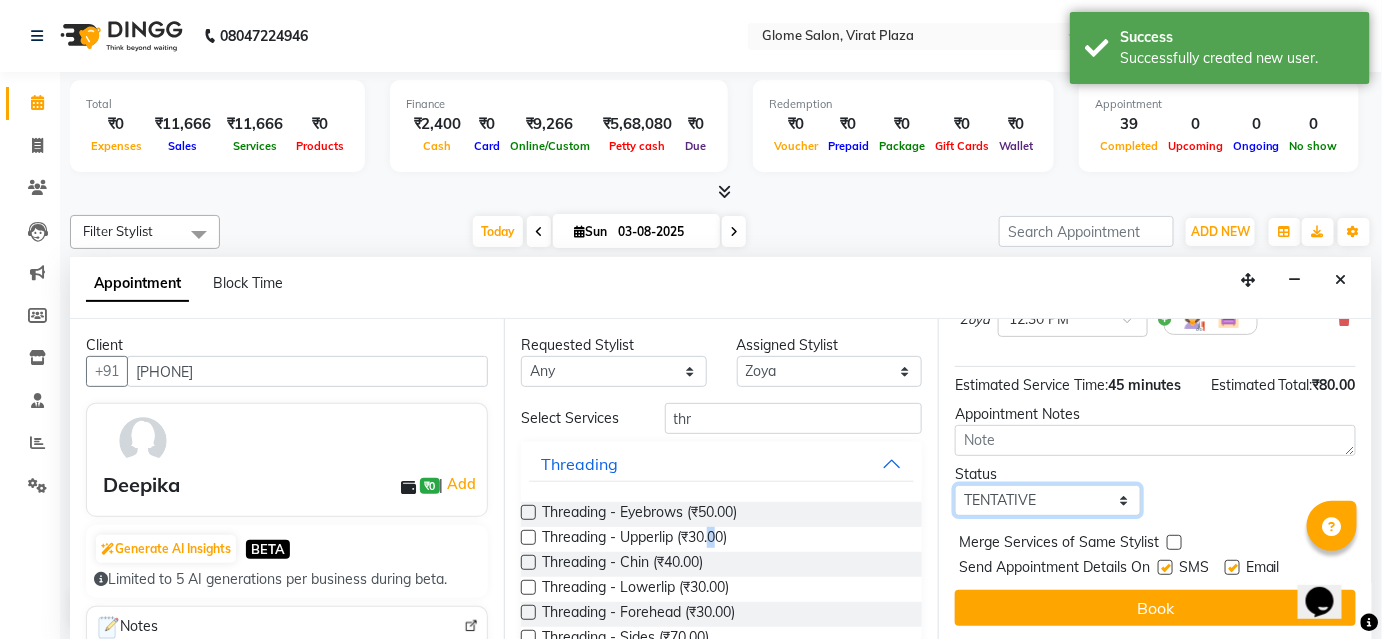 select on "confirm booking" 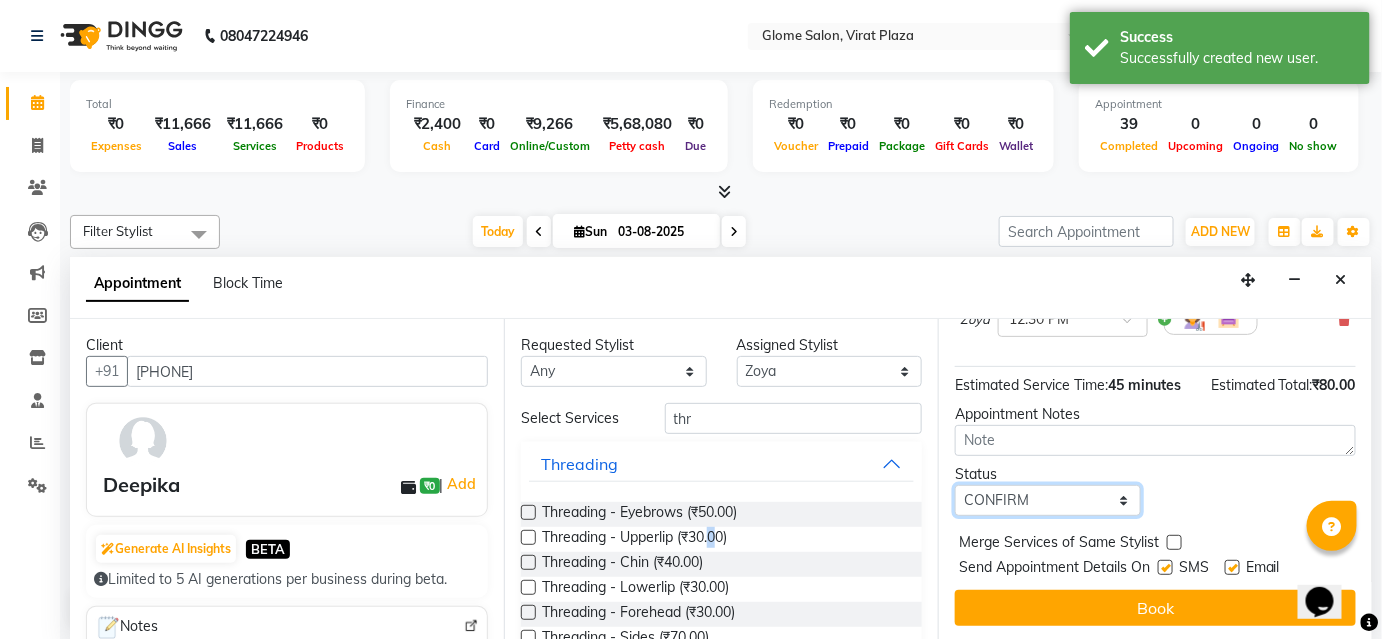 click on "Select TENTATIVE CONFIRM CHECK-IN UPCOMING" at bounding box center (1048, 500) 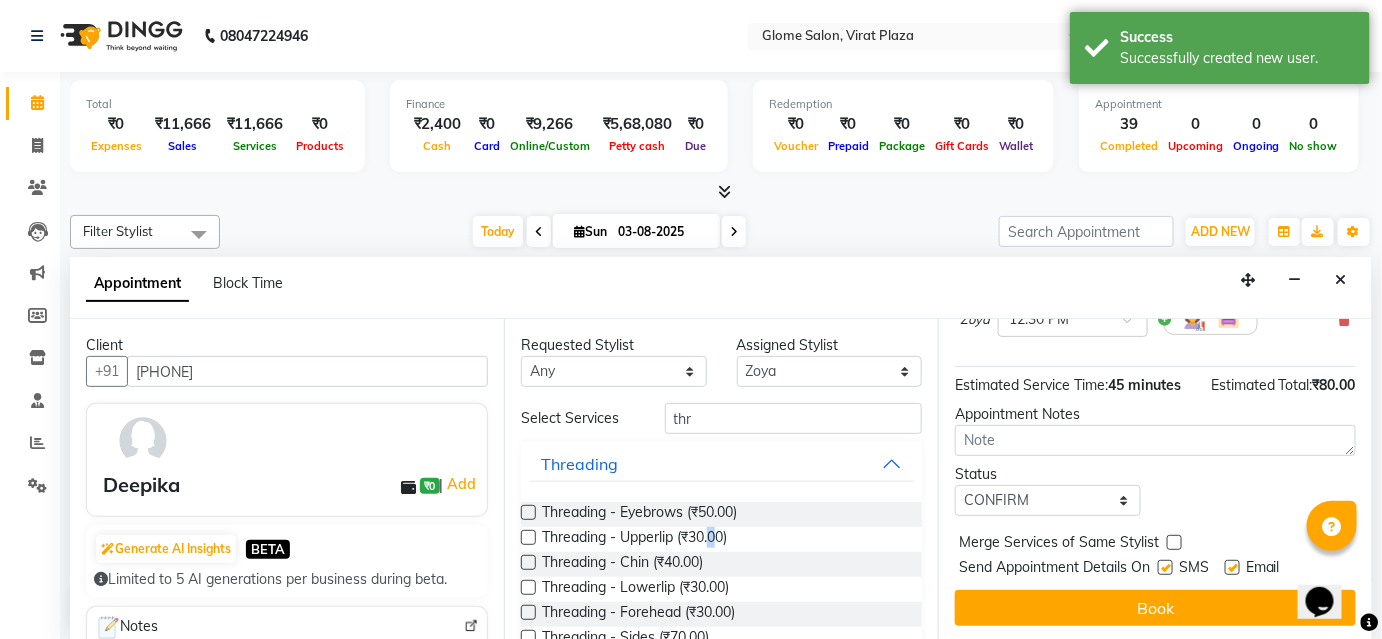 drag, startPoint x: 984, startPoint y: 616, endPoint x: 891, endPoint y: 500, distance: 148.6775 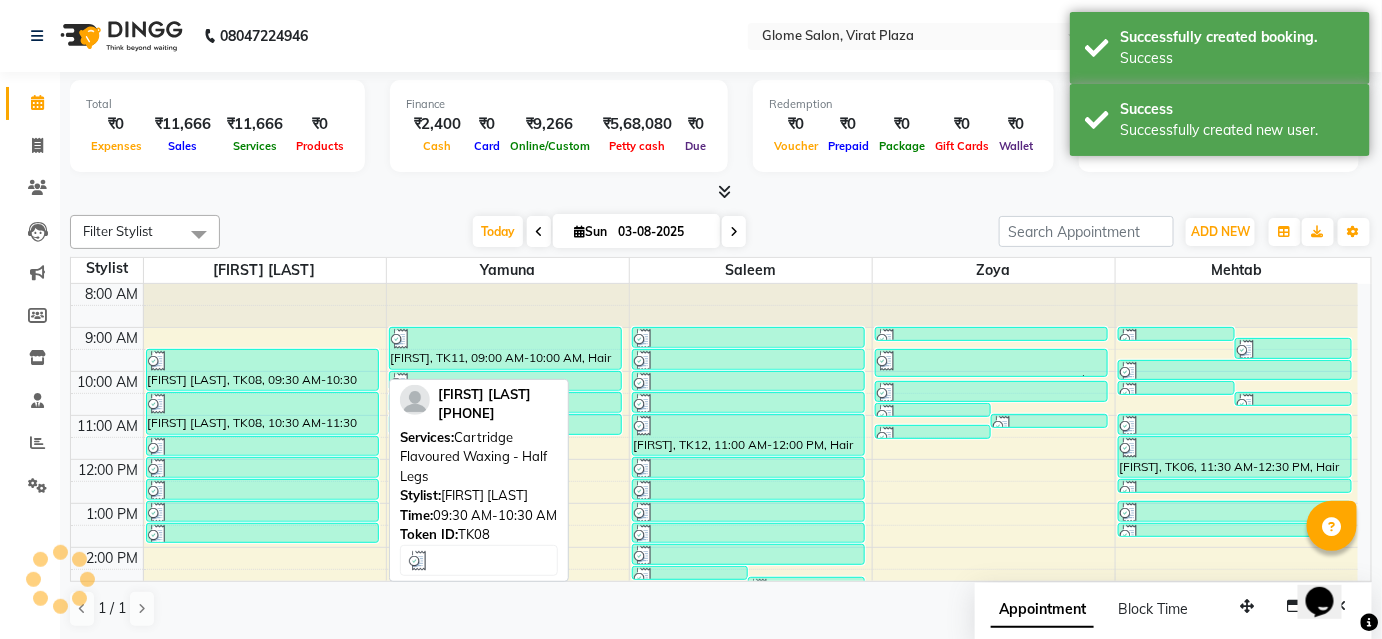 scroll, scrollTop: 0, scrollLeft: 0, axis: both 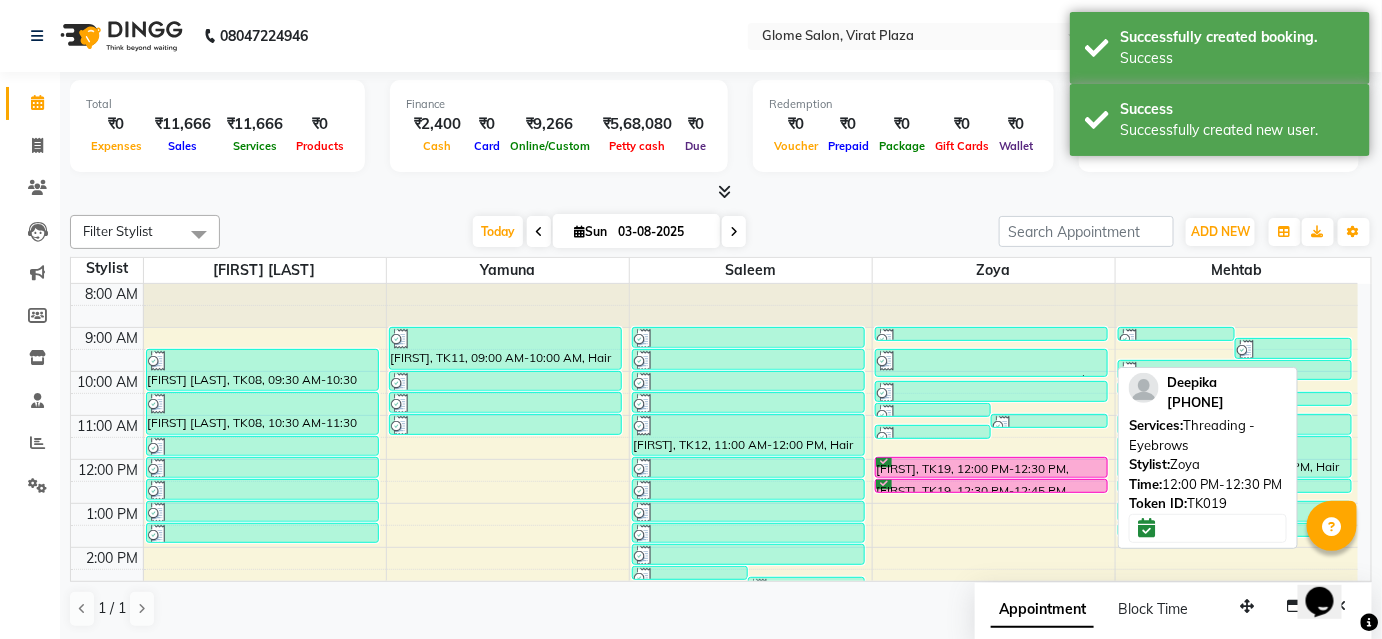 click on "[FIRST], TK19, 12:00 PM-12:30 PM, Threading  - Eyebrows" at bounding box center [992, 467] 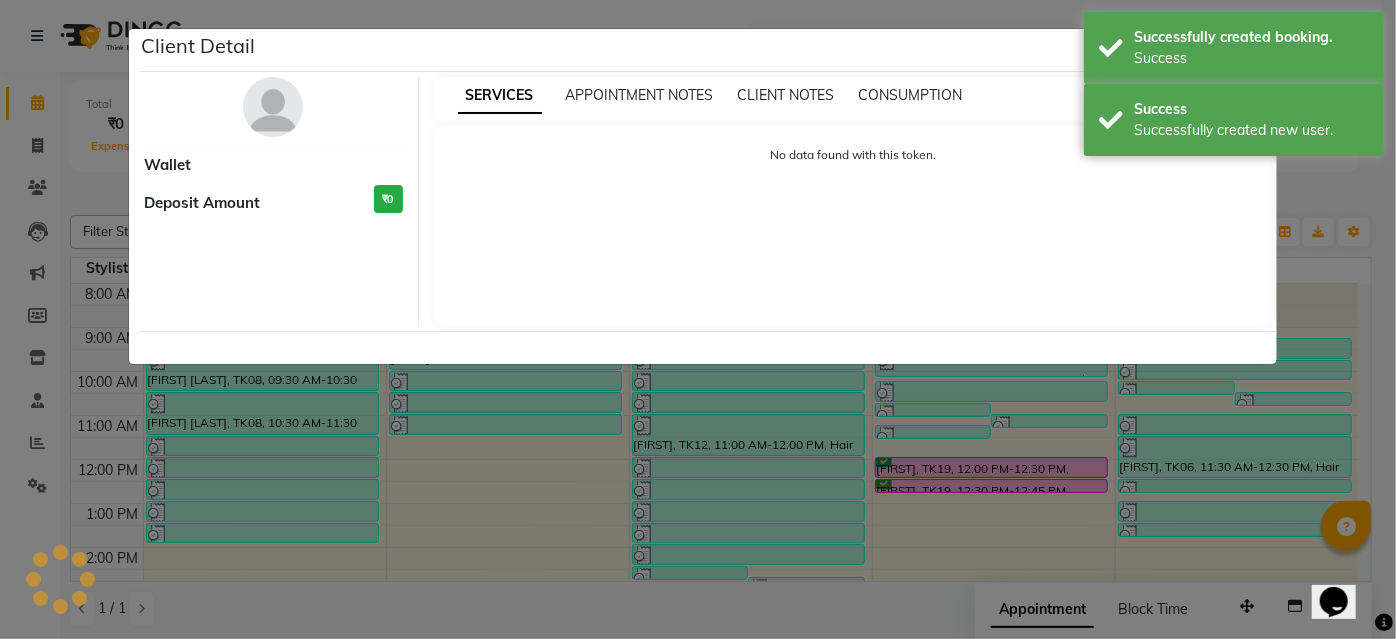 select on "6" 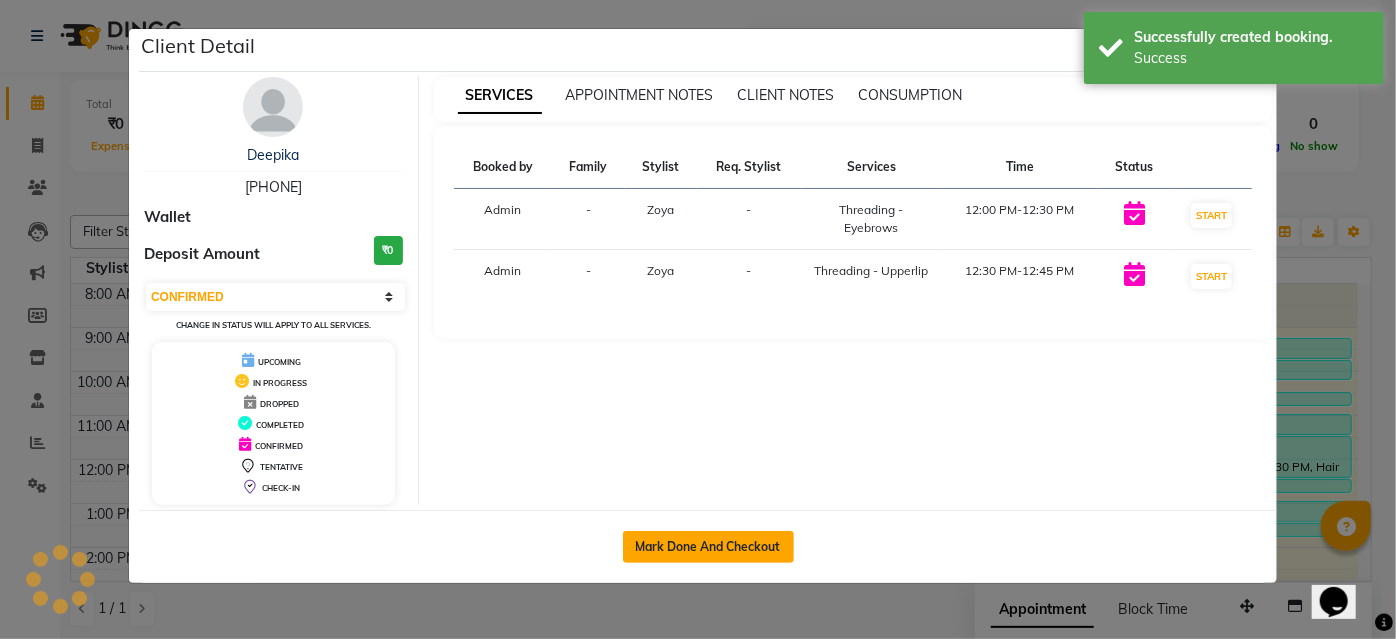 click on "Mark Done And Checkout" 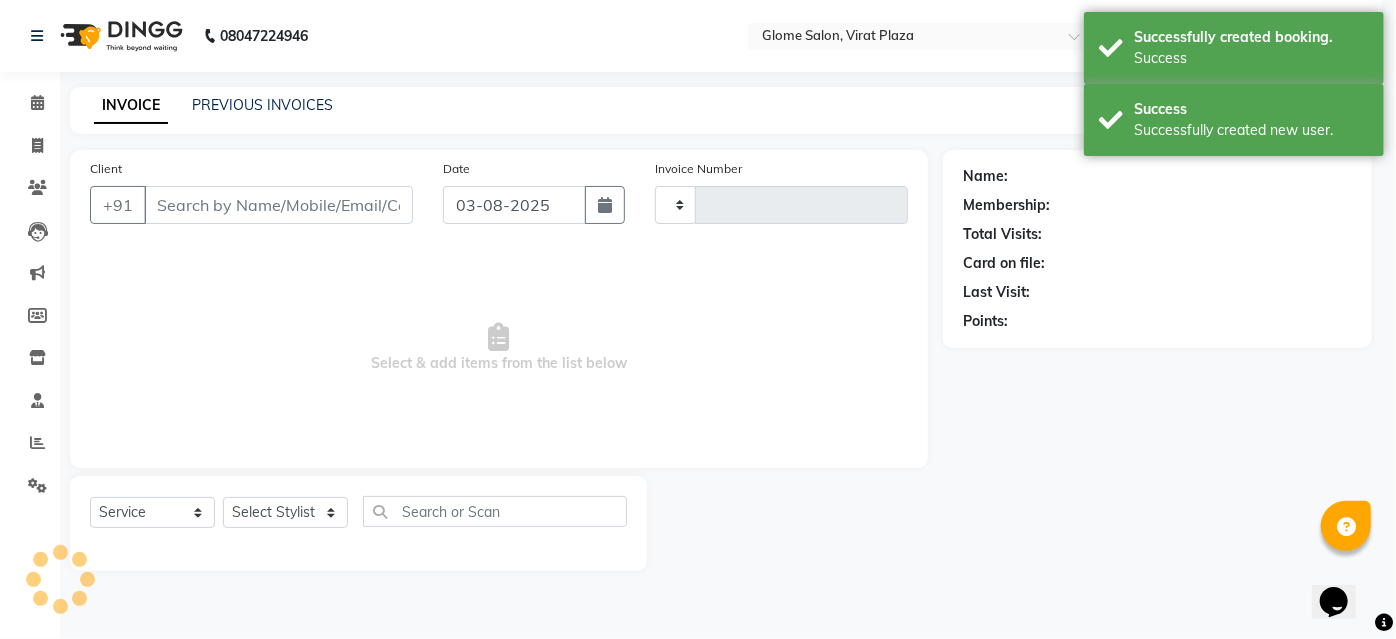 type on "1749" 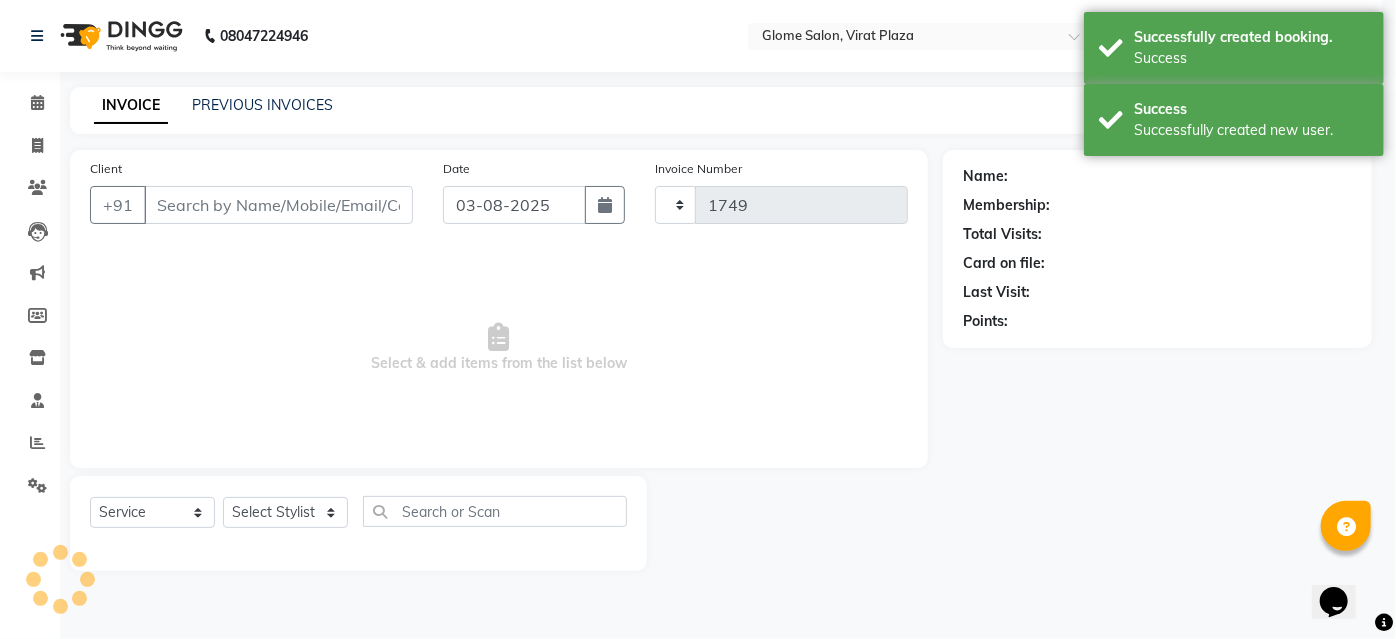 select on "5199" 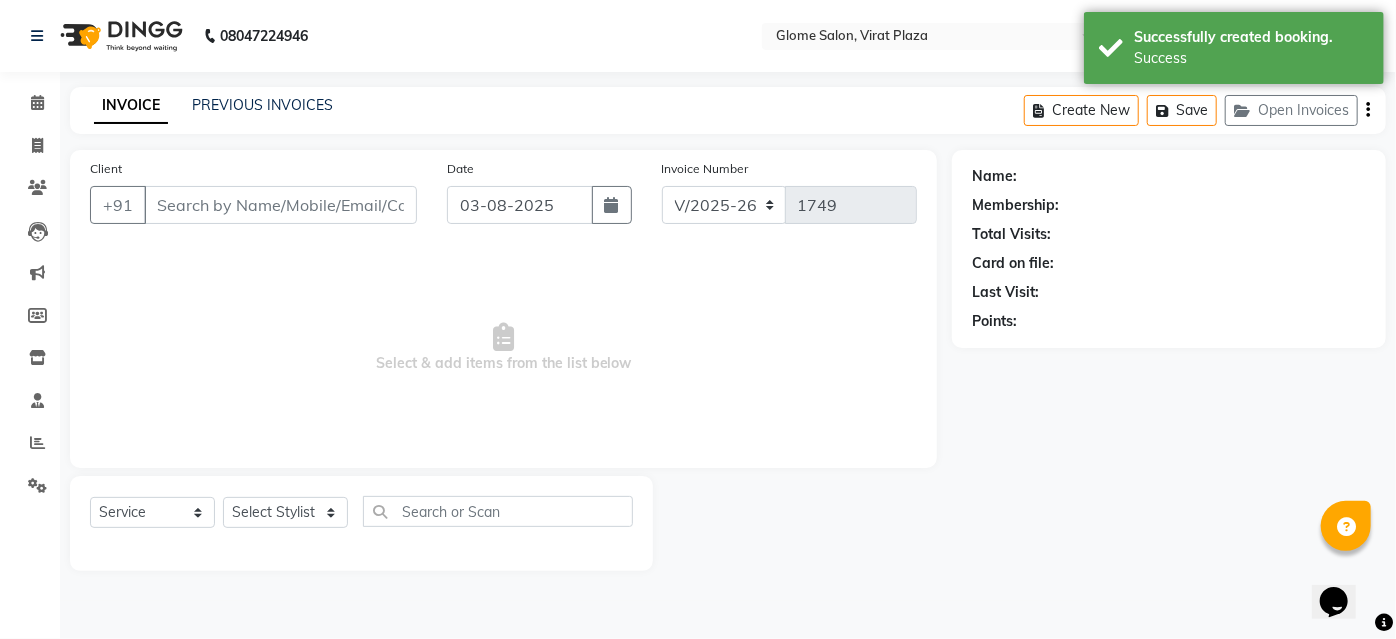 type on "[PHONE]" 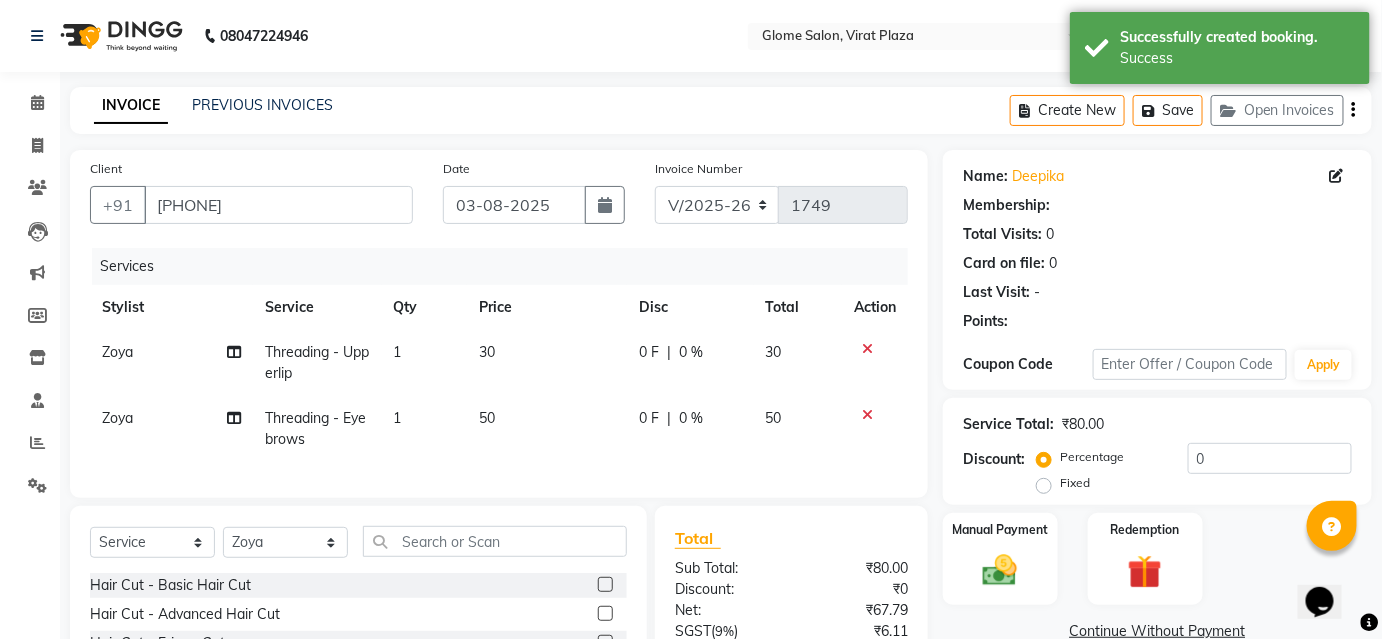 select on "1: Object" 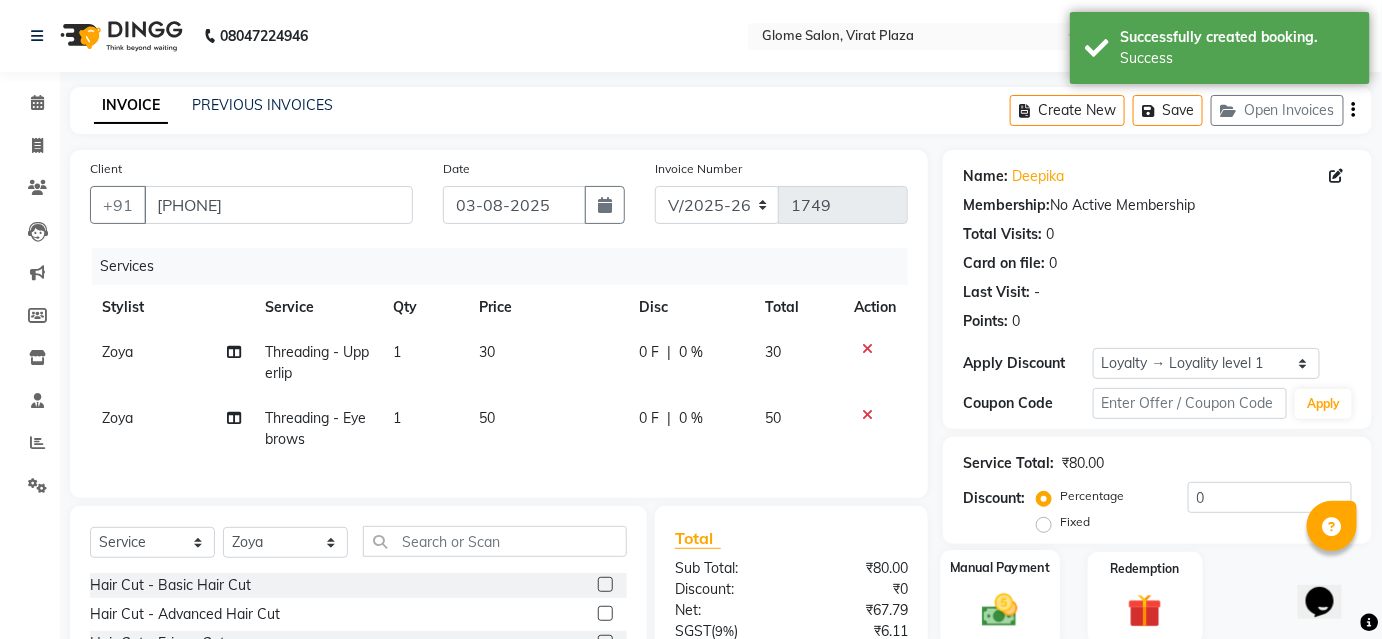 scroll, scrollTop: 205, scrollLeft: 0, axis: vertical 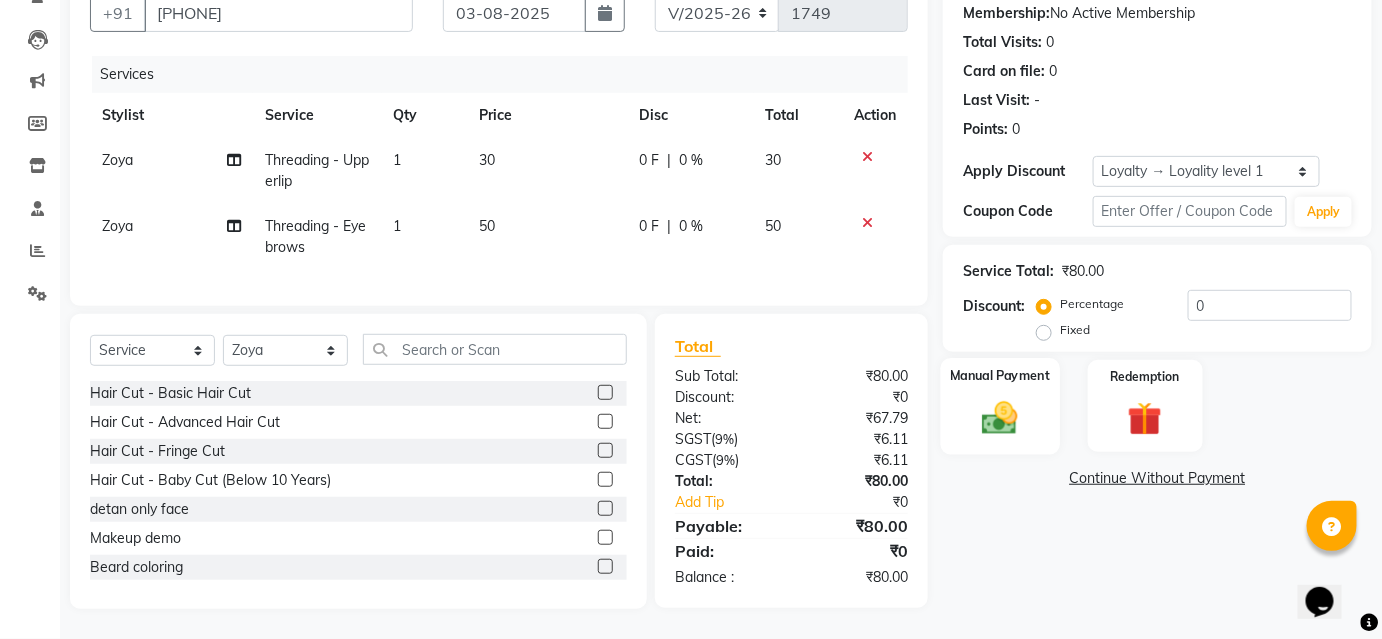 click 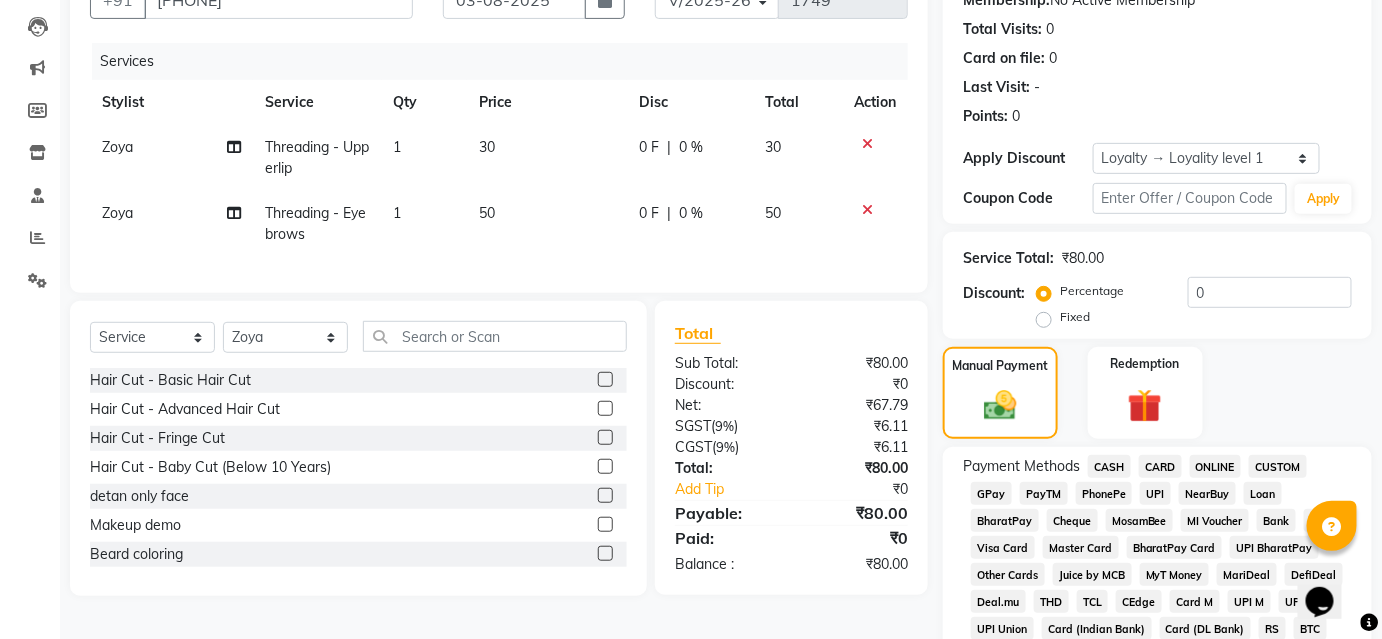 click on "CASH" 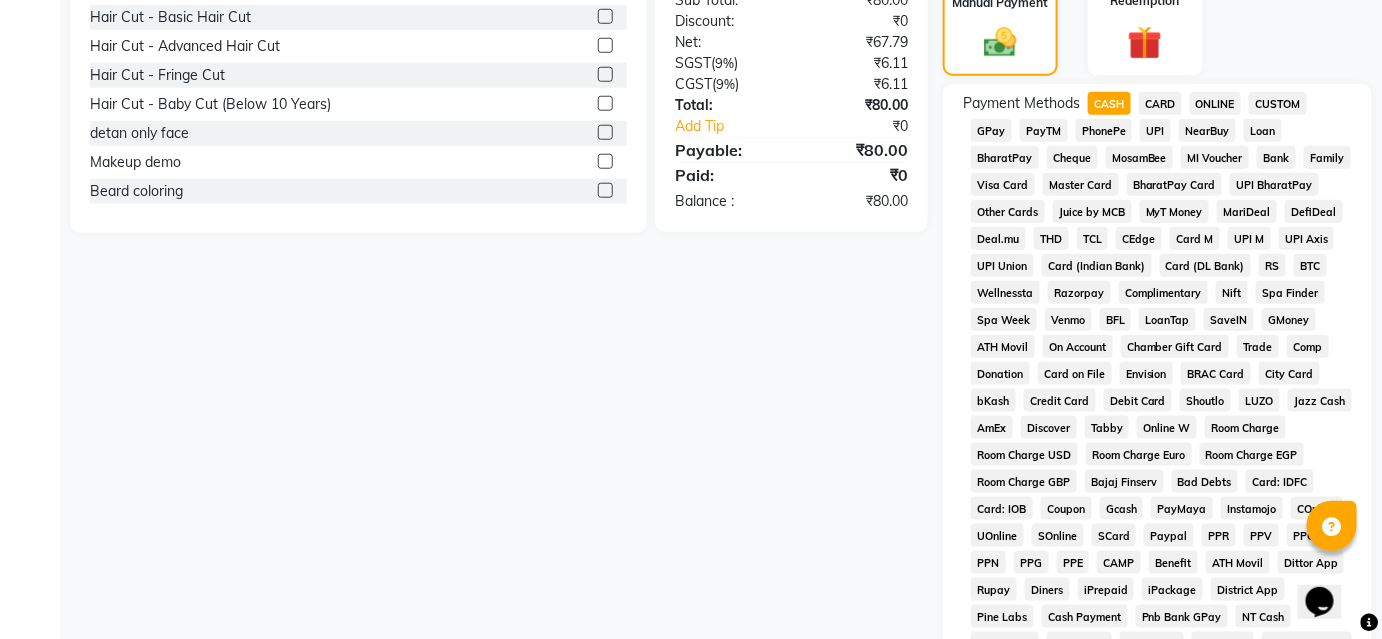 scroll, scrollTop: 878, scrollLeft: 0, axis: vertical 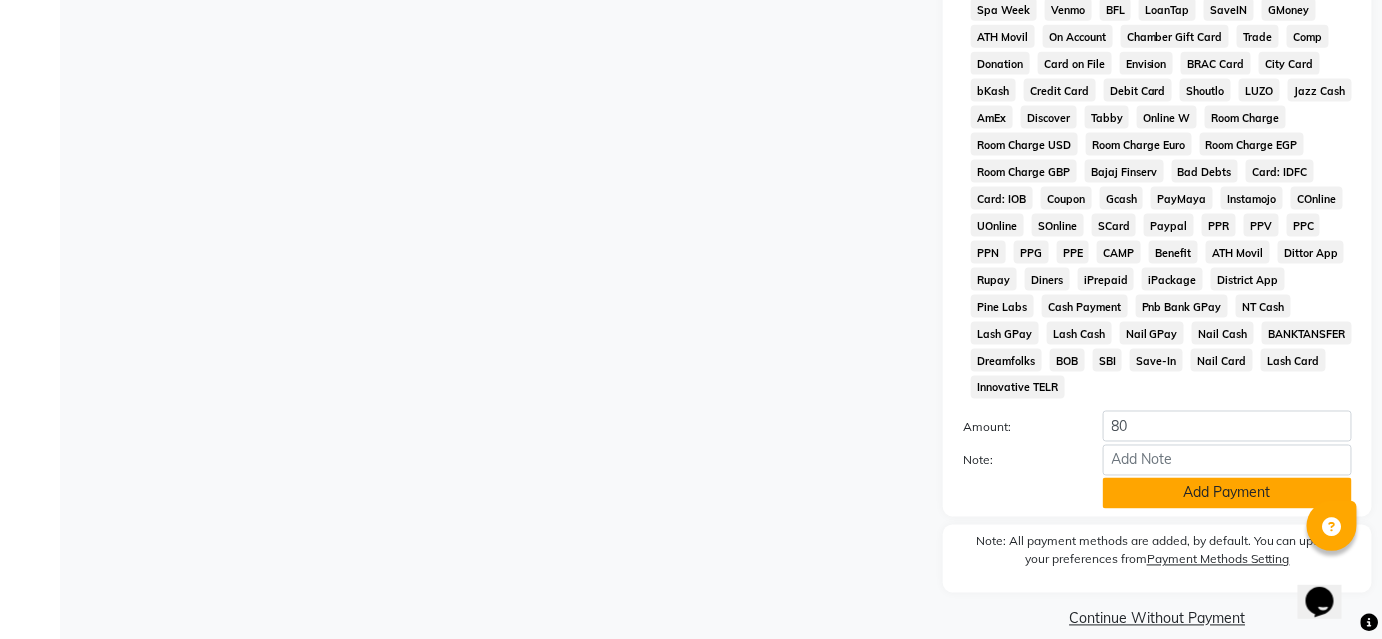 click on "Add Payment" 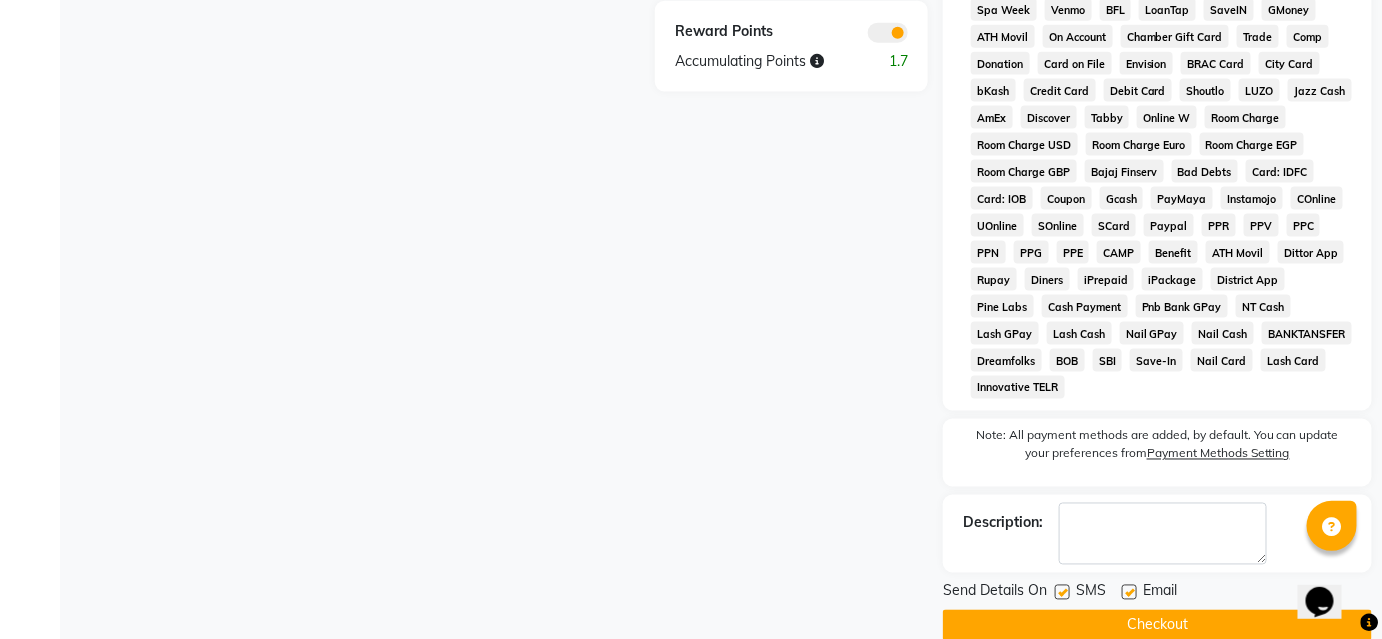 drag, startPoint x: 1115, startPoint y: 614, endPoint x: 1146, endPoint y: 572, distance: 52.201534 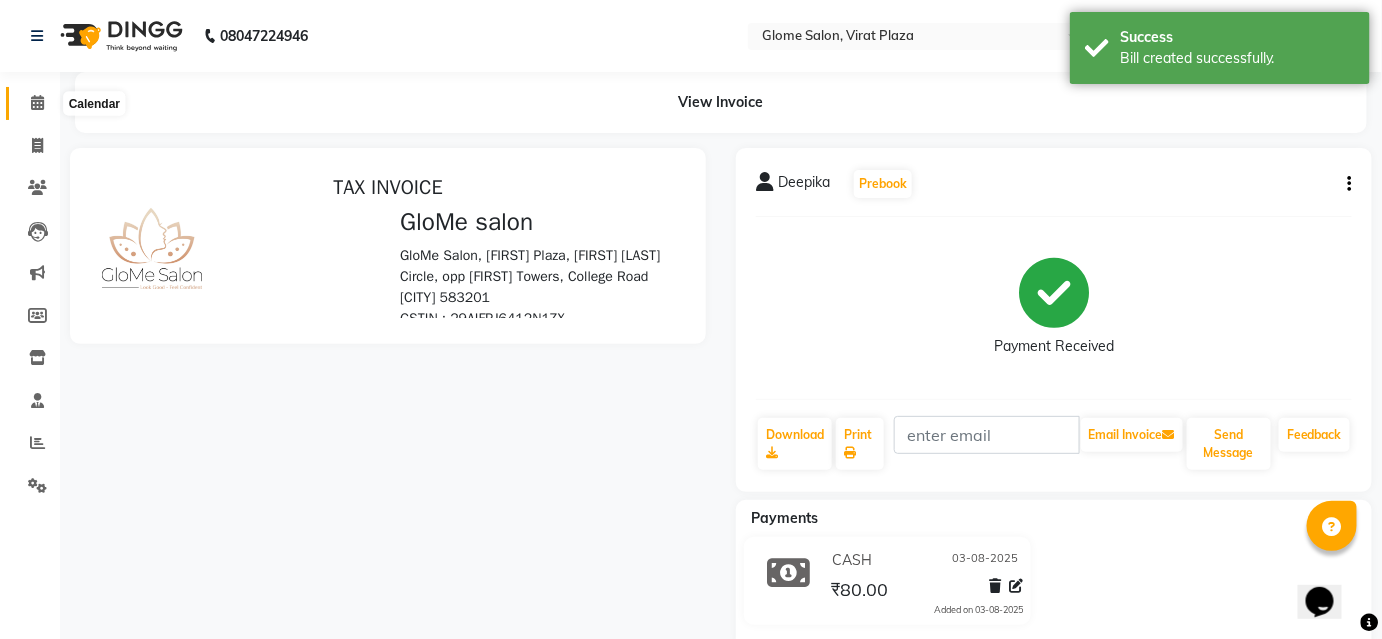 scroll, scrollTop: 0, scrollLeft: 0, axis: both 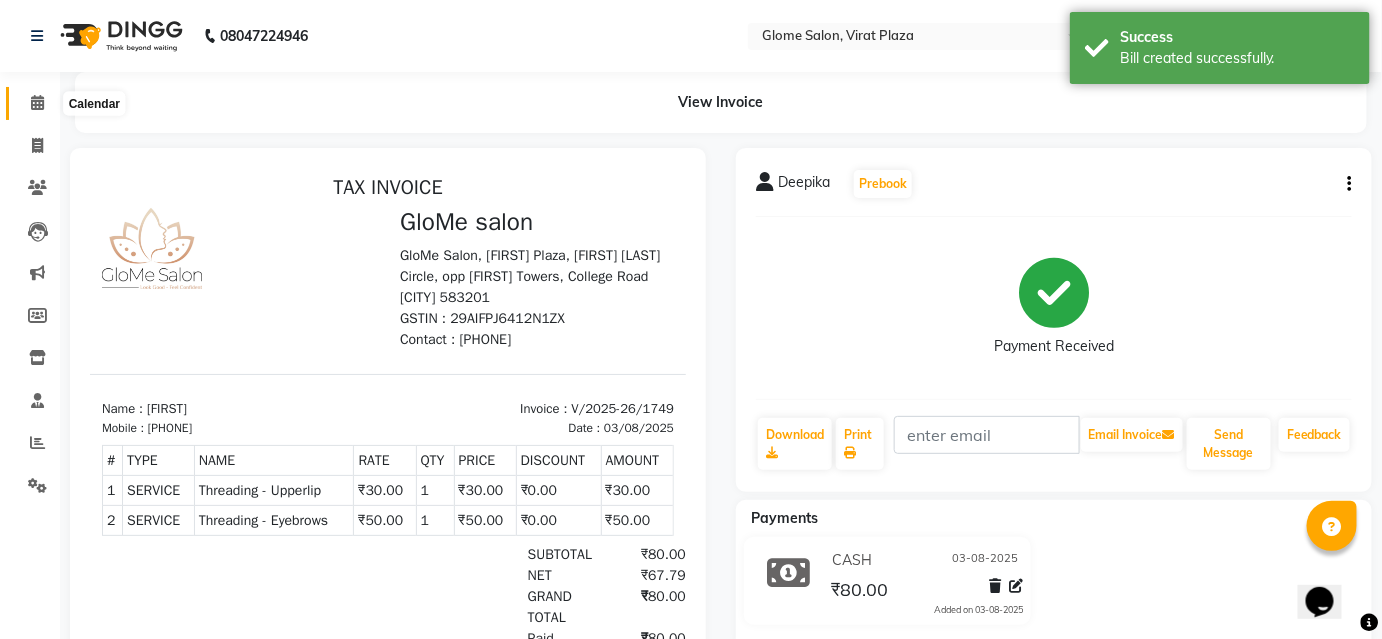 click 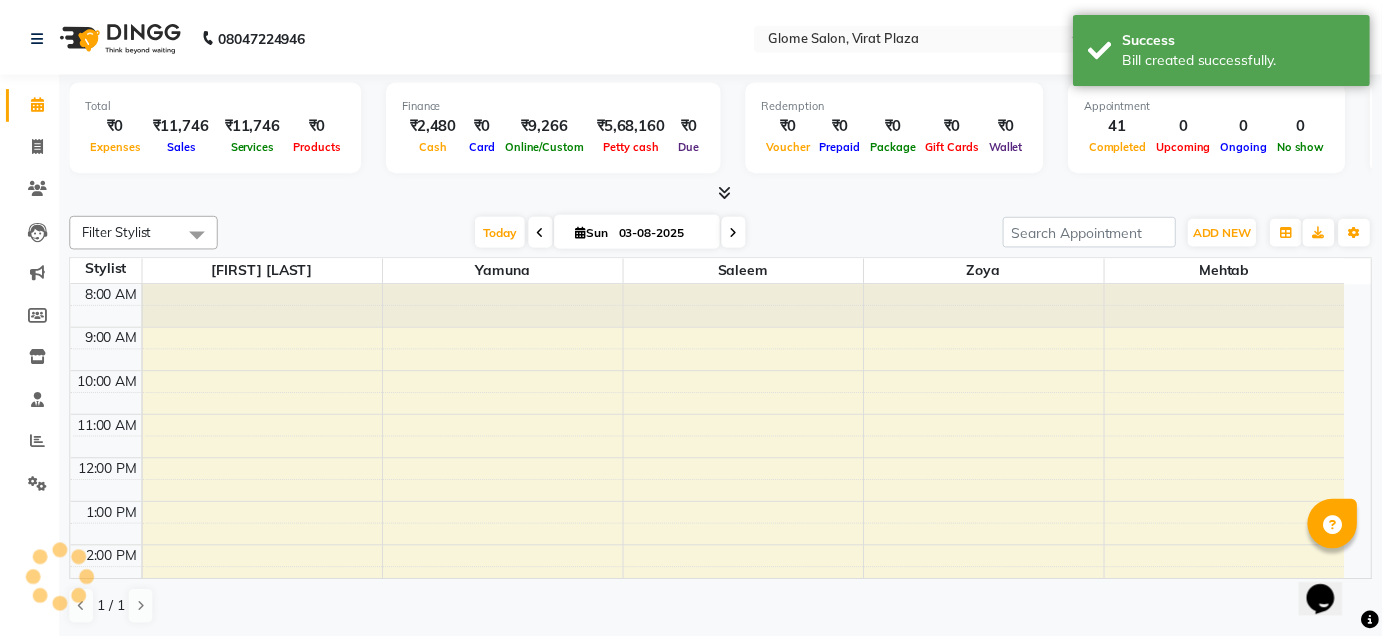 scroll, scrollTop: 0, scrollLeft: 0, axis: both 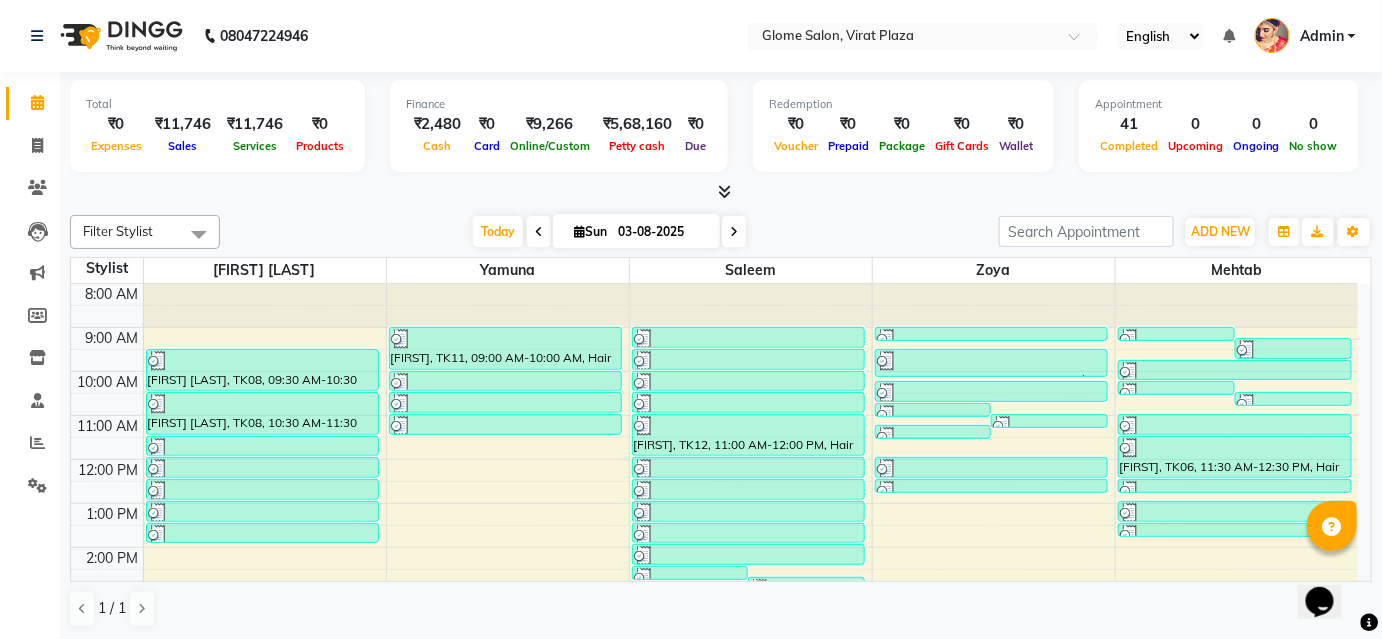 click on "8:00 AM 9:00 AM 10:00 AM 11:00 AM 12:00 PM 1:00 PM 2:00 PM 3:00 PM 4:00 PM 5:00 PM 6:00 PM 7:00 PM 8:00 PM     [FIRST] [LAST], TK08, 09:30 AM-10:30 AM, Cartridge Flavoured Waxing - Half Legs     [FIRST] [LAST], TK08, 10:30 AM-11:30 AM, Cartridge Flavoured Waxing - Full Arms     [FIRST] [LAST], TK08, 11:30 AM-12:00 PM, Peel Off Waxing - Underarms     [FIRST] [LAST], TK08, 12:00 PM-12:30 PM, Peel Off Waxing - Upper/Lower Lip     [FIRST] [LAST], TK08, 12:30 PM-01:00 PM, Threading  - Eyebrows     [FIRST], TK13, 01:00 PM-01:30 PM, Threading  - Eyebrows     [FIRST], TK14, 01:30 PM-02:00 PM, Threading  - Eyebrows     [FIRST], TK11, 09:00 AM-10:00 AM, Hair Spa  - Premium Spa     [FIRST], TK16, 10:00 AM-10:30 AM, Hair Cut - Basic Hair Cut     [FIRST], TK16, 10:30 AM-11:00 AM, Hair Cut - Basic Hair Cut     [FIRST], TK16, 11:00 AM-11:30 AM, Exclusive Men’S Services - Hair Cut     [FIRST], TK18, 02:30 PM-02:45 PM, Exclusive Men’S Services - Beard Shape And Trim" at bounding box center [714, 569] 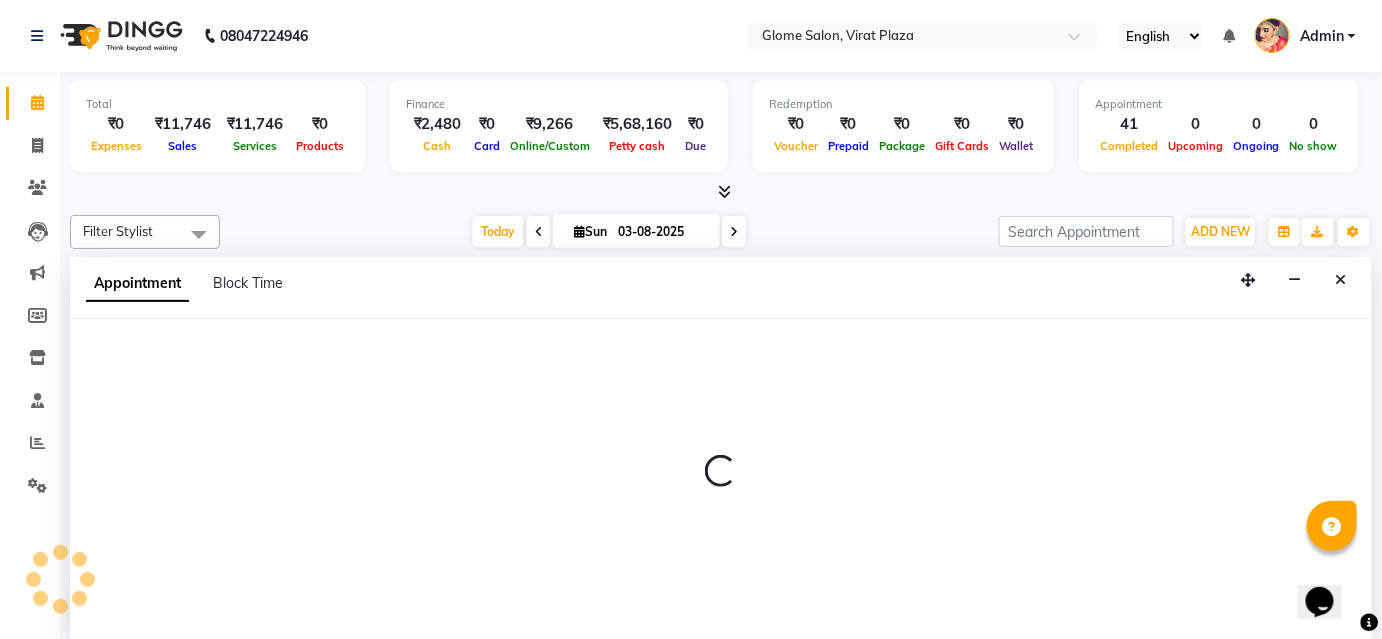 scroll, scrollTop: 0, scrollLeft: 0, axis: both 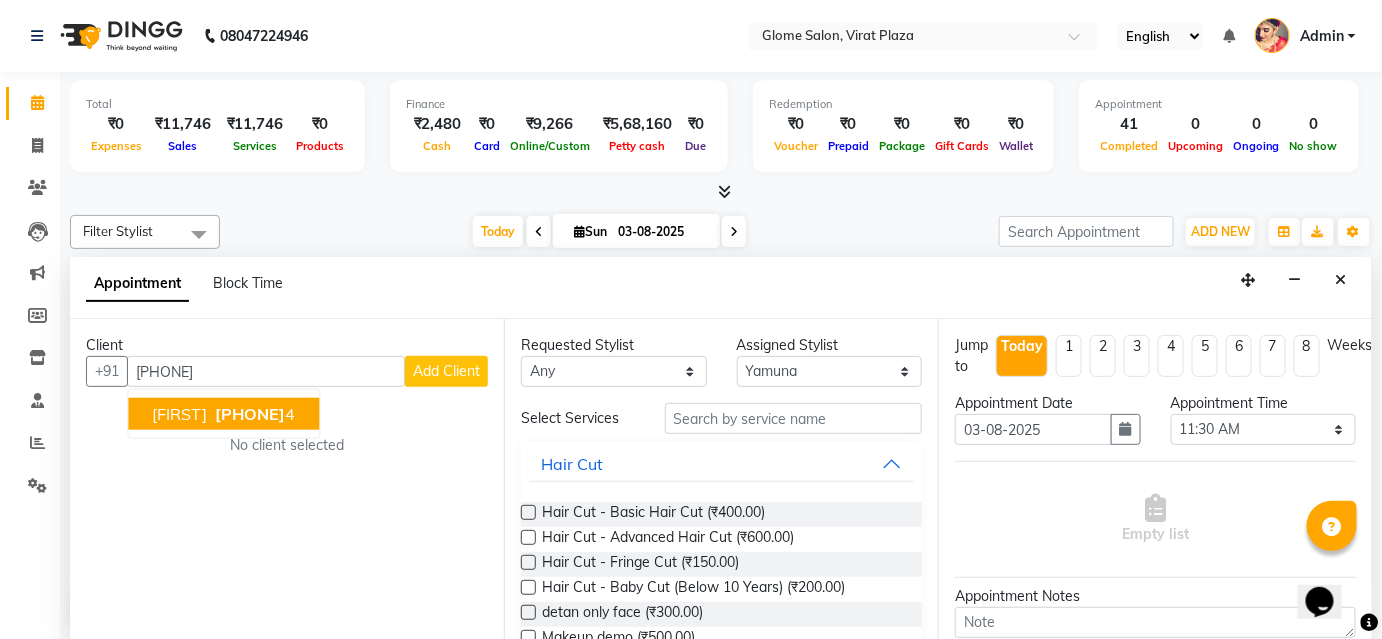 click on "[FIRST]" at bounding box center (179, 414) 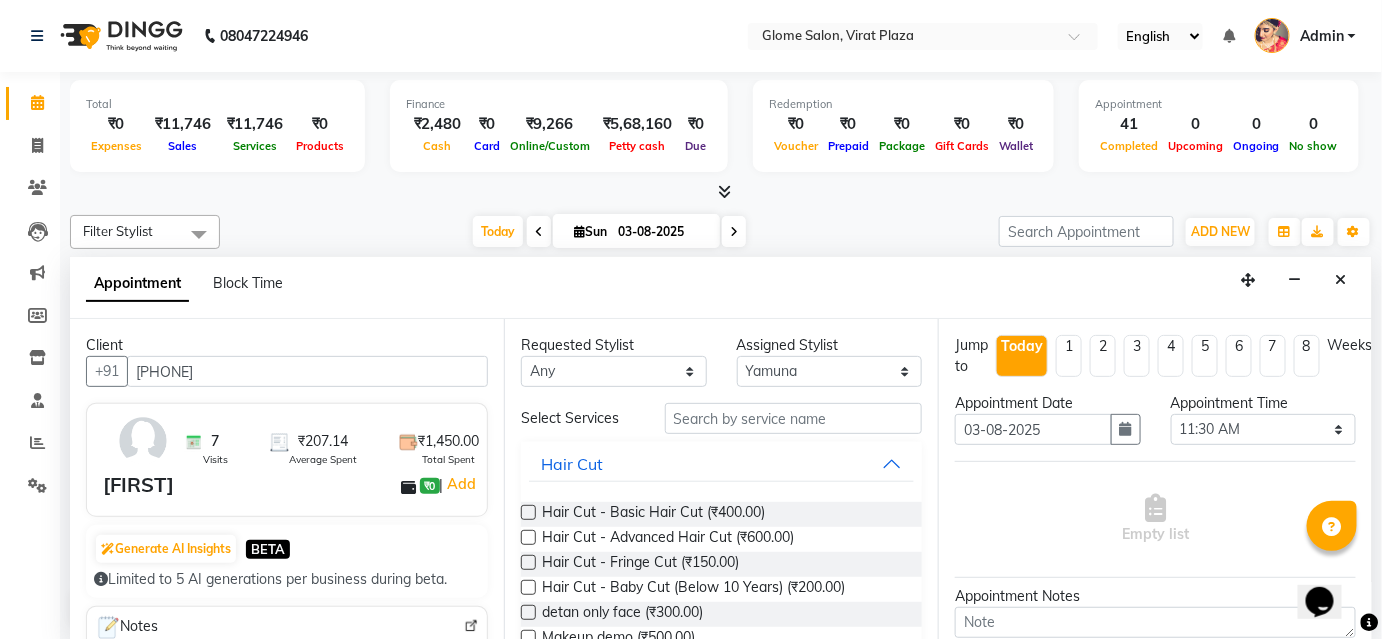 type on "[PHONE]" 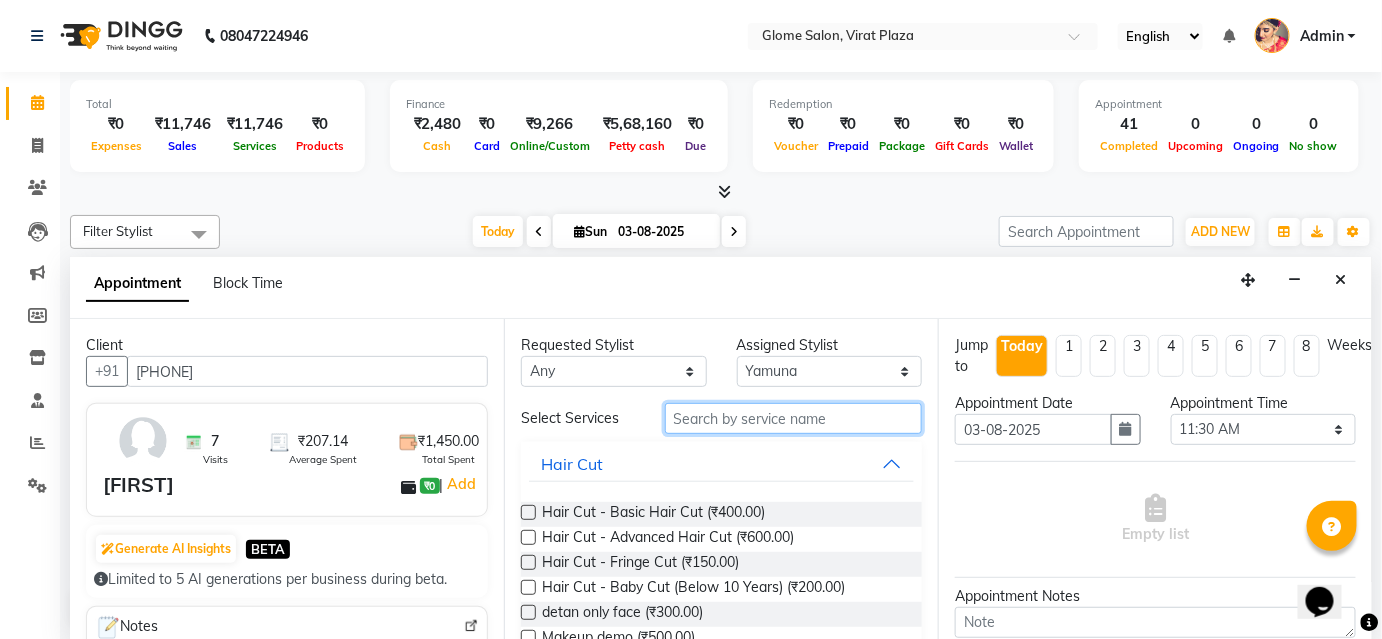 click at bounding box center [793, 418] 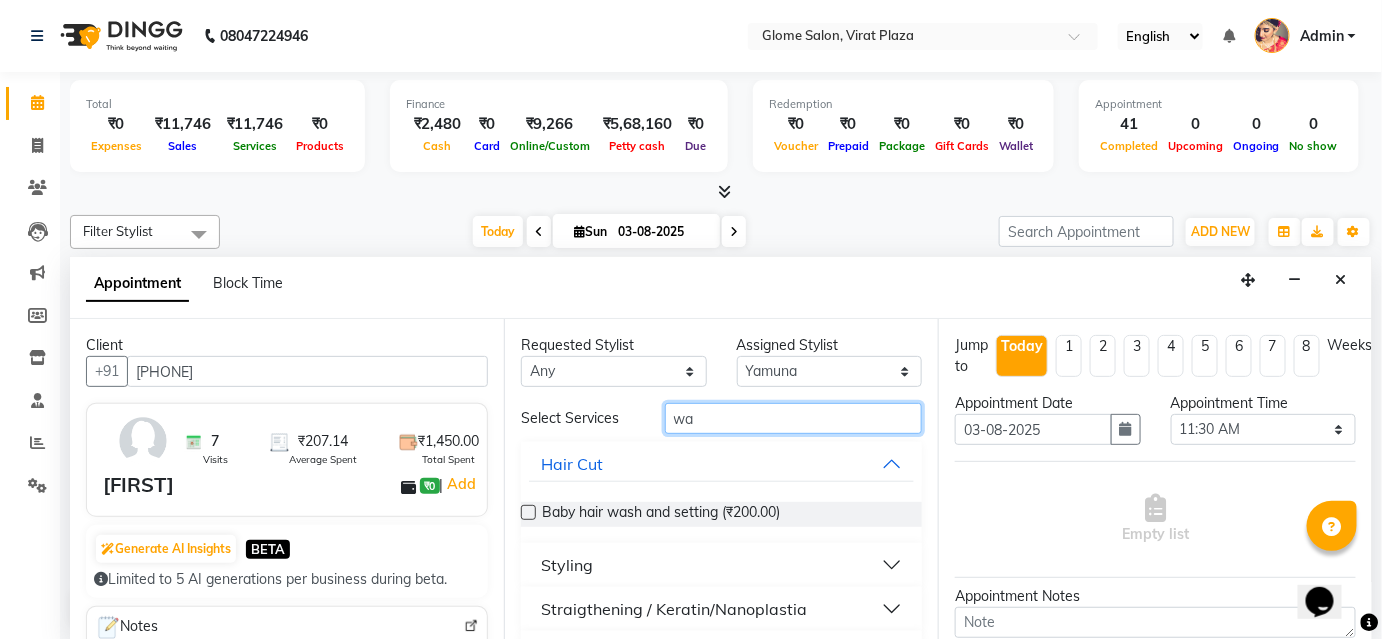 type on "w" 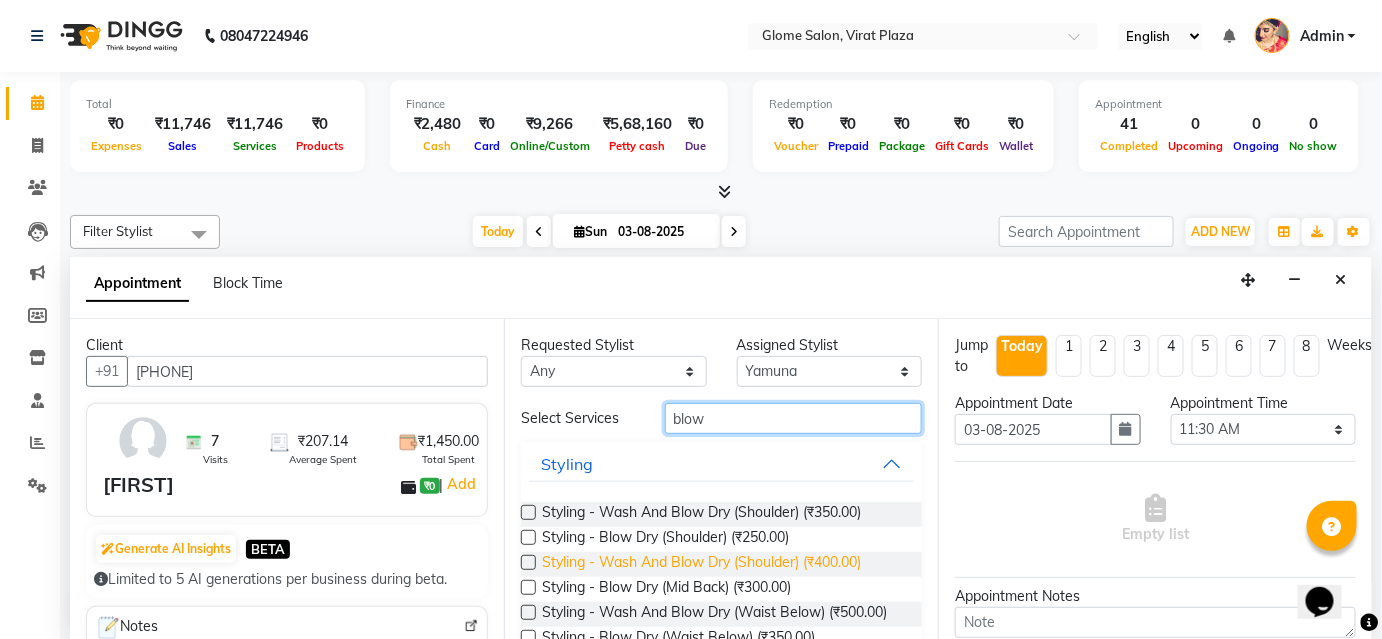 type on "blow" 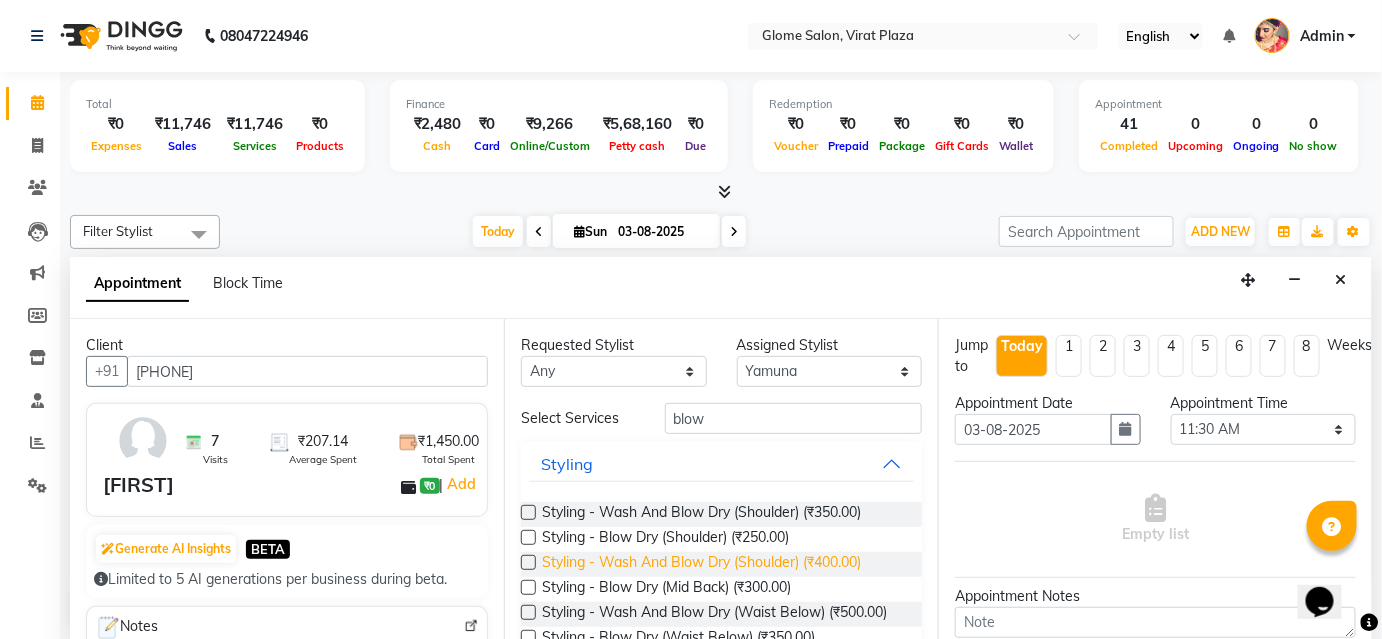 click on "Styling  - Wash And Blow Dry (Shoulder) (₹400.00)" at bounding box center [701, 564] 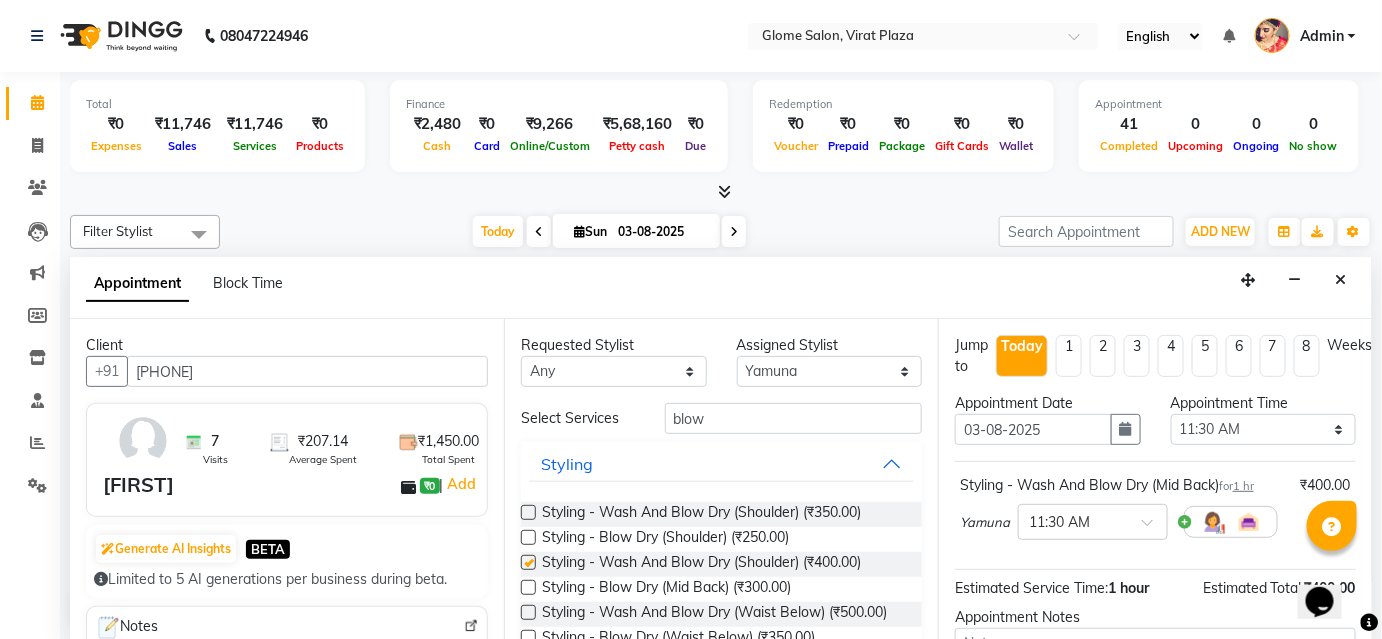 checkbox on "false" 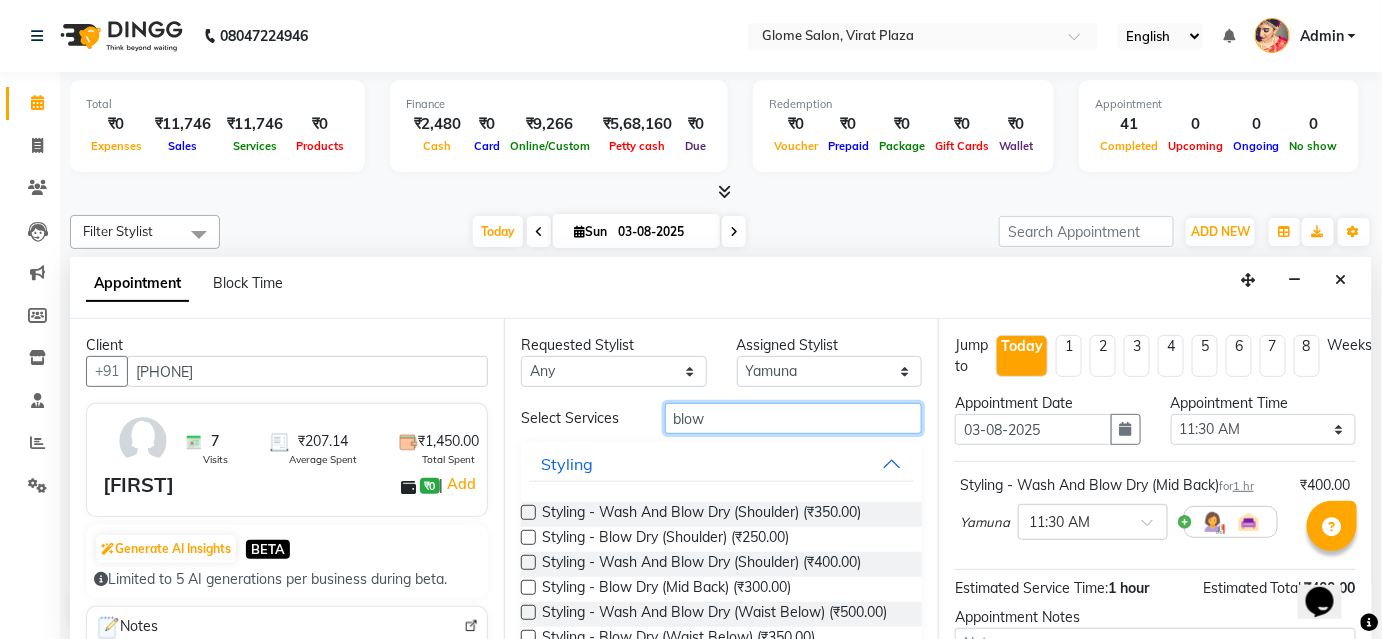 click on "blow" at bounding box center (793, 418) 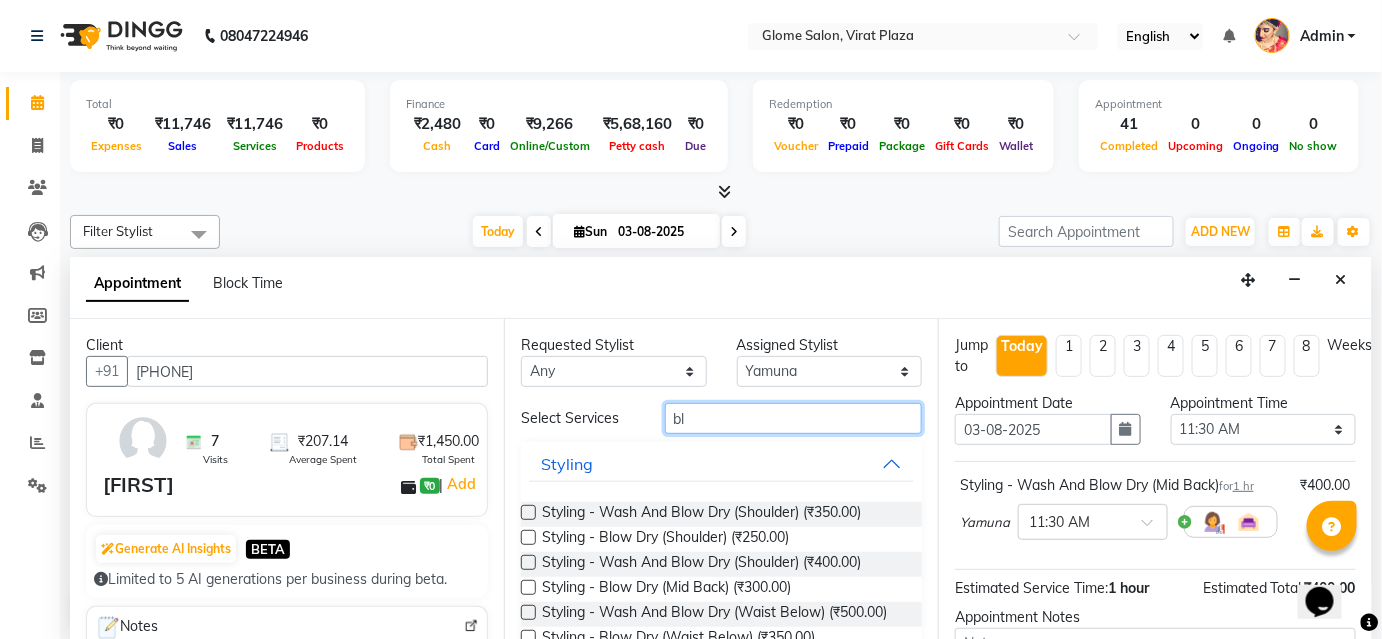 type on "b" 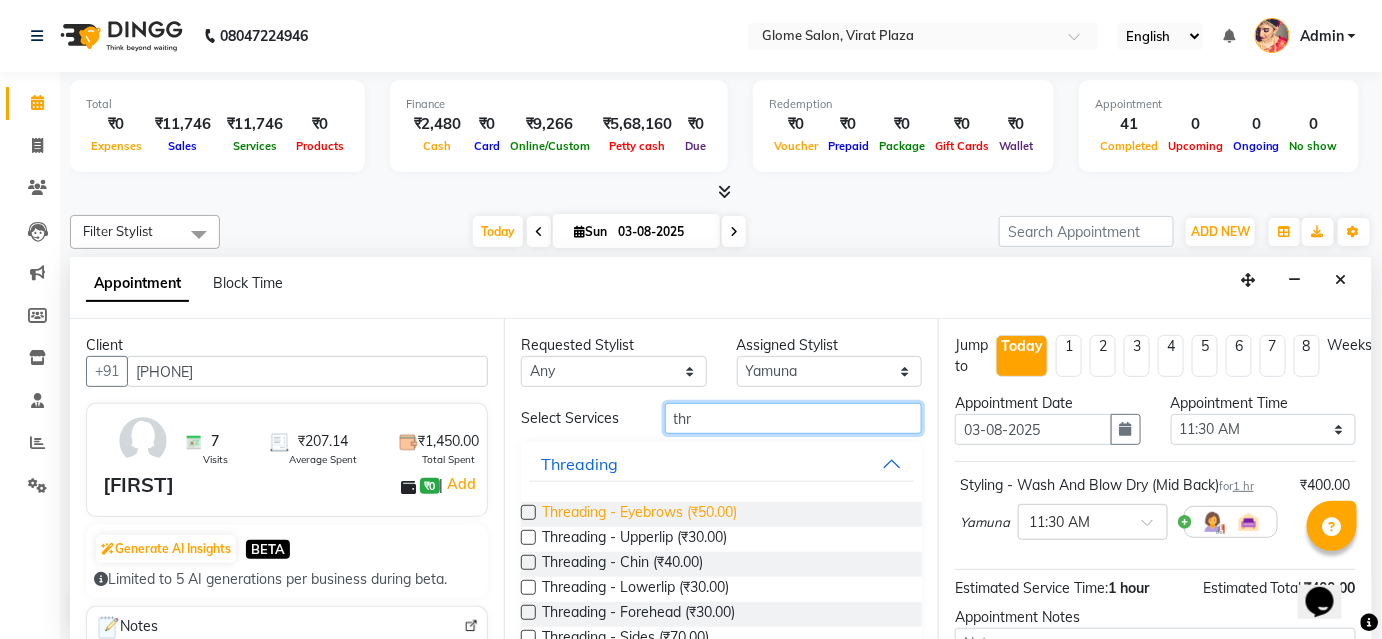 type on "thr" 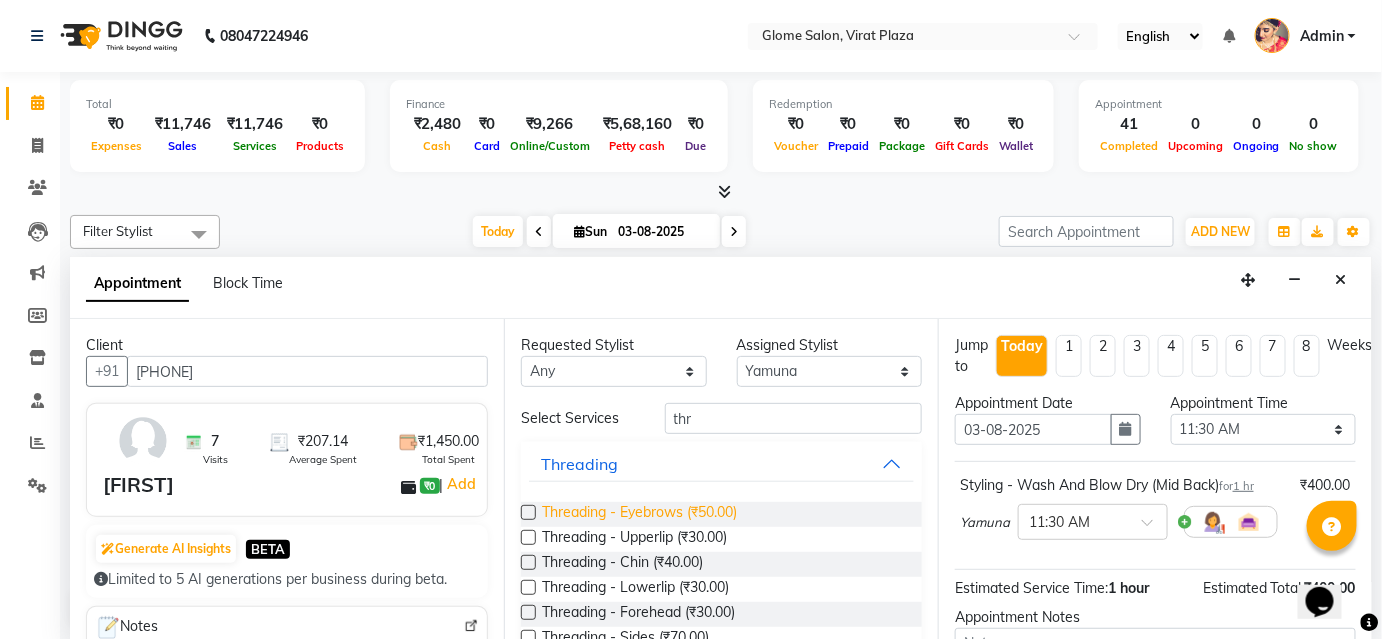 click on "Threading  - Eyebrows (₹50.00)" at bounding box center [639, 514] 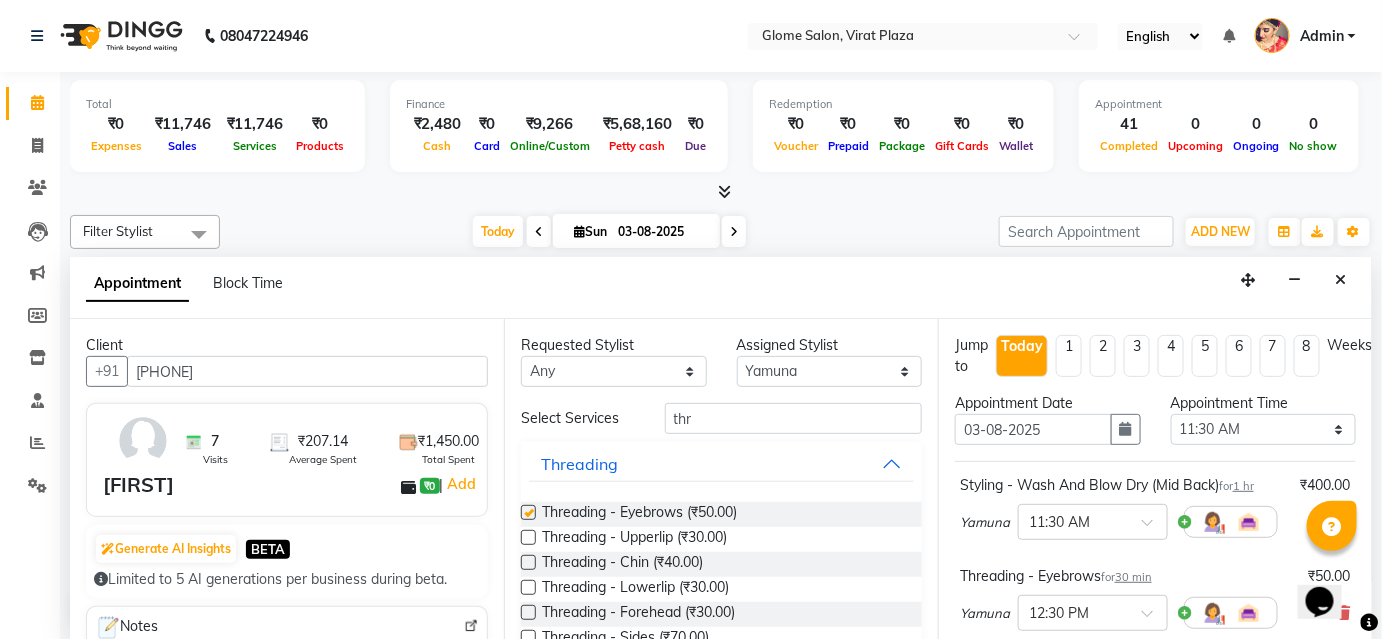 checkbox on "false" 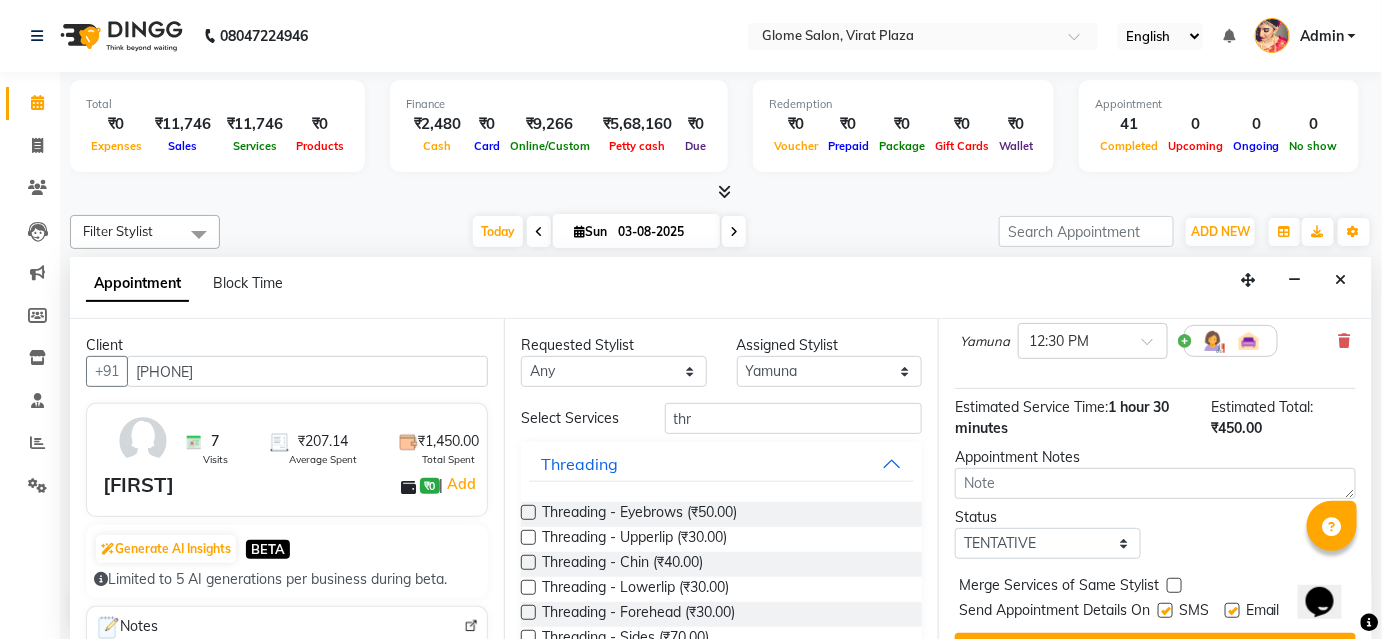 scroll, scrollTop: 315, scrollLeft: 0, axis: vertical 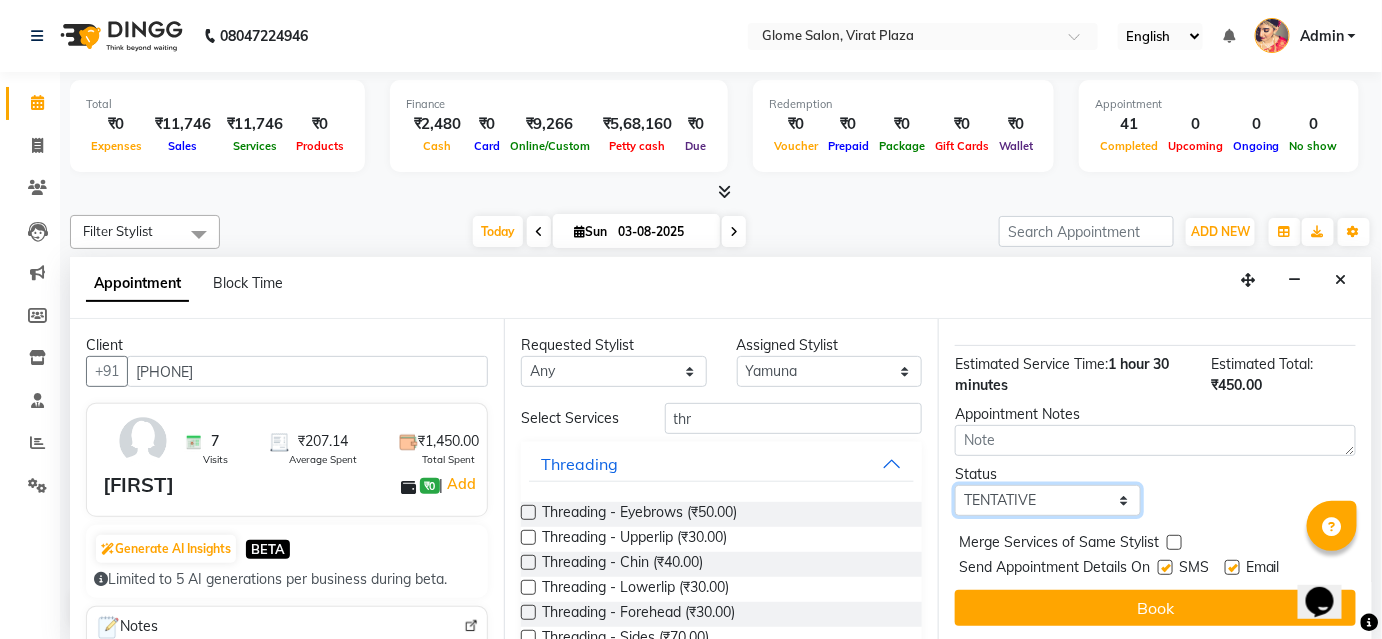 click on "Select TENTATIVE CONFIRM CHECK-IN UPCOMING" at bounding box center [1048, 500] 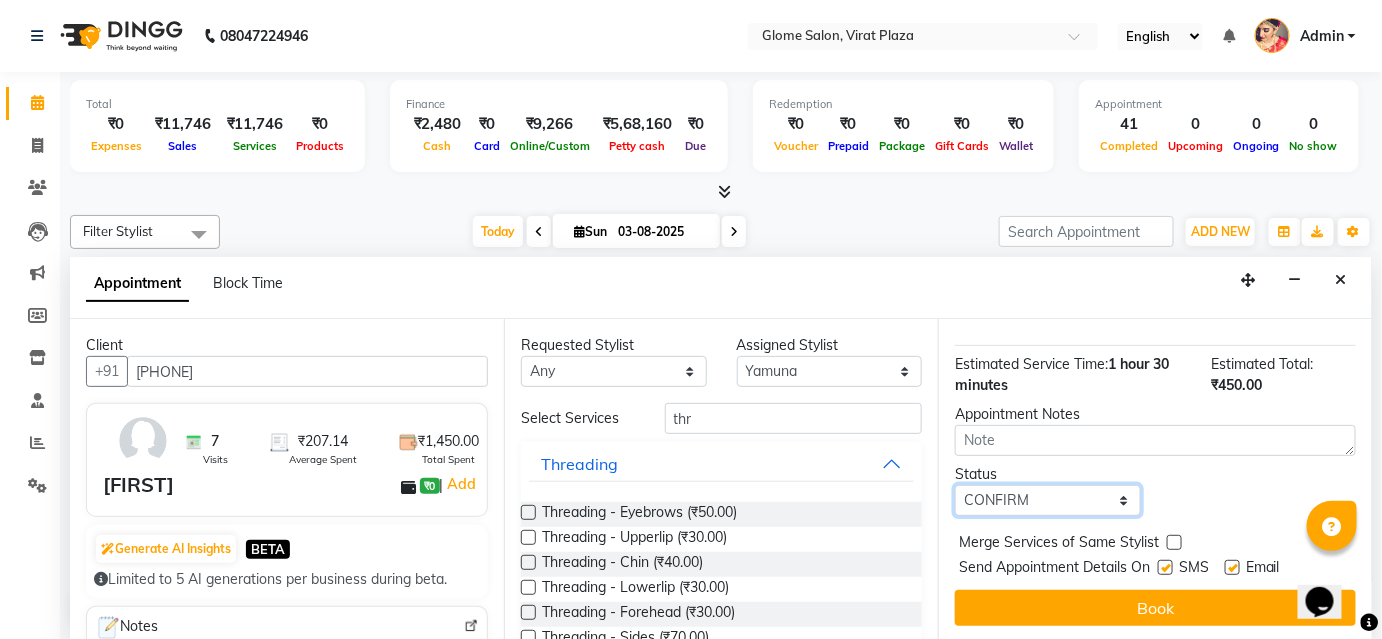 click on "Select TENTATIVE CONFIRM CHECK-IN UPCOMING" at bounding box center [1048, 500] 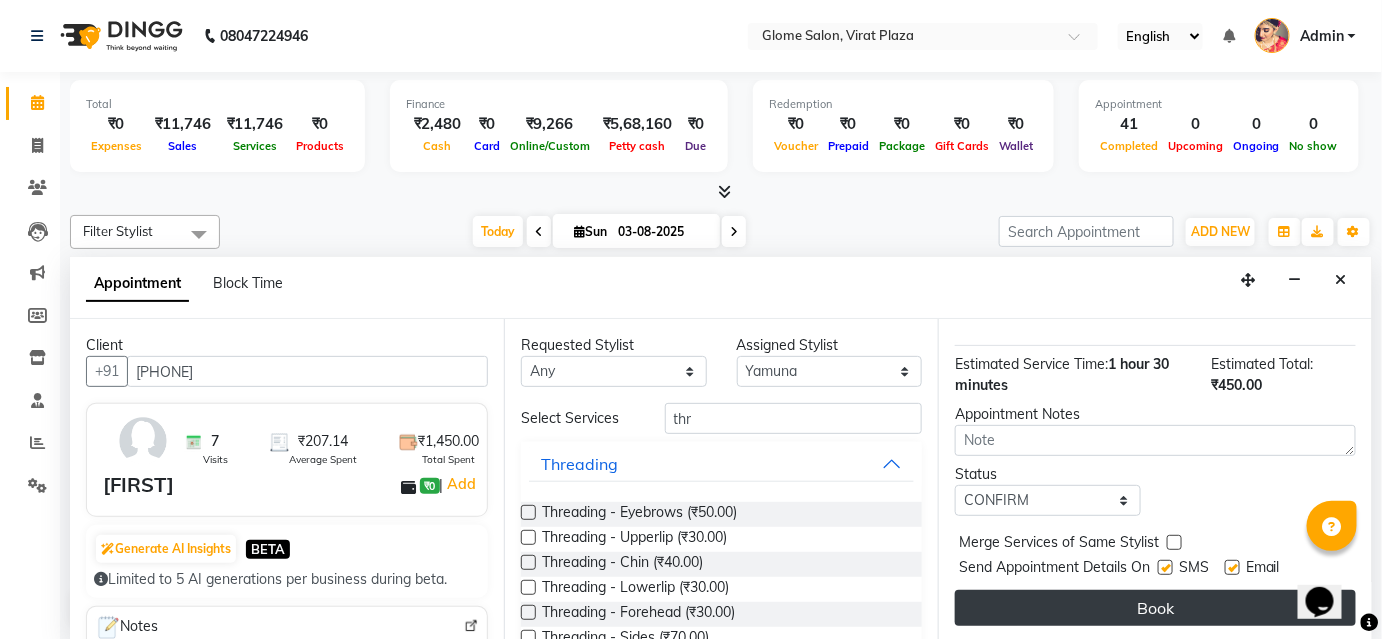 drag, startPoint x: 1008, startPoint y: 612, endPoint x: 1021, endPoint y: 573, distance: 41.109608 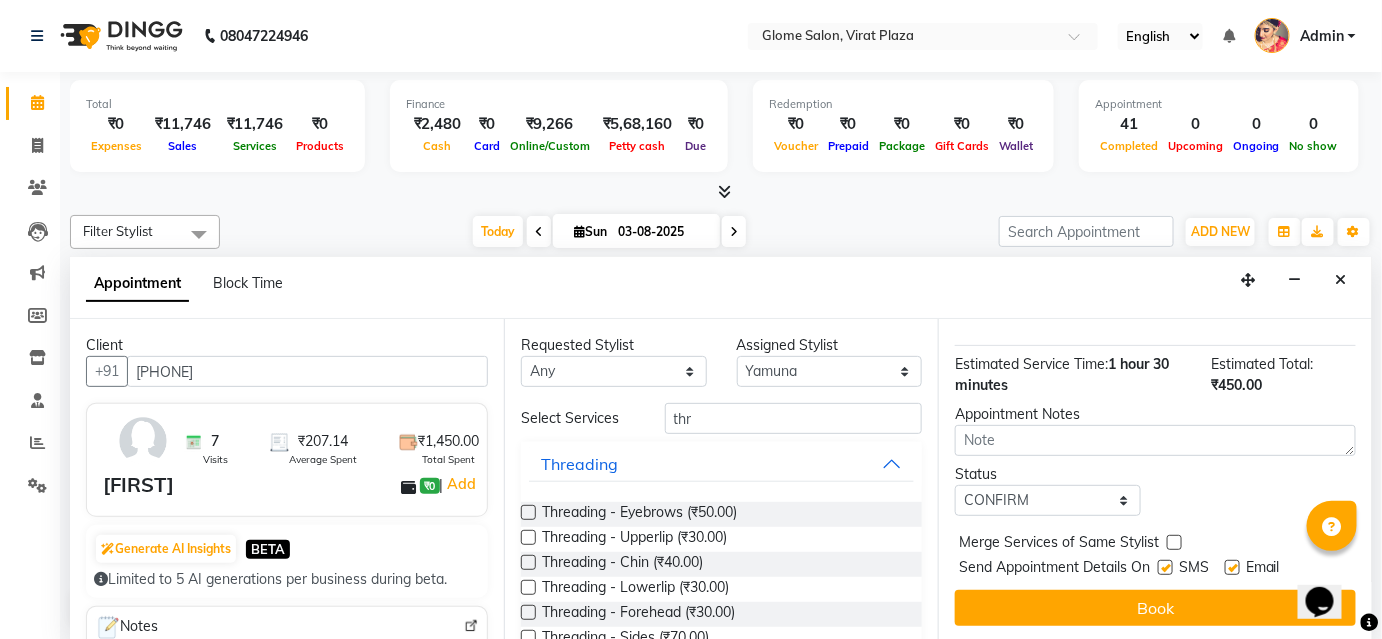 click on "Book" at bounding box center [1155, 608] 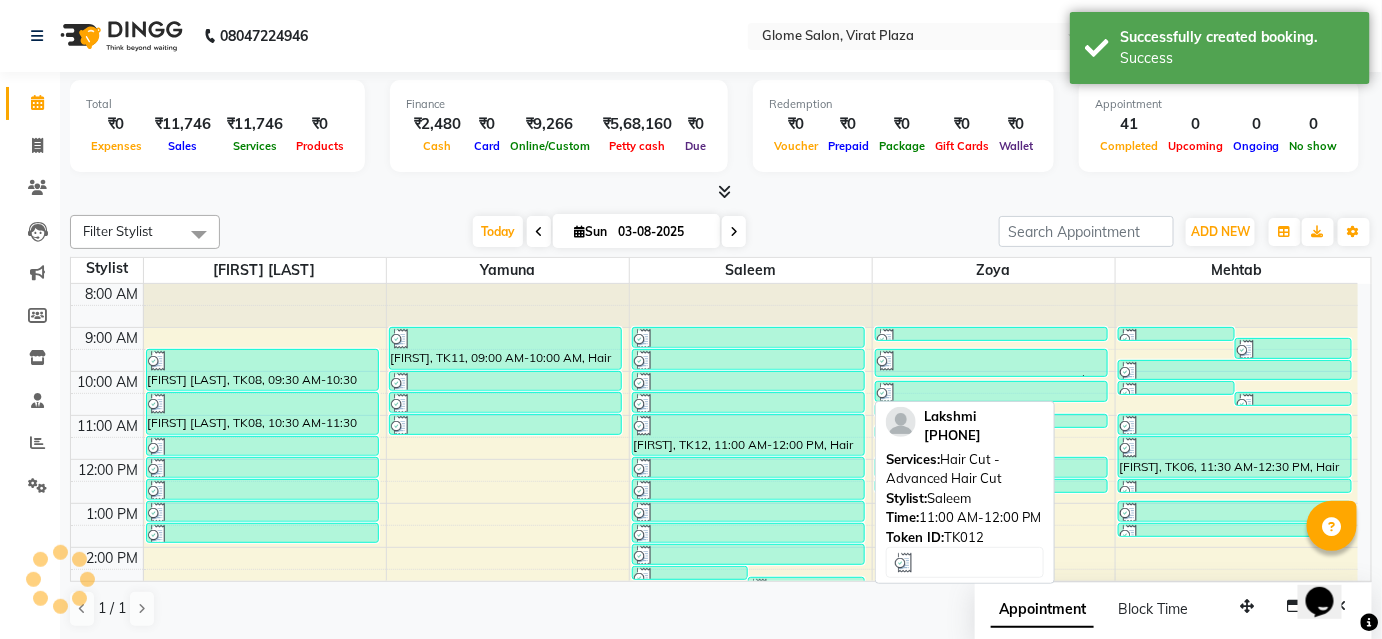 scroll, scrollTop: 0, scrollLeft: 0, axis: both 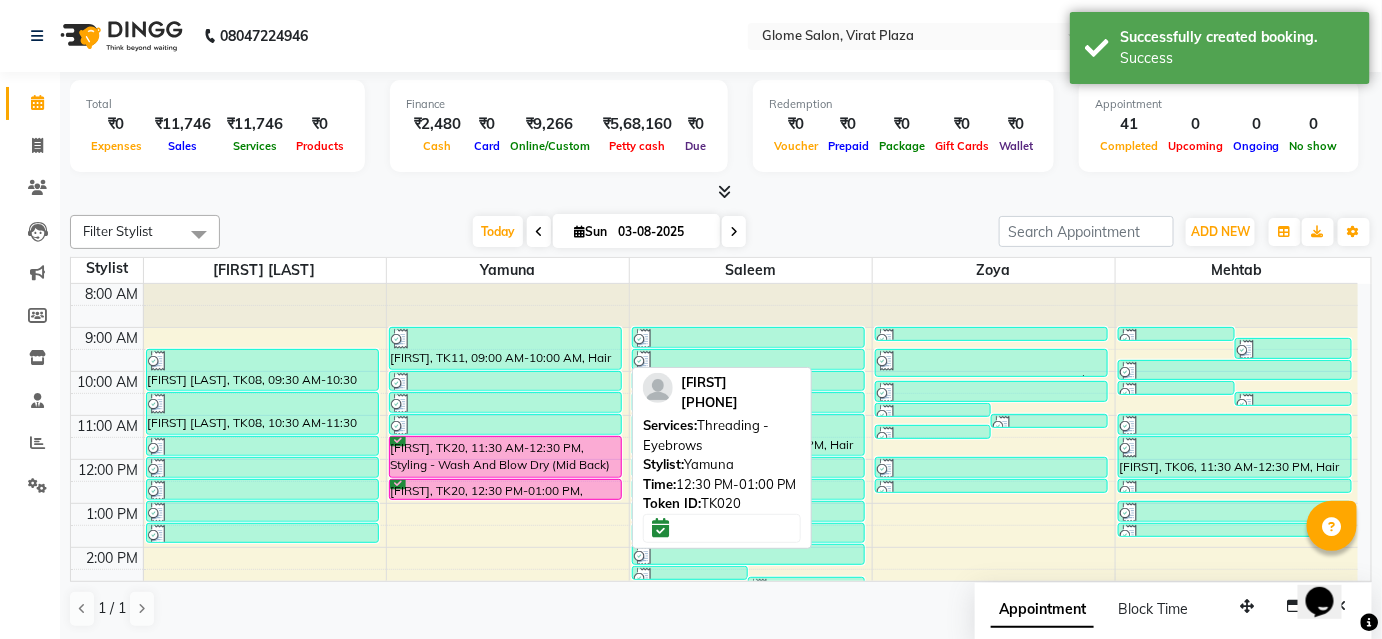 drag, startPoint x: 574, startPoint y: 478, endPoint x: 611, endPoint y: 463, distance: 39.92493 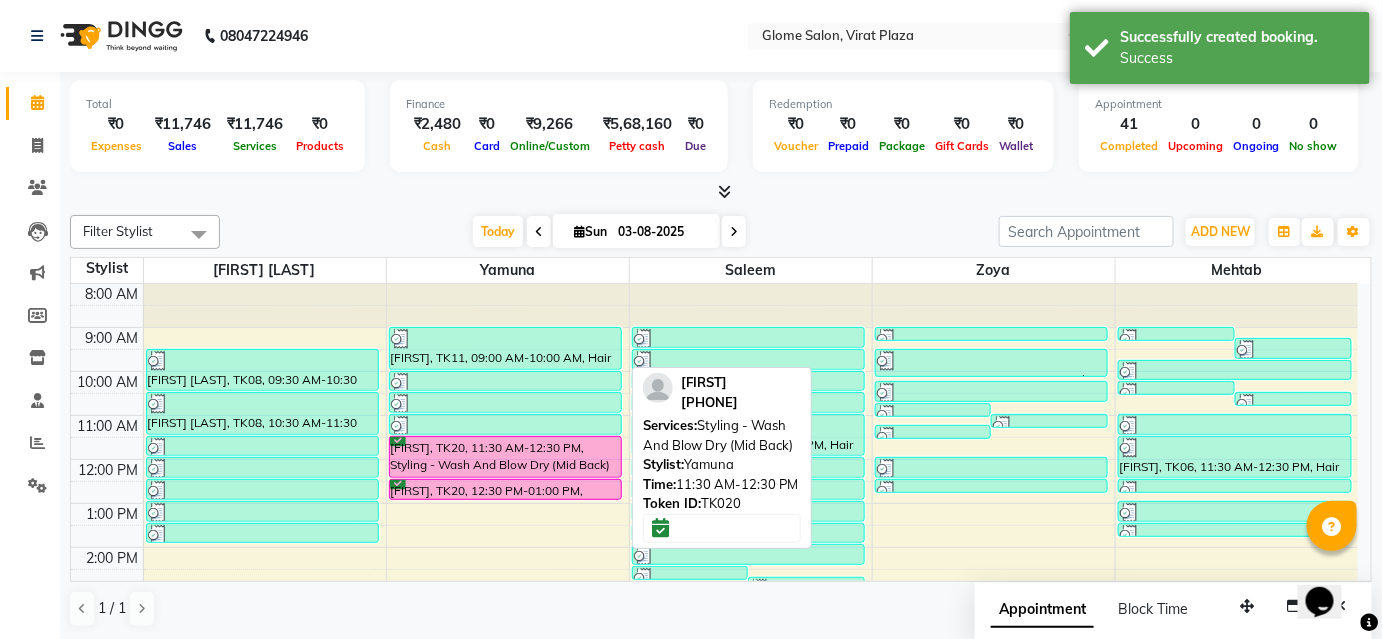 click on "[FIRST], TK20, 11:30 AM-12:30 PM, Styling  - Wash And Blow Dry (Mid Back)" at bounding box center [506, 457] 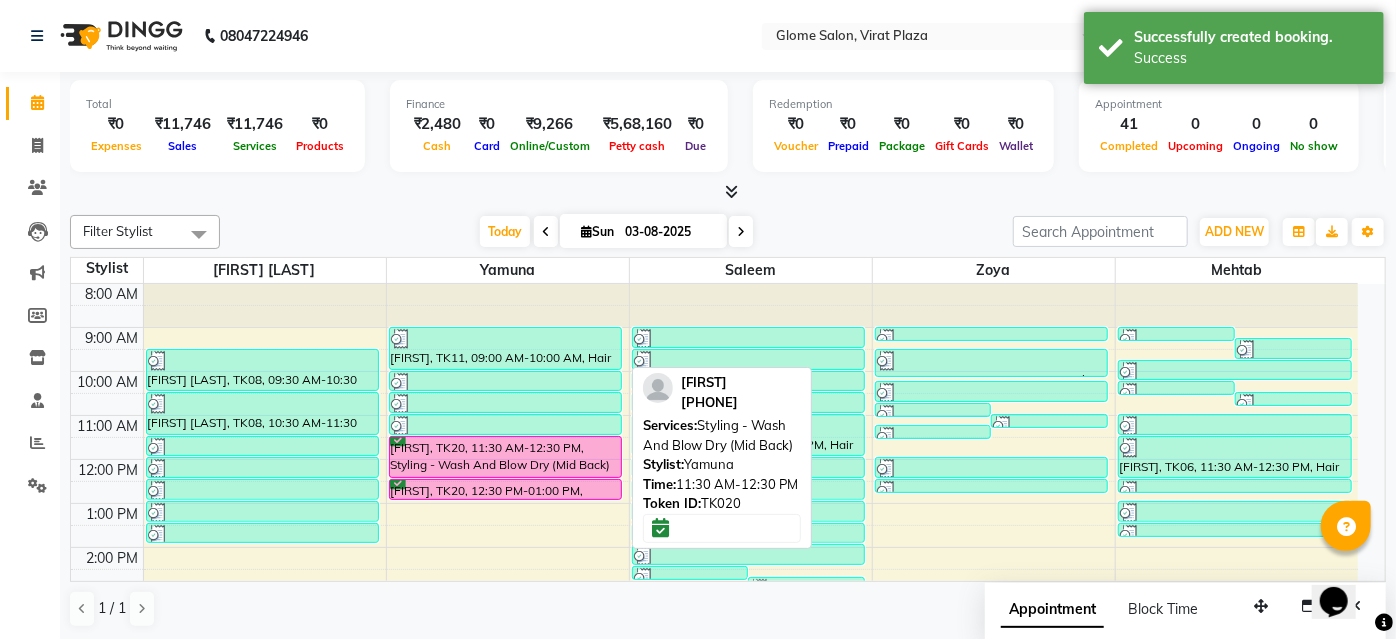 select on "6" 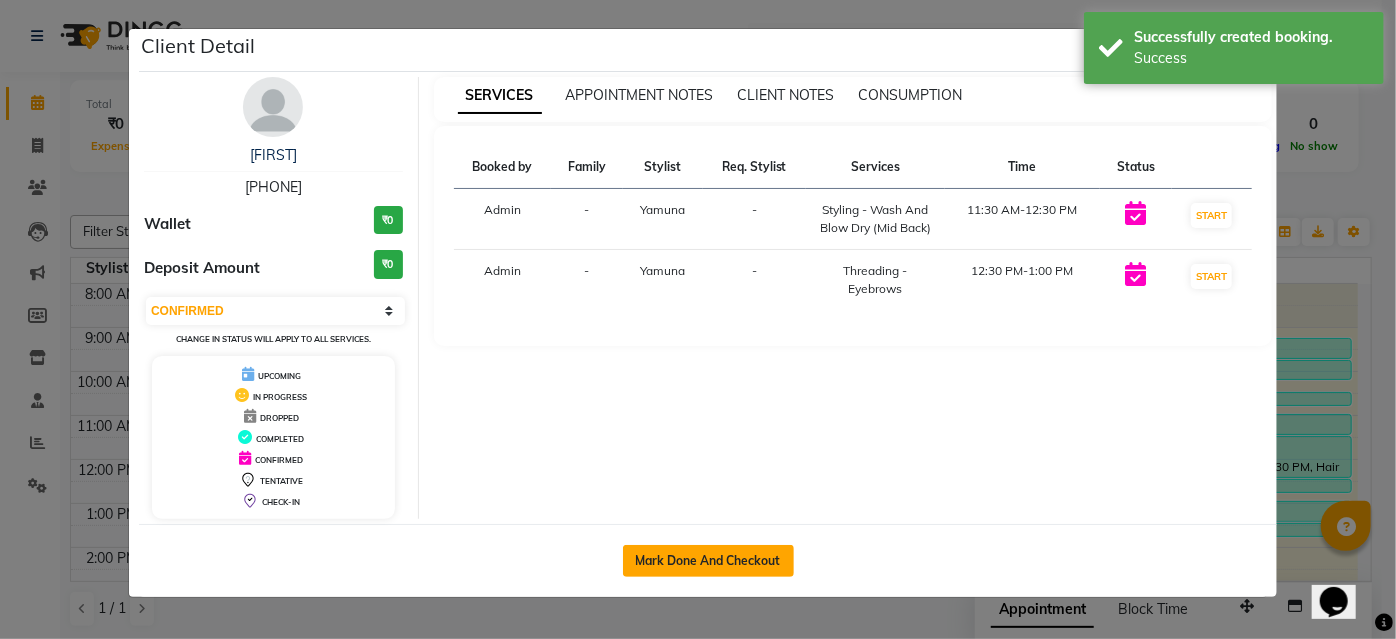 click on "Mark Done And Checkout" 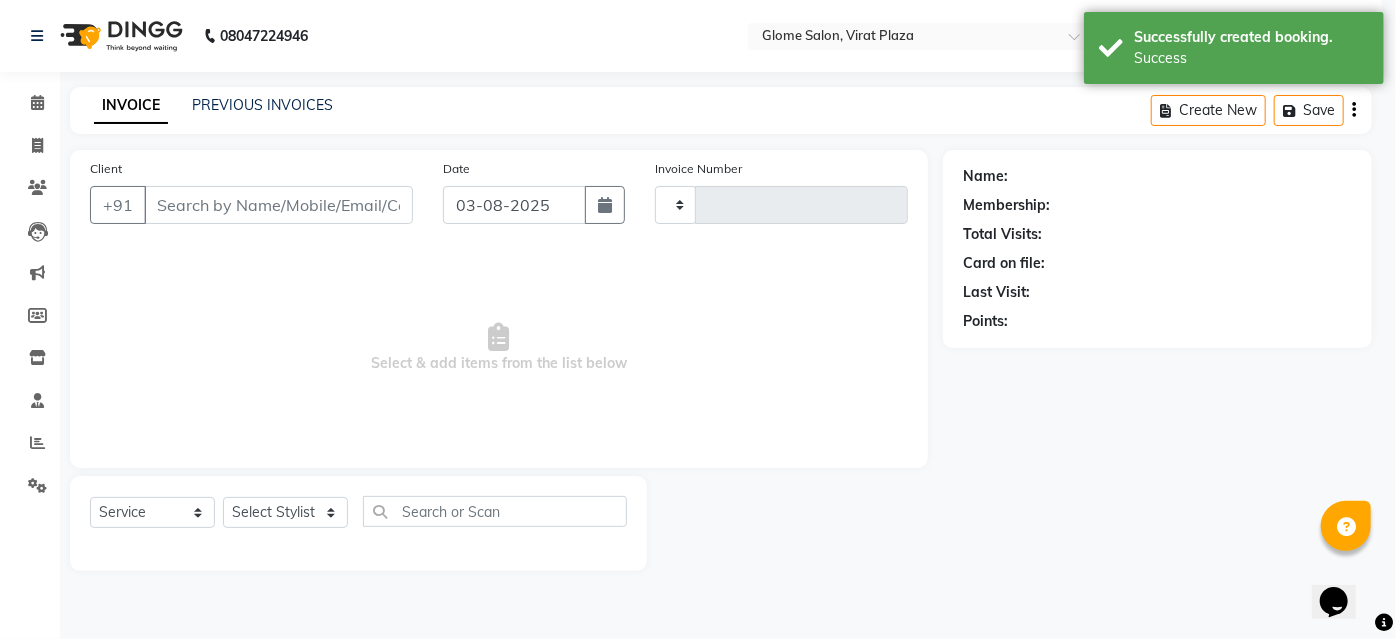 type on "1750" 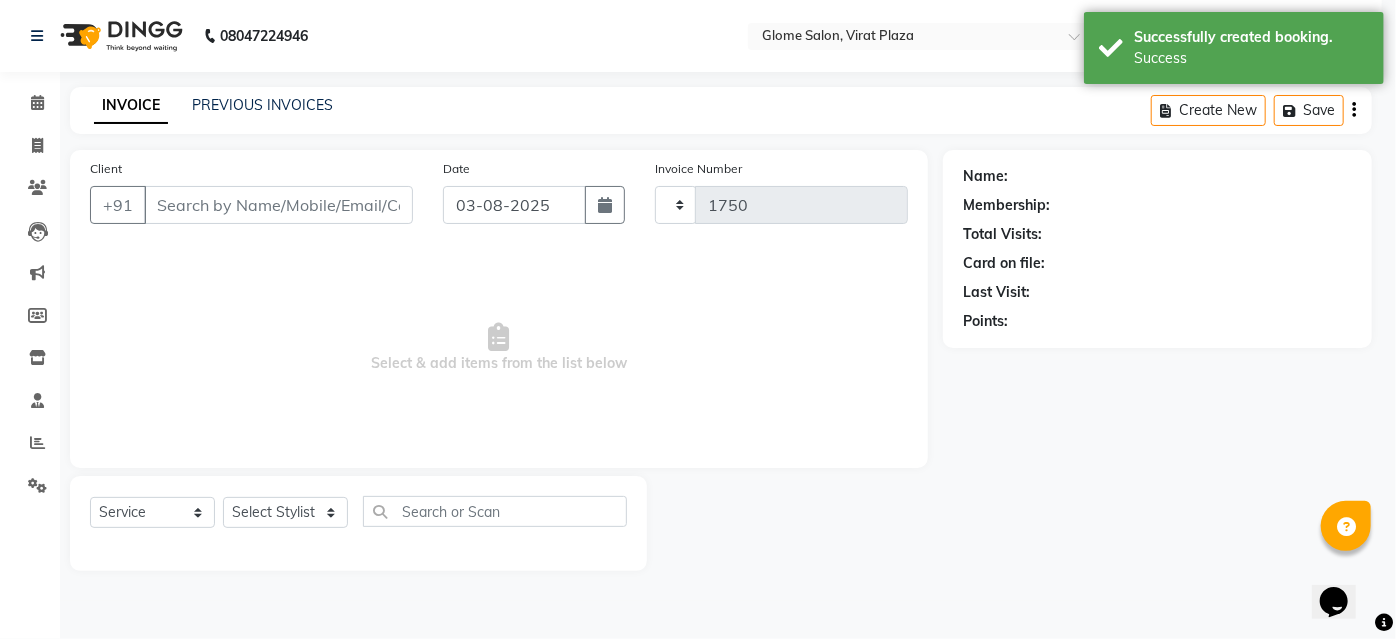 select on "5199" 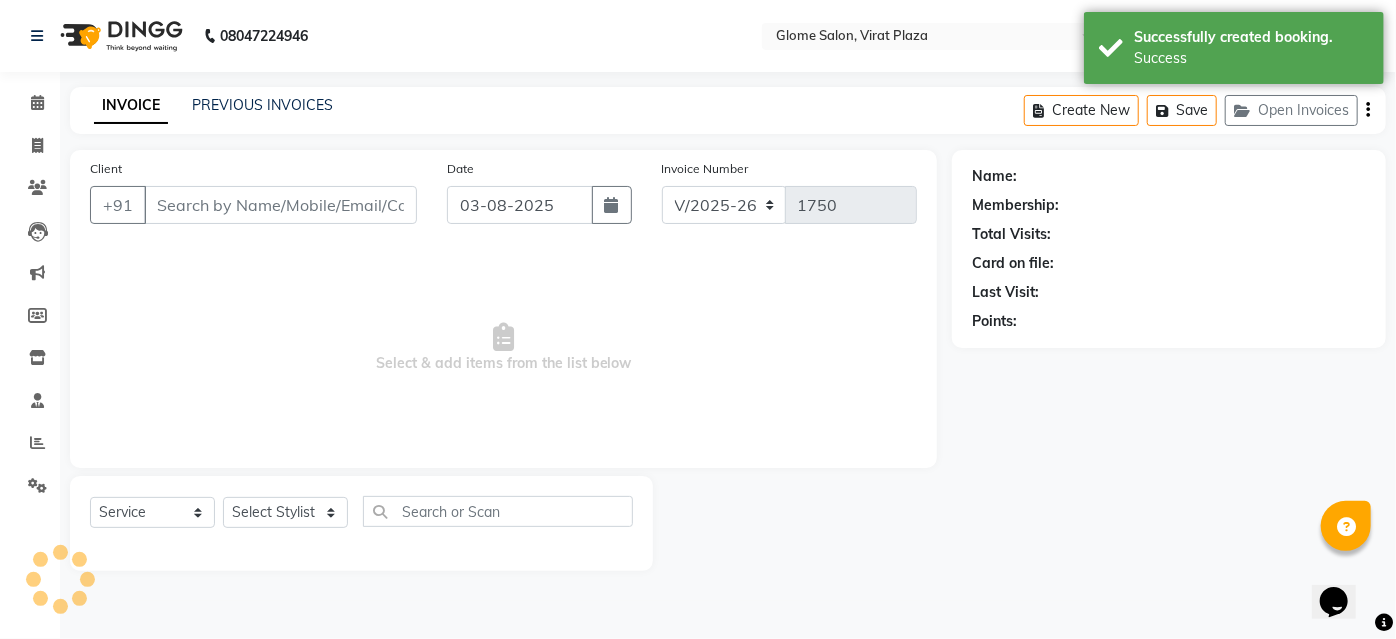 type on "[PHONE]" 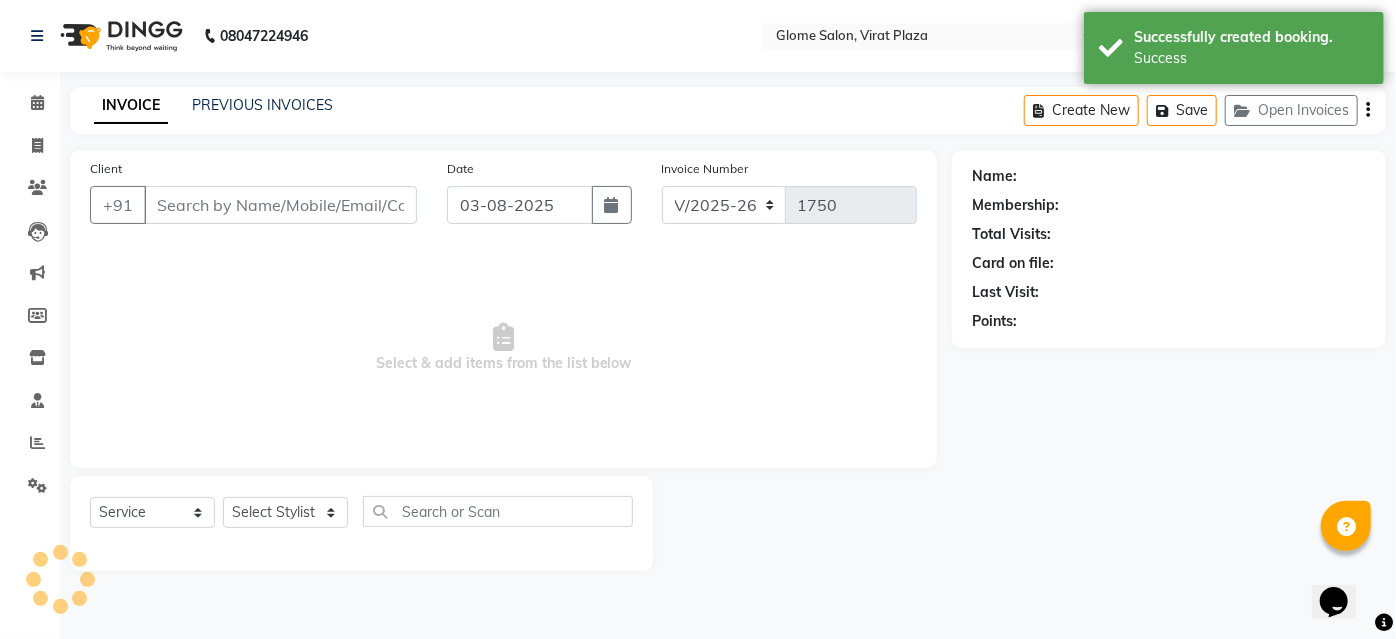 select on "34178" 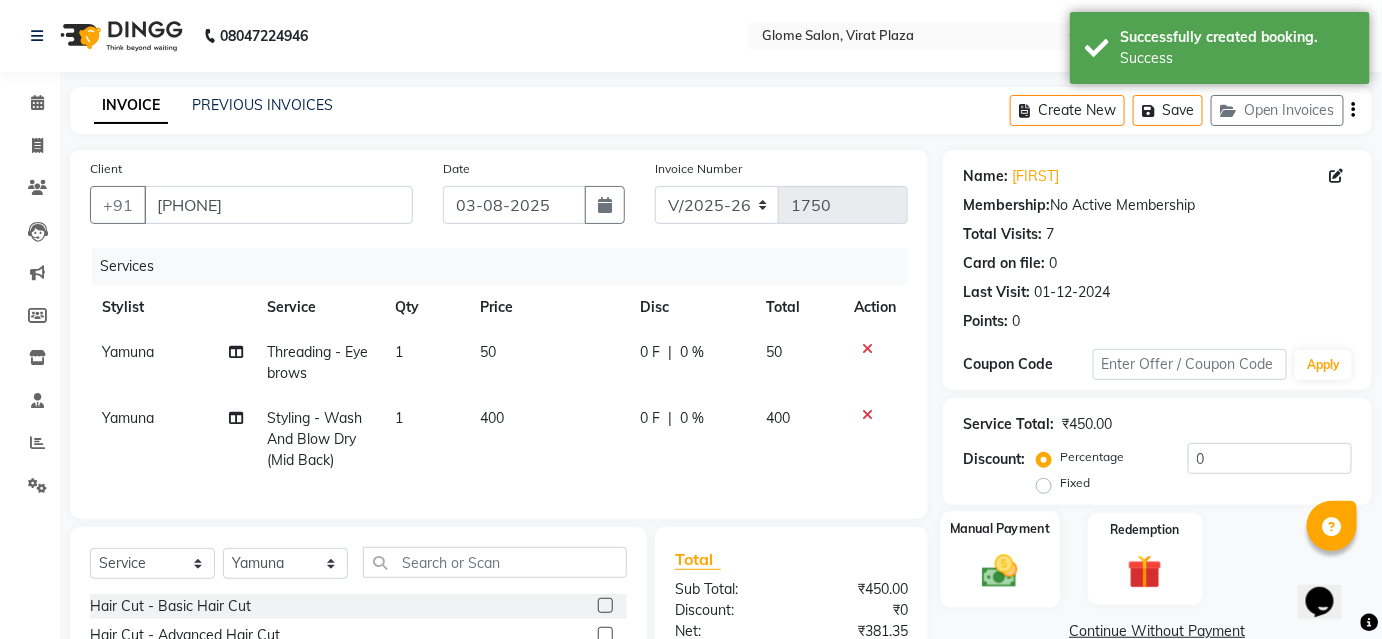 scroll, scrollTop: 226, scrollLeft: 0, axis: vertical 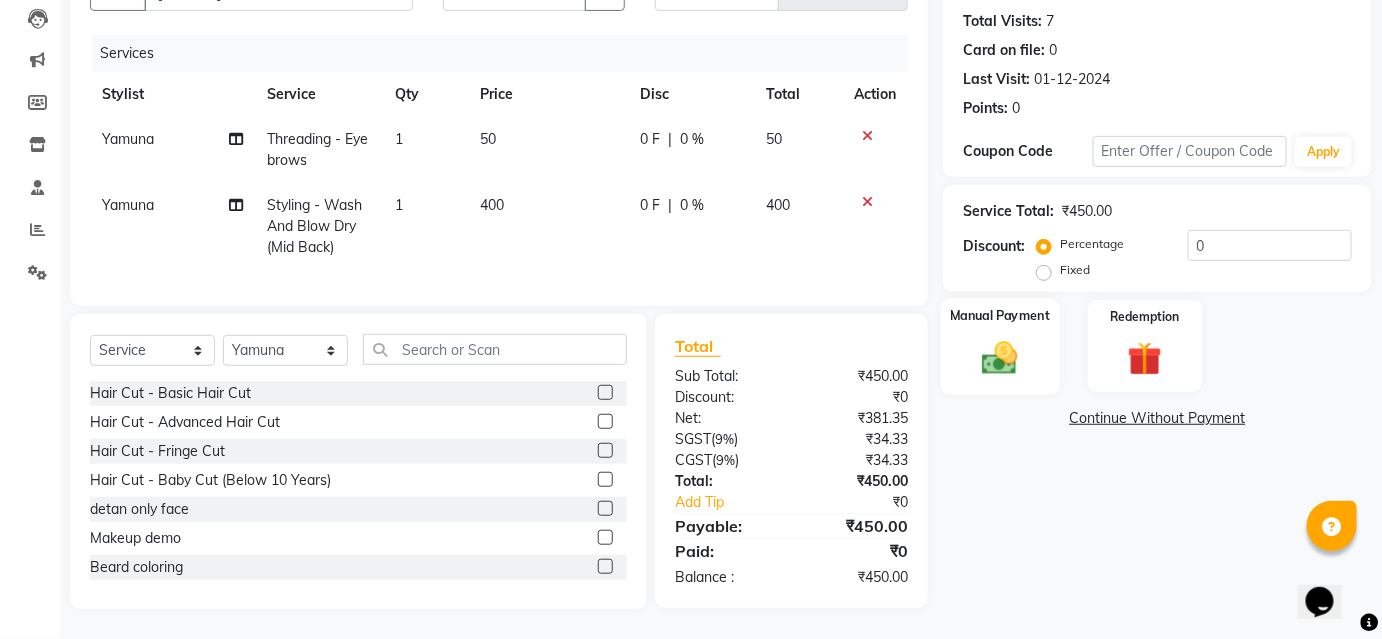 drag, startPoint x: 988, startPoint y: 340, endPoint x: 1006, endPoint y: 340, distance: 18 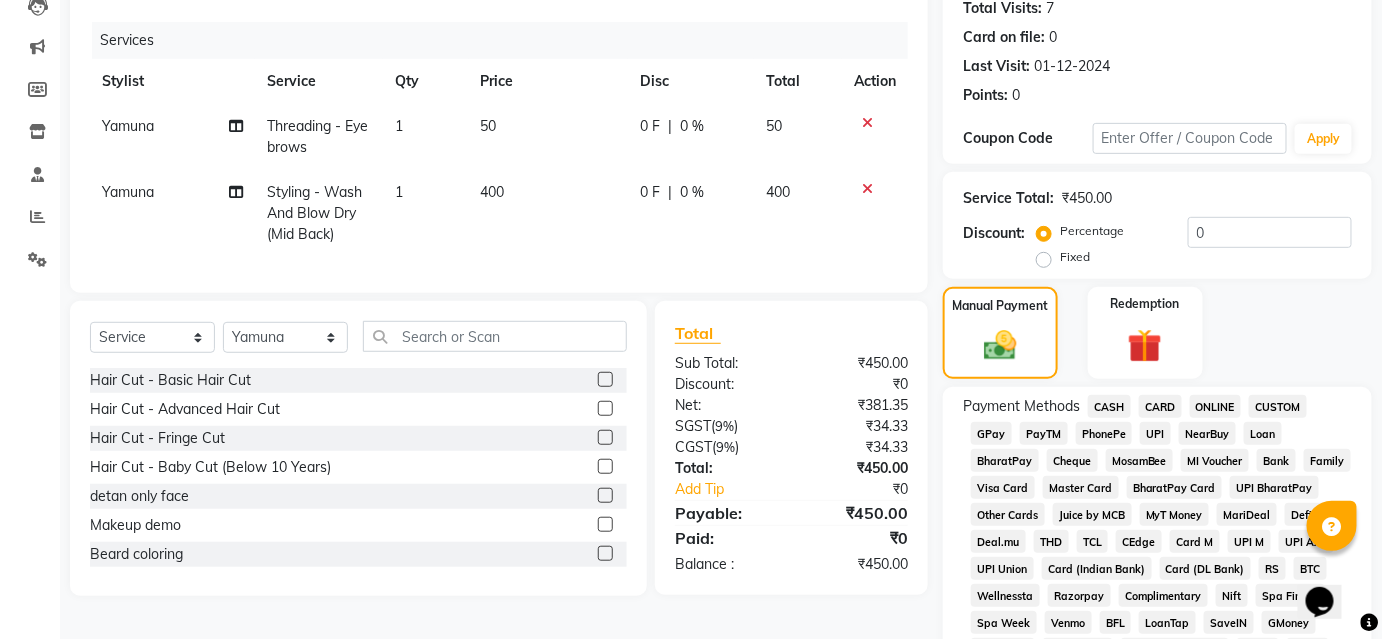 click on "UPI" 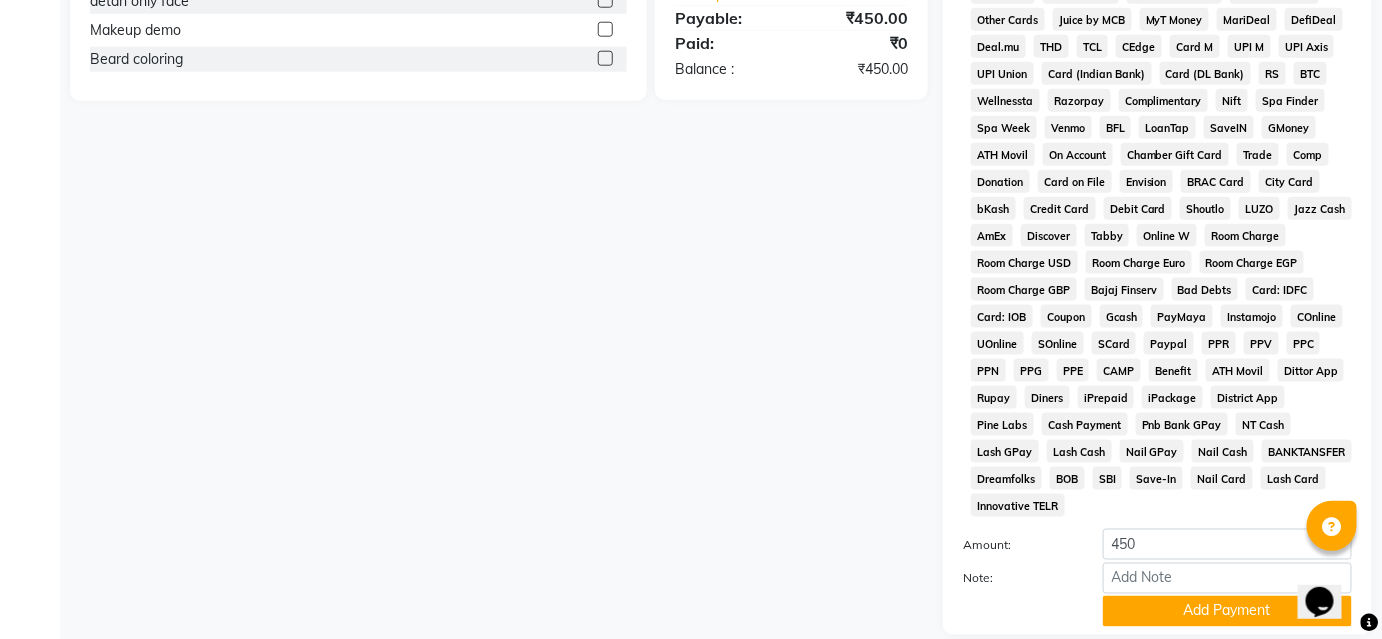 scroll, scrollTop: 839, scrollLeft: 0, axis: vertical 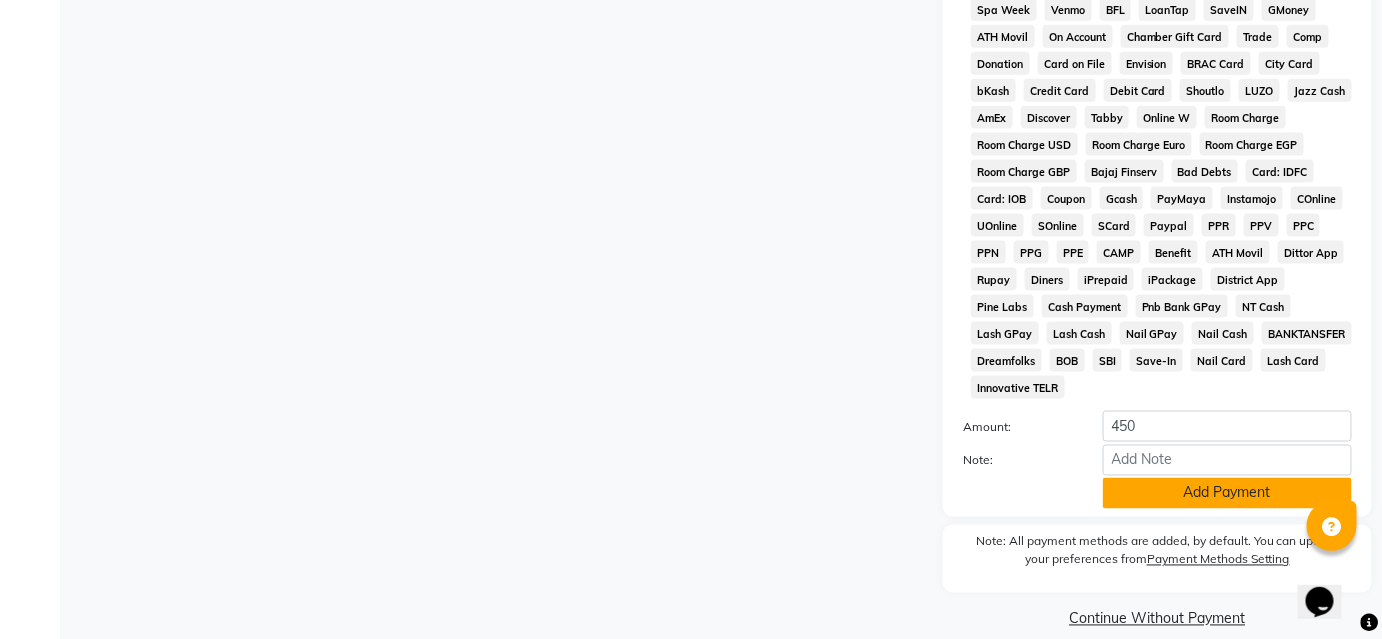 click on "Add Payment" 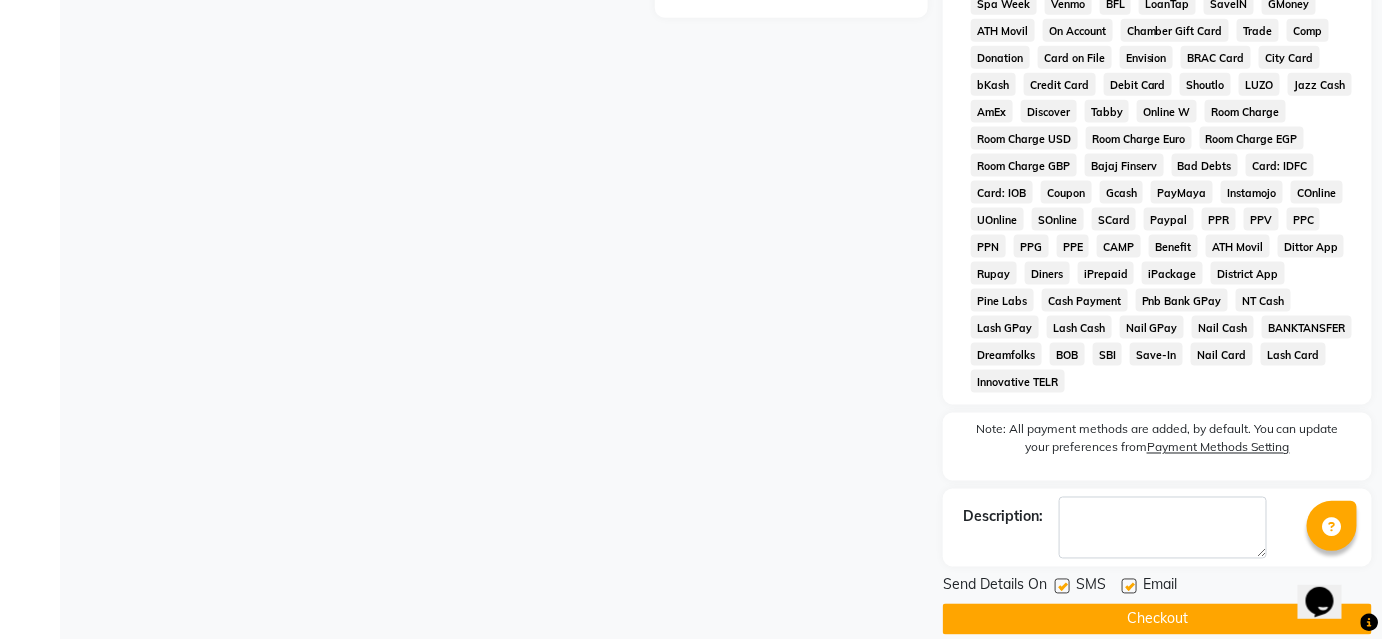 scroll, scrollTop: 845, scrollLeft: 0, axis: vertical 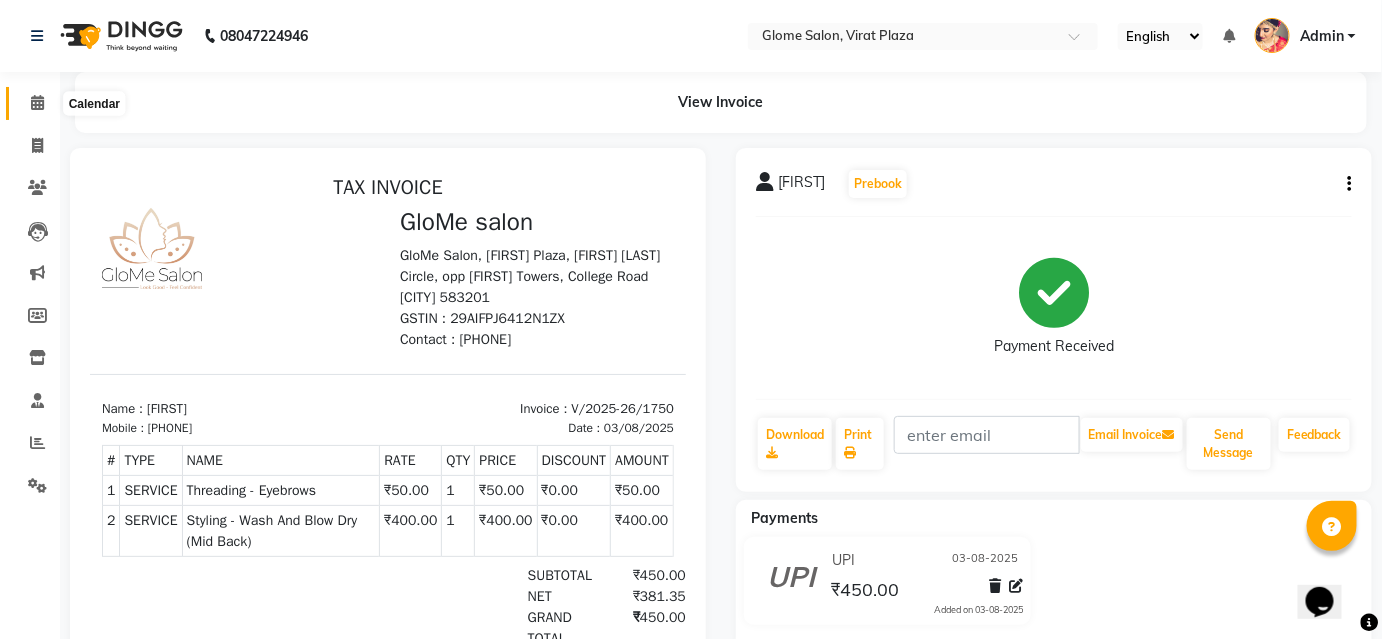click 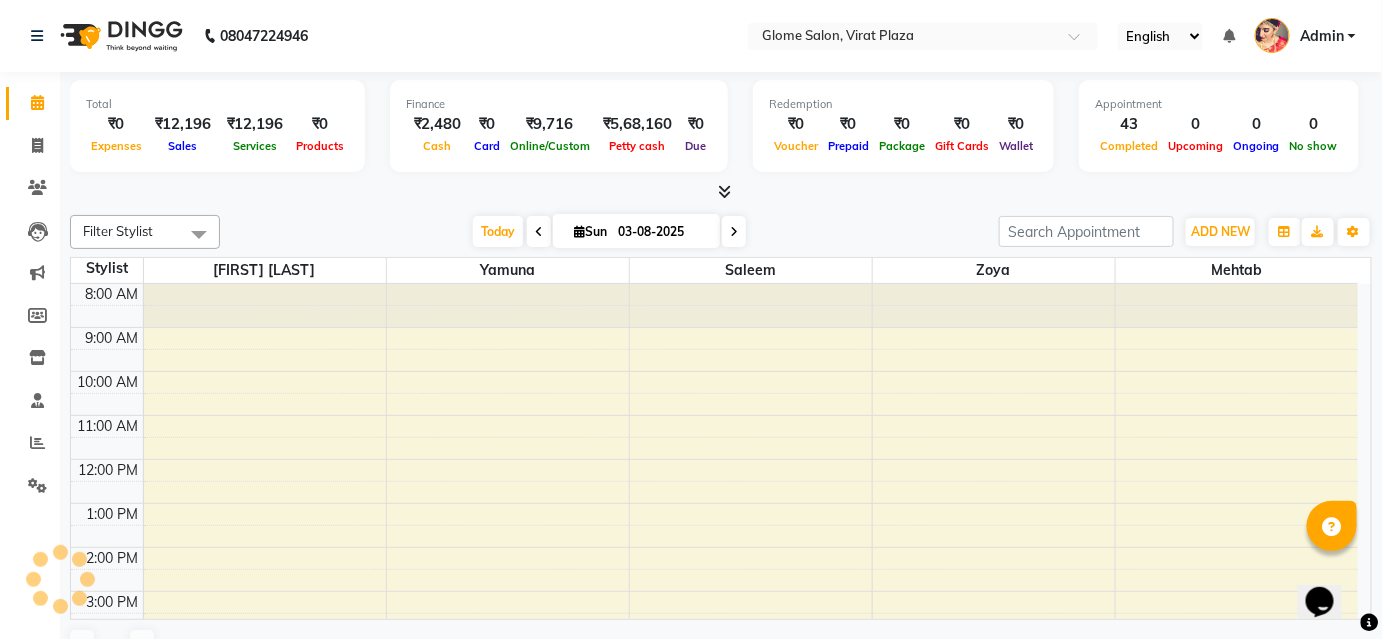 scroll, scrollTop: 228, scrollLeft: 0, axis: vertical 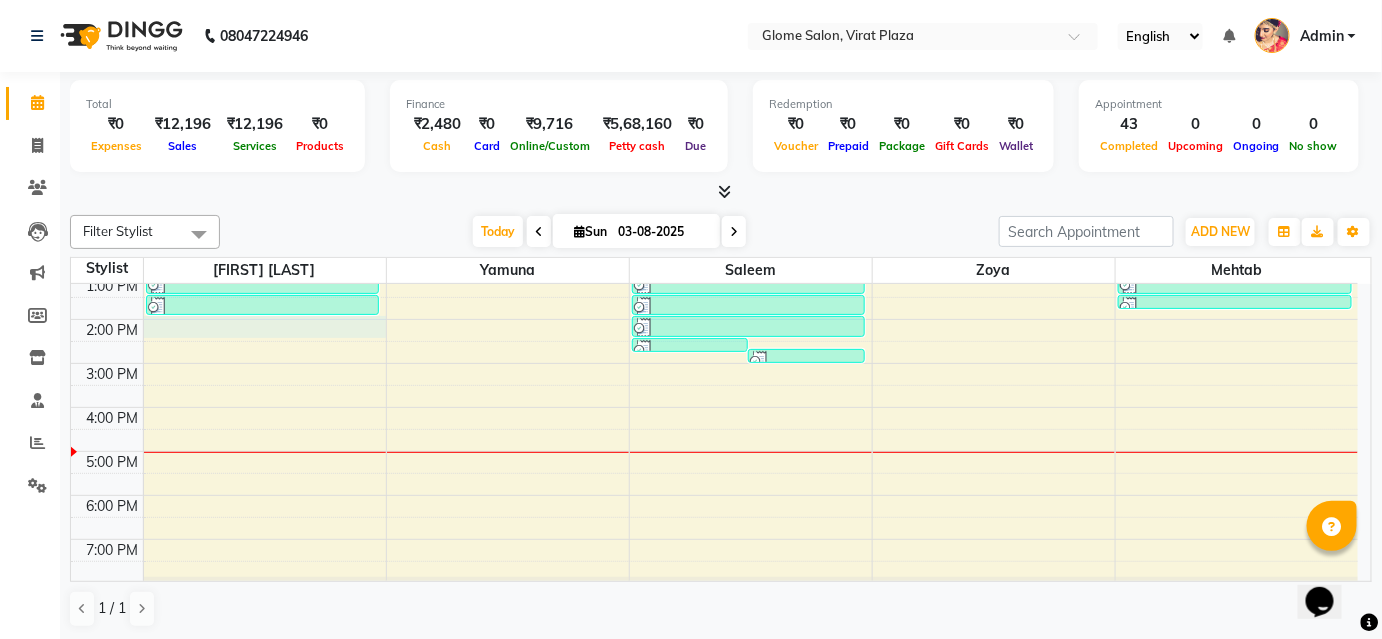 click on "8:00 AM 9:00 AM 10:00 AM 11:00 AM 12:00 PM 1:00 PM 2:00 PM 3:00 PM 4:00 PM 5:00 PM 6:00 PM 7:00 PM 8:00 PM     [FIRST] [LAST], TK08, 09:30 AM-10:30 AM, Cartridge Flavoured Waxing - Half Legs     [FIRST] [LAST], TK08, 10:30 AM-11:30 AM, Cartridge Flavoured Waxing - Full Arms     [FIRST] [LAST], TK08, 11:30 AM-12:00 PM, Peel Off Waxing - Underarms     [FIRST] [LAST], TK08, 12:00 PM-12:30 PM, Peel Off Waxing - Upper/Lower Lip     [FIRST] [LAST], TK08, 12:30 PM-01:00 PM, Threading  - Eyebrows     [FIRST], TK13, 01:00 PM-01:30 PM, Threading  - Eyebrows     [FIRST], TK14, 01:30 PM-02:00 PM, Threading  - Eyebrows     [FIRST], TK11, 09:00 AM-10:00 AM, Hair Spa  - Premium Spa     [FIRST], TK16, 10:00 AM-10:30 AM, Hair Cut - Basic Hair Cut     [FIRST], TK16, 10:30 AM-11:00 AM, Hair Cut - Basic Hair Cut     [FIRST], TK16, 11:00 AM-11:30 AM, Exclusive Men’S Services - Hair Cut     [FIRST], TK20, 11:30 AM-12:30 PM, Styling  - Wash And Blow Dry (Mid Back)     [FIRST], TK20, 12:30 PM-01:00 PM, Threading  - Eyebrows" at bounding box center [714, 341] 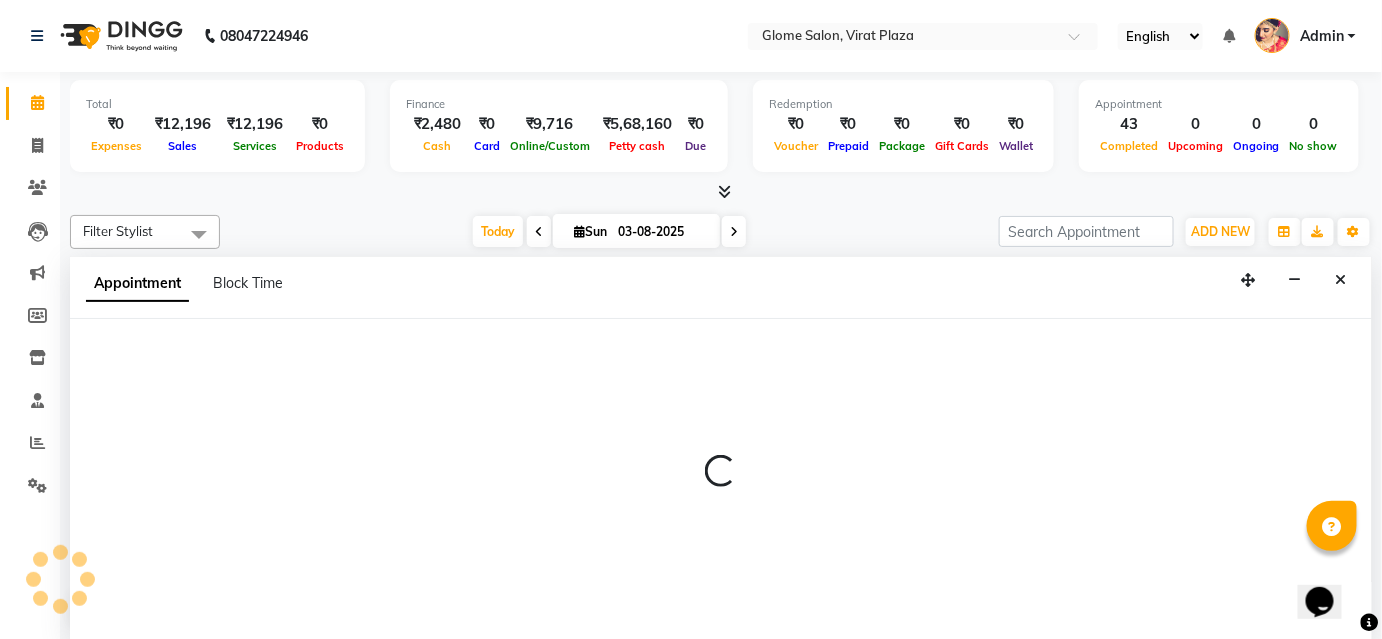 scroll, scrollTop: 0, scrollLeft: 0, axis: both 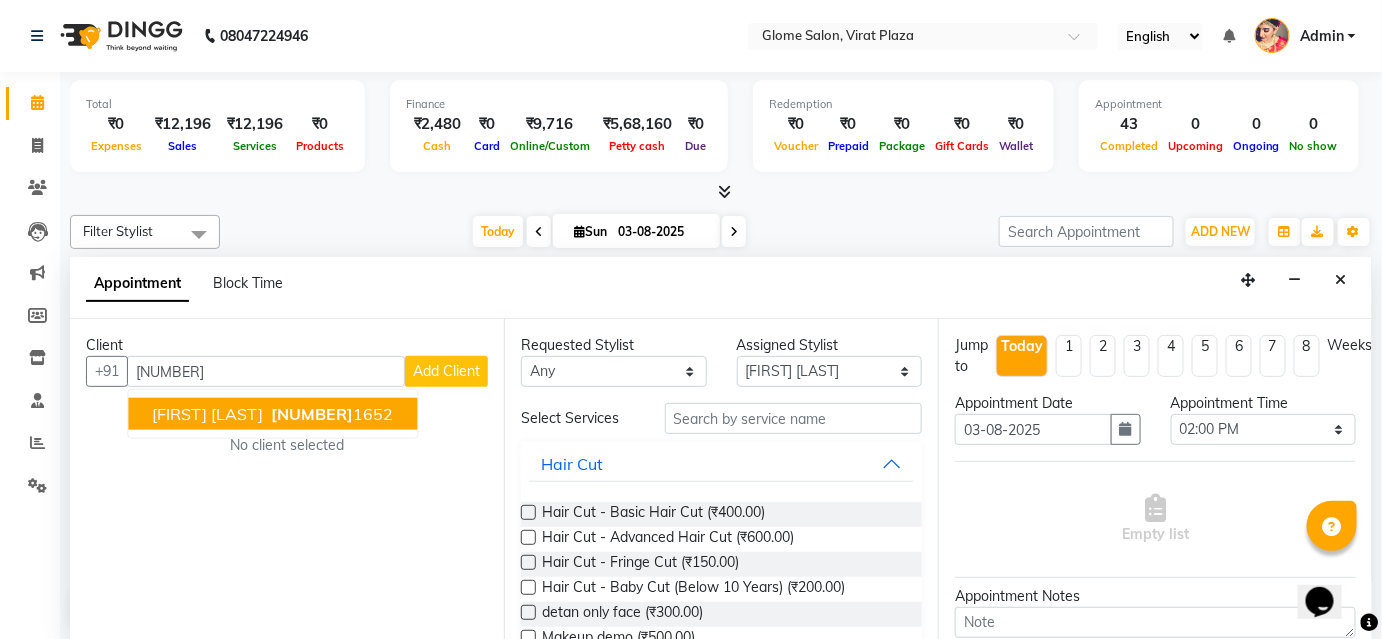 click on "[PHONE]" at bounding box center (330, 414) 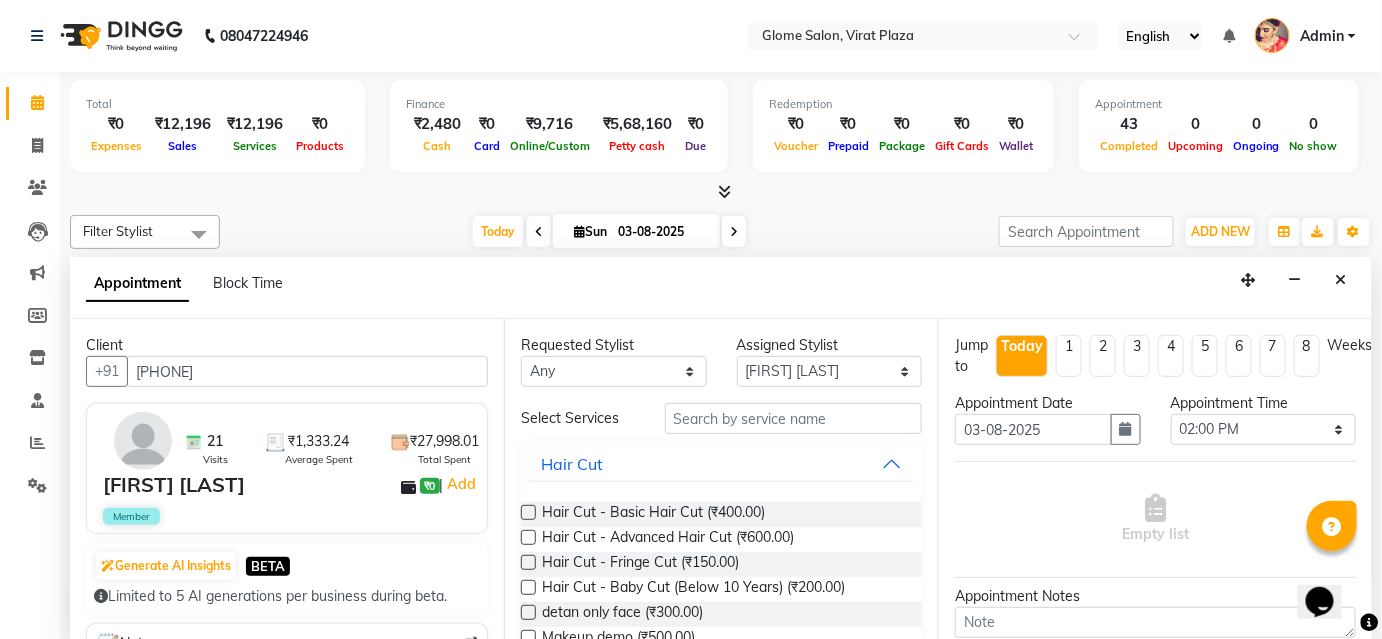 type on "[PHONE]" 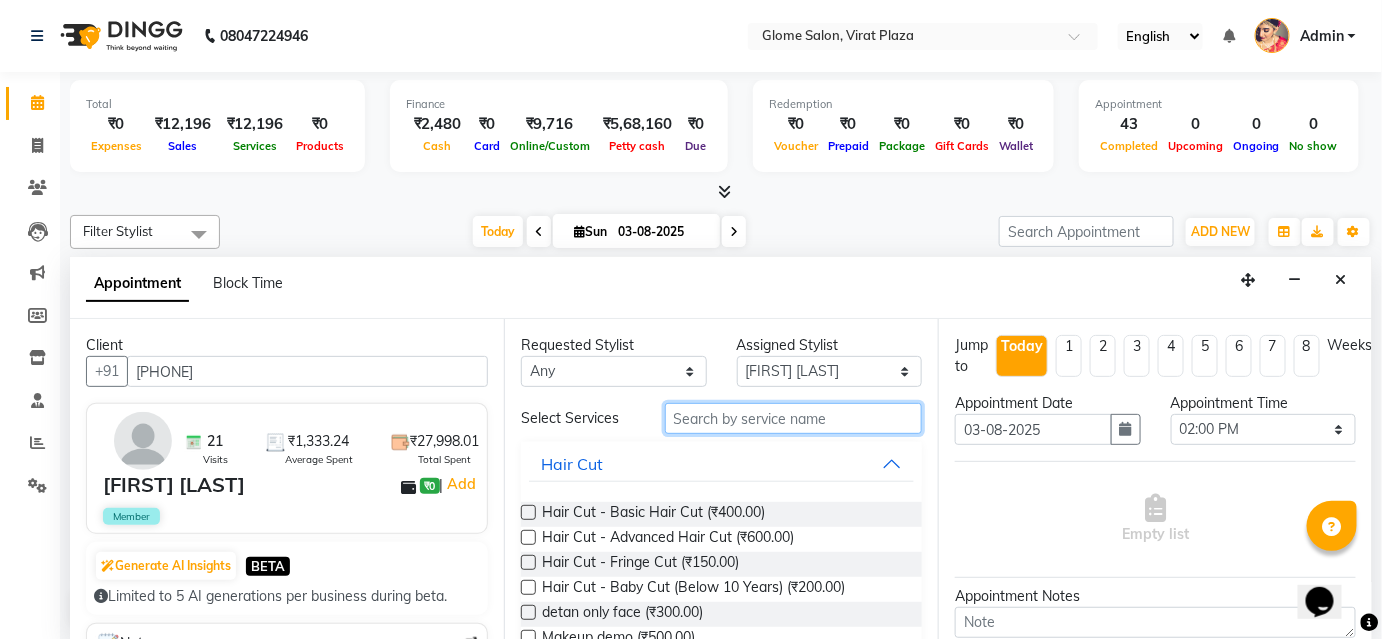 click at bounding box center [793, 418] 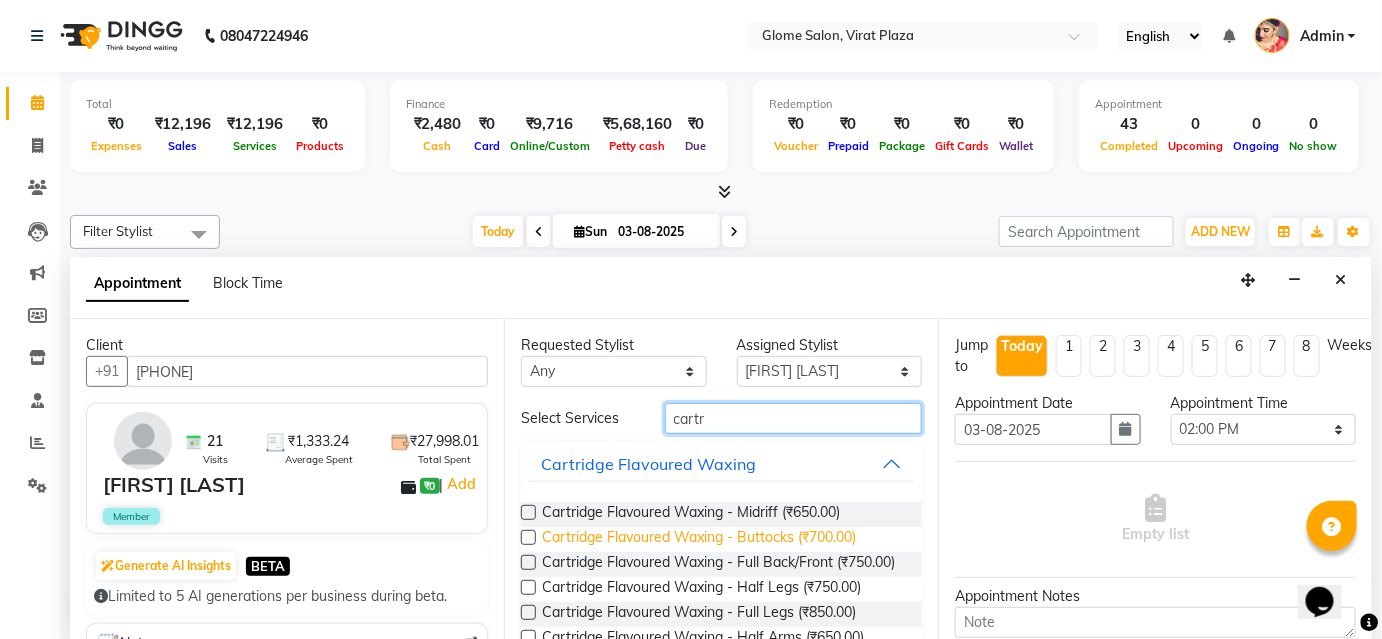 scroll, scrollTop: 90, scrollLeft: 0, axis: vertical 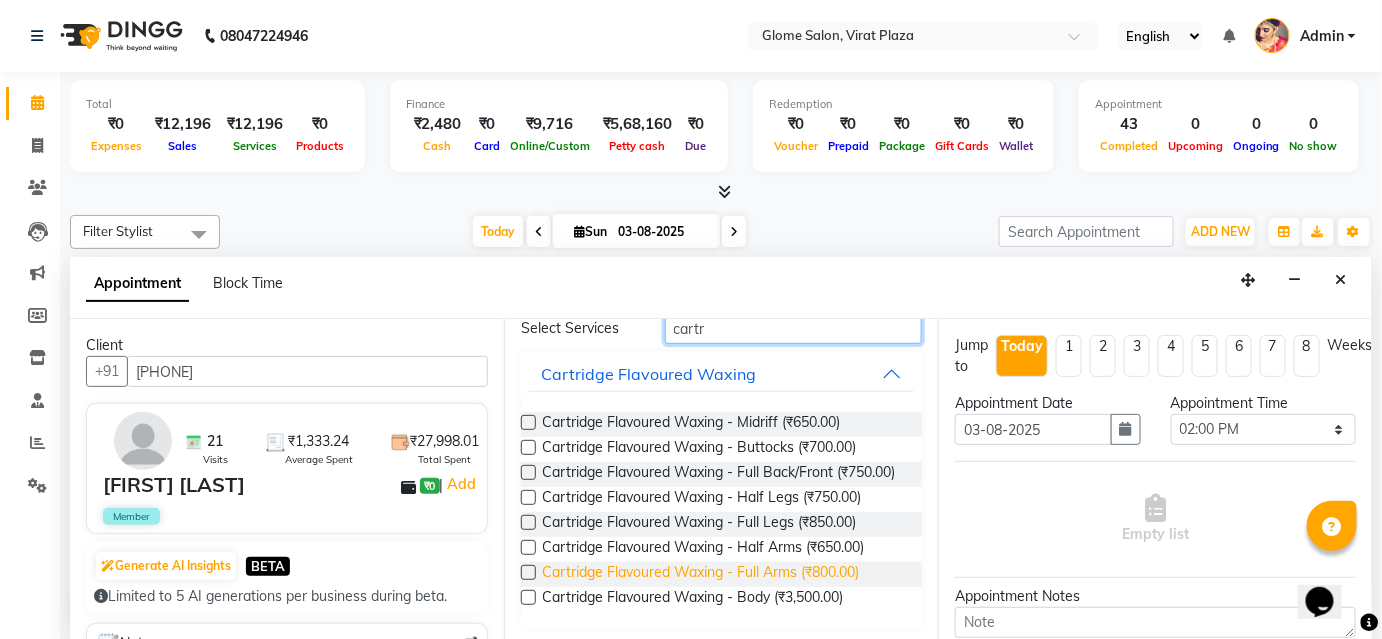 type on "cartr" 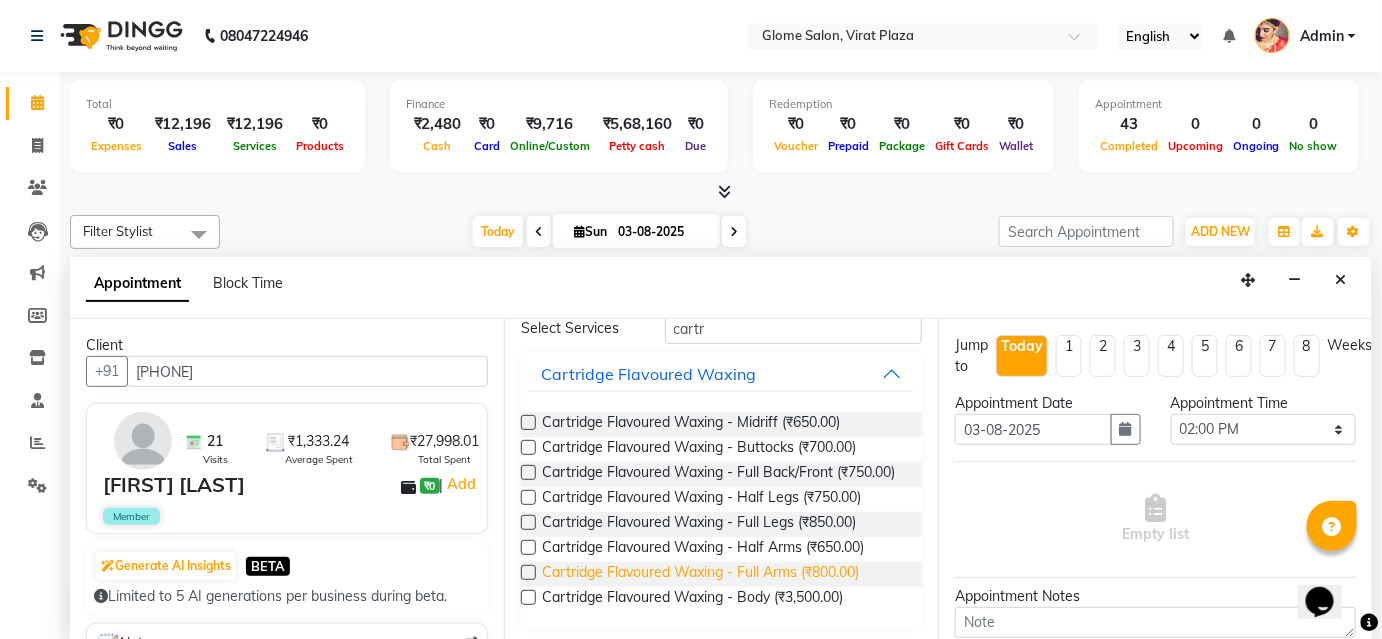 click on "Cartridge Flavoured Waxing - Full Arms (₹800.00)" at bounding box center [700, 574] 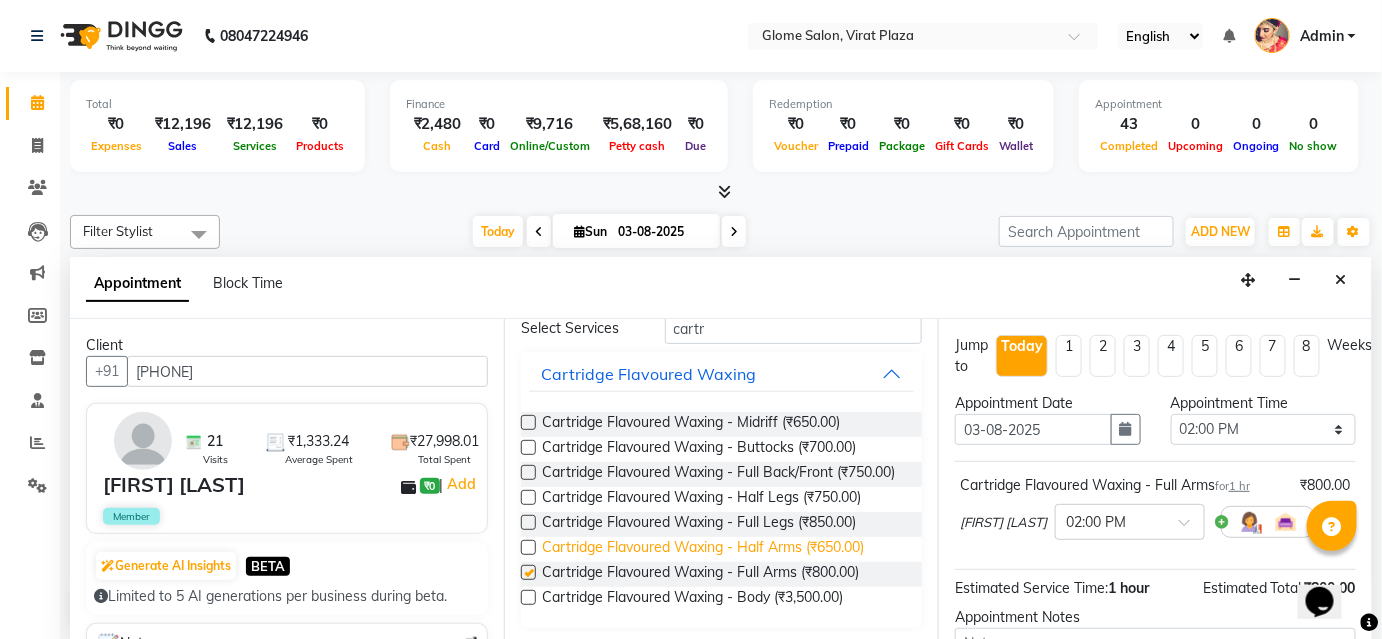 checkbox on "false" 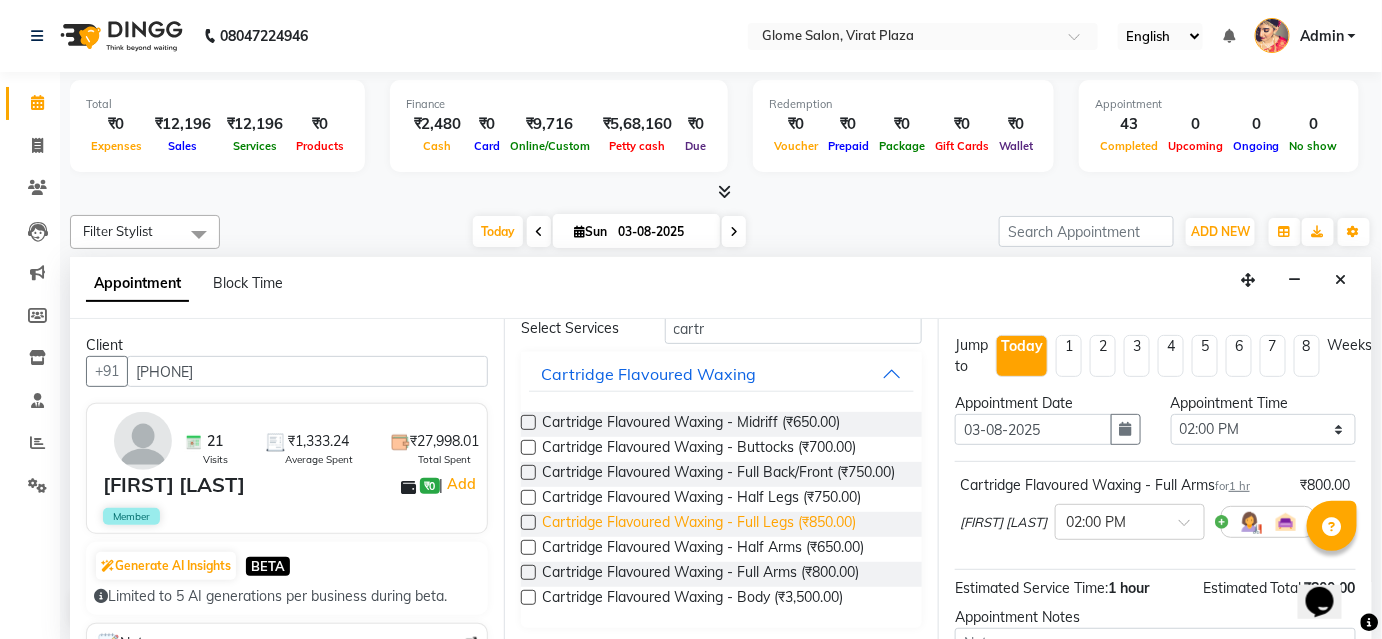 click on "Cartridge Flavoured Waxing - Full Legs (₹850.00)" at bounding box center [699, 524] 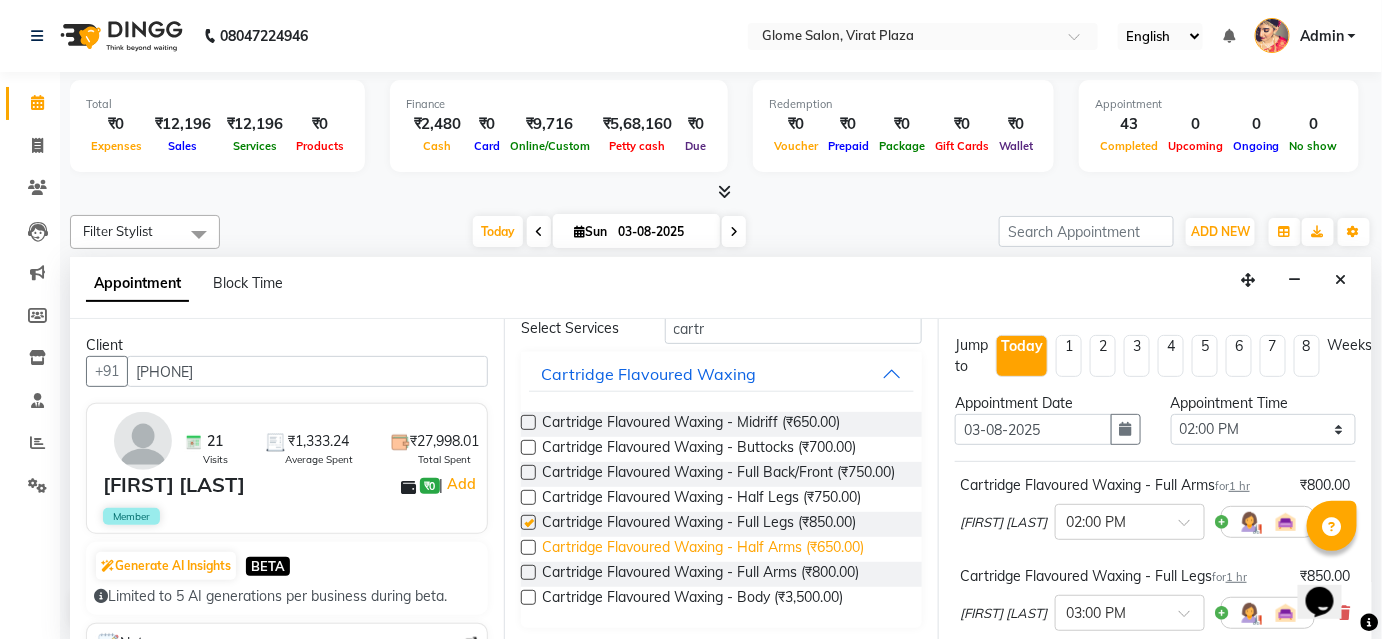 checkbox on "false" 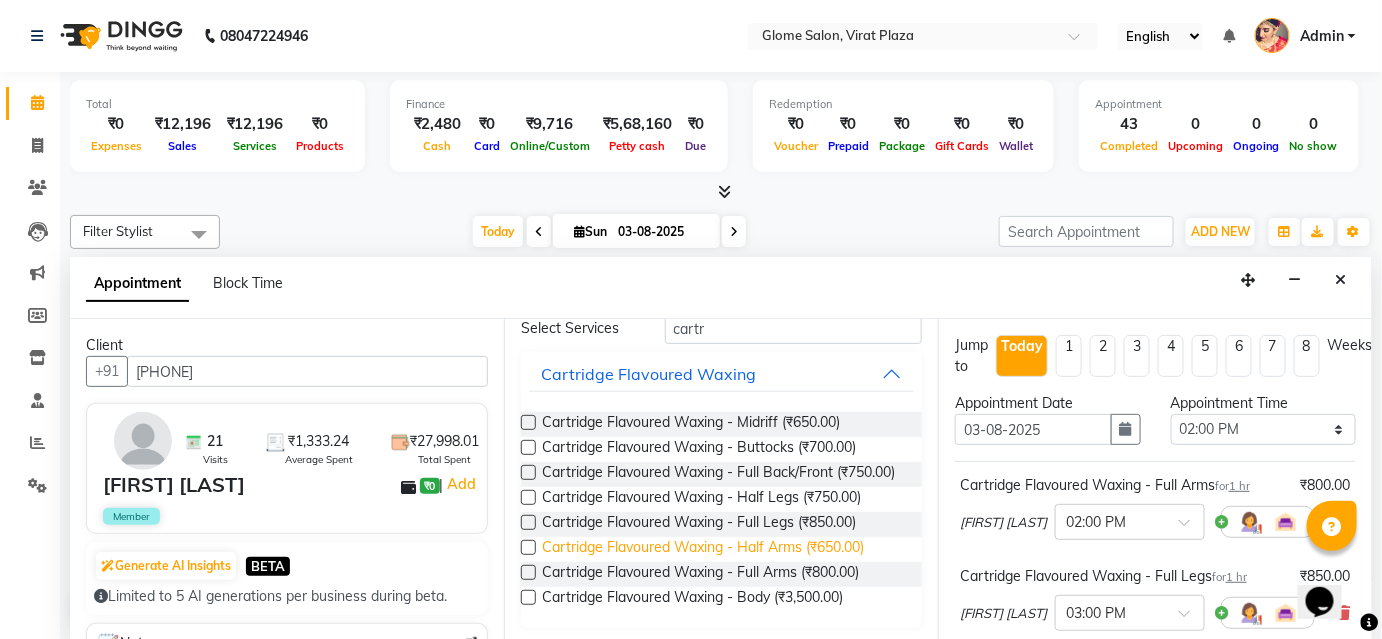 scroll, scrollTop: 0, scrollLeft: 0, axis: both 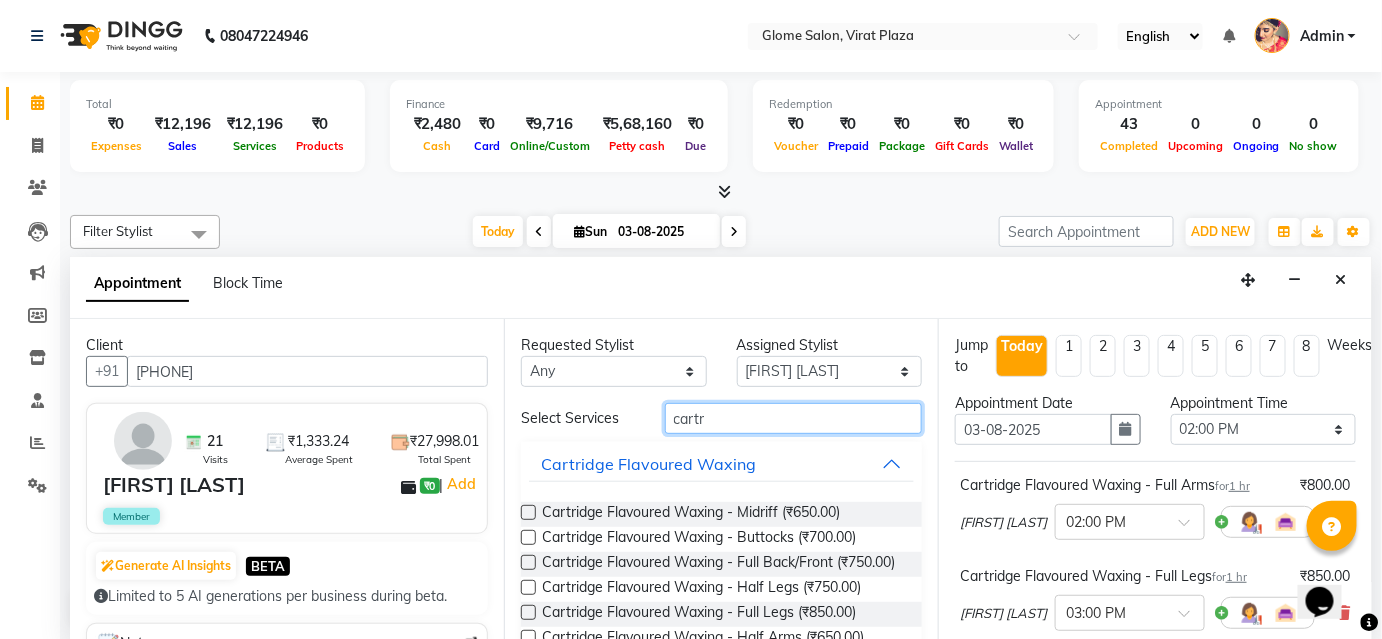 click on "cartr" at bounding box center (793, 418) 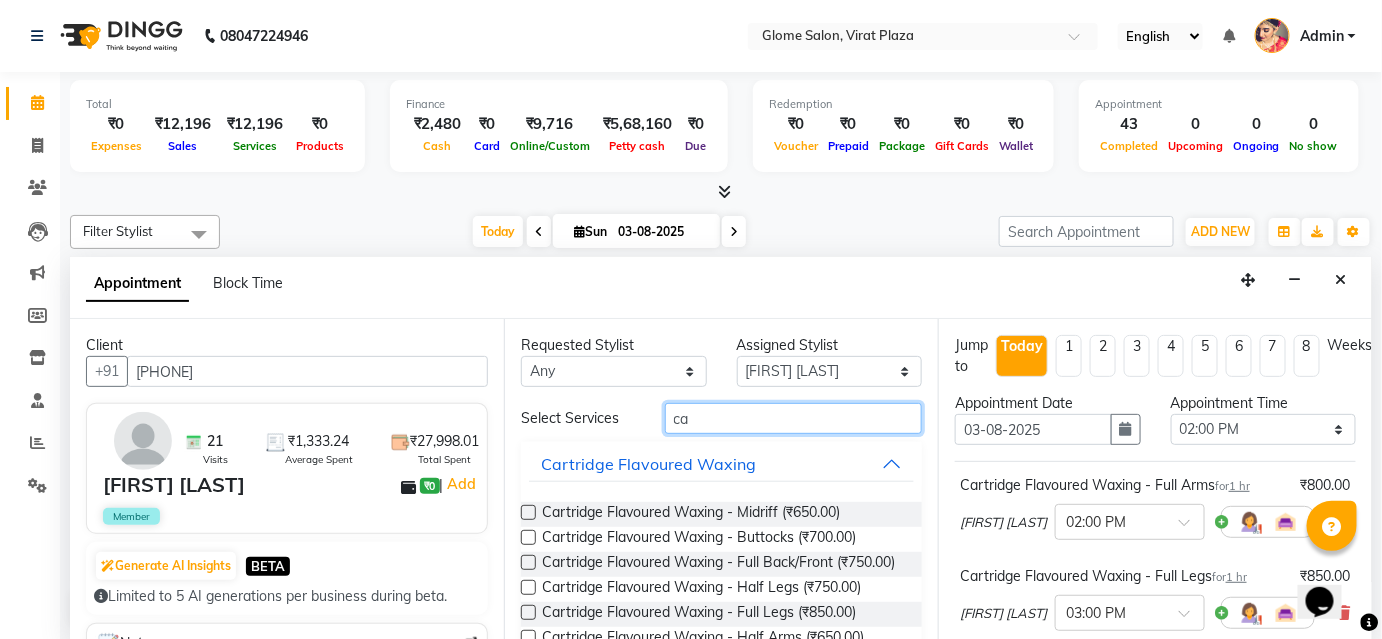 type on "c" 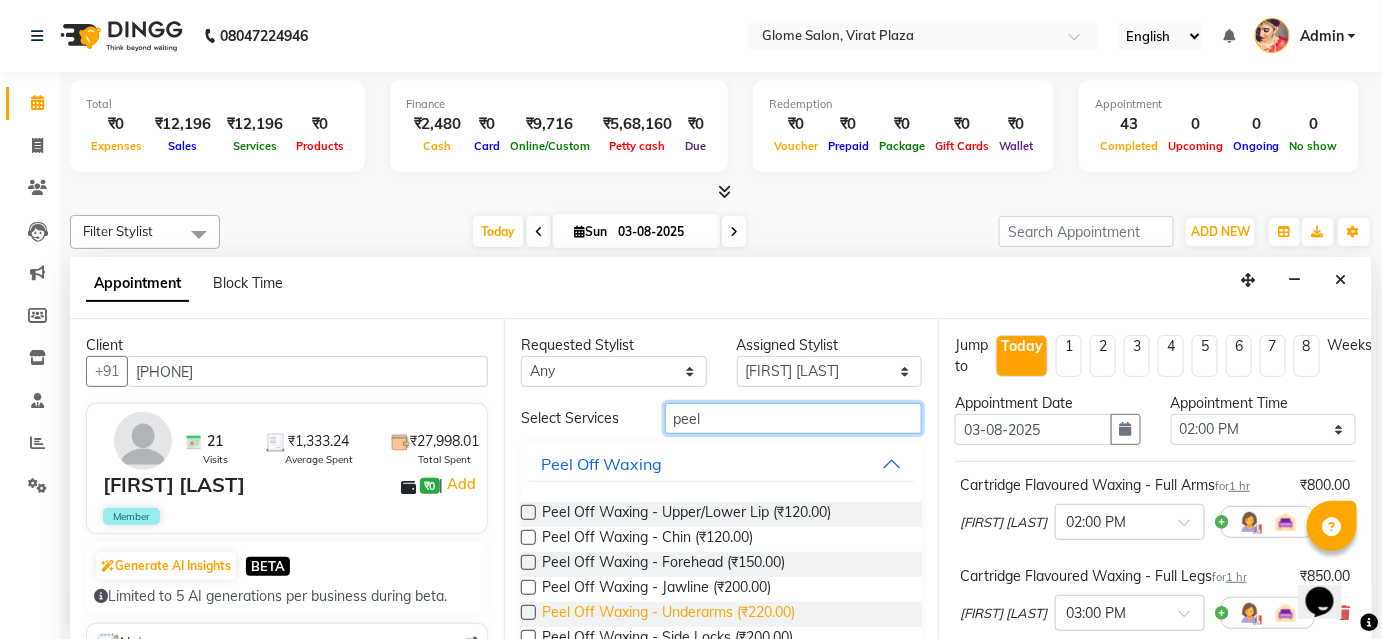 type on "peel" 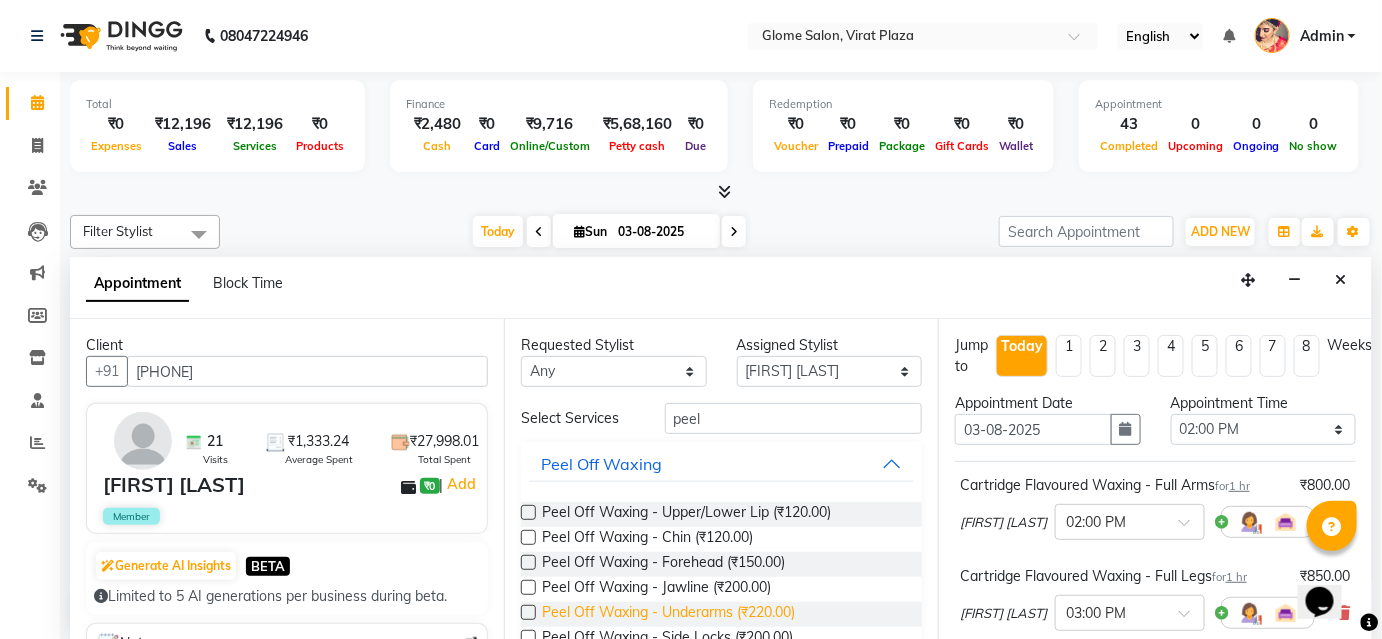 click on "Peel Off Waxing - Underarms (₹220.00)" at bounding box center (668, 614) 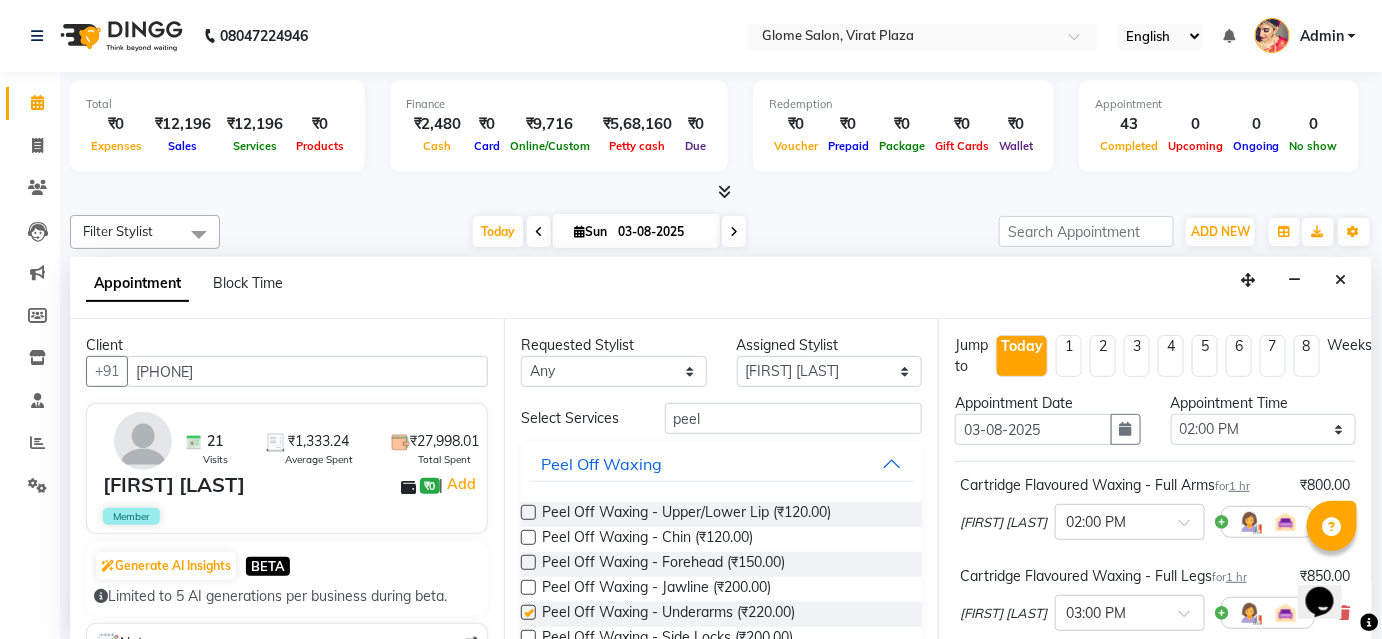 checkbox on "false" 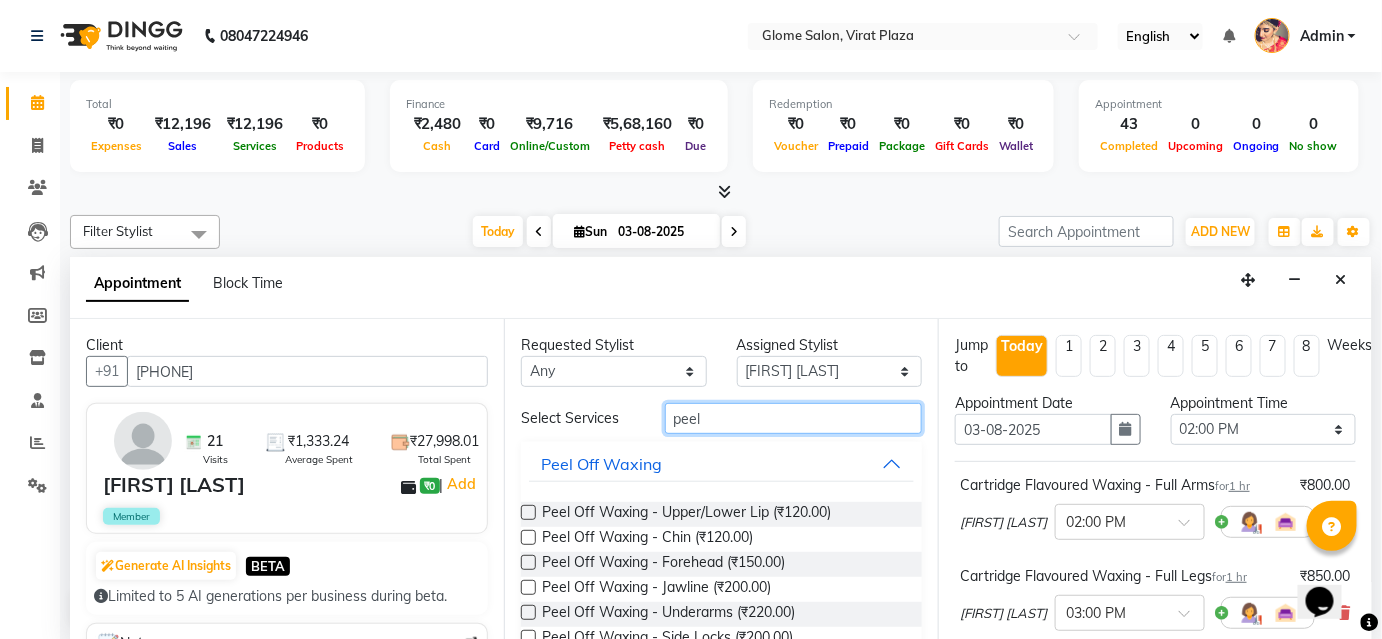 click on "peel" at bounding box center (793, 418) 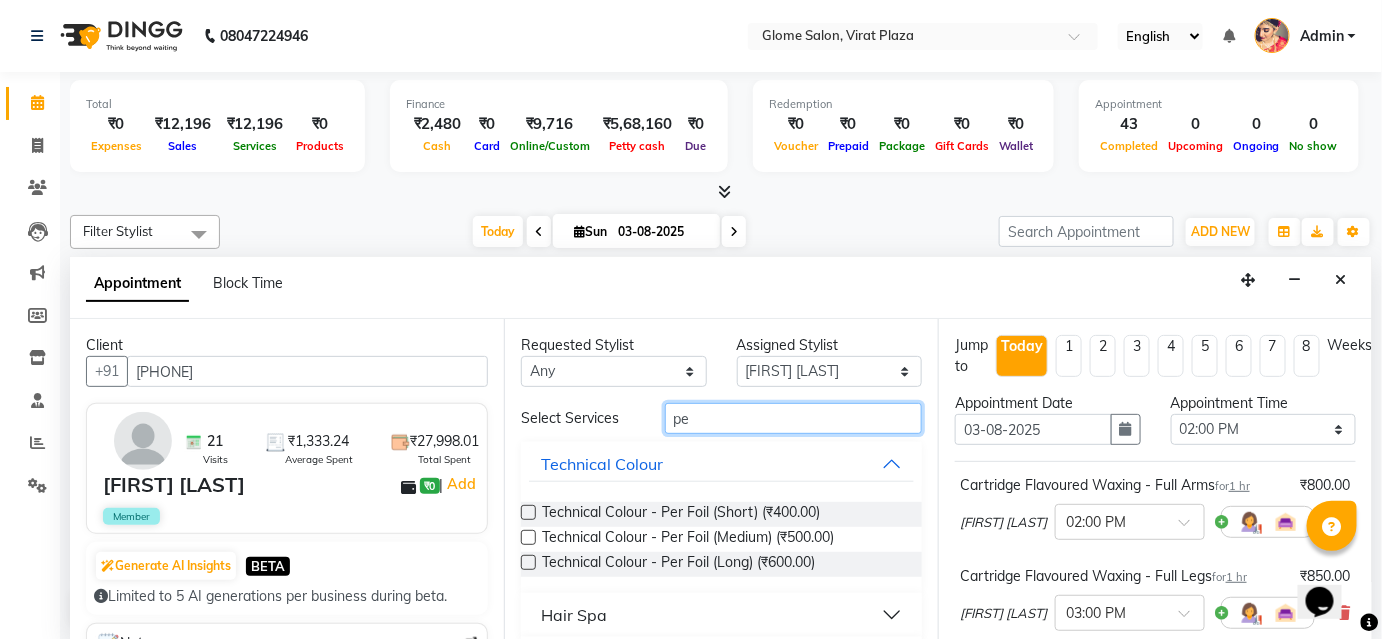 type on "p" 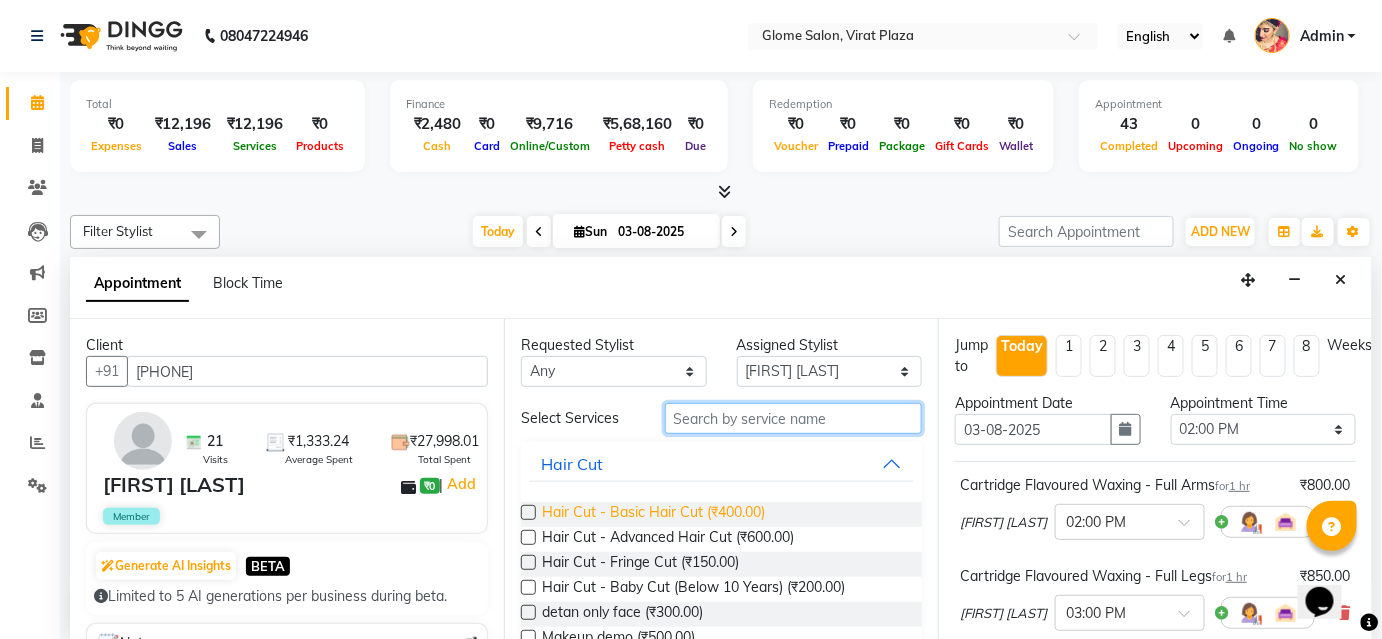 type 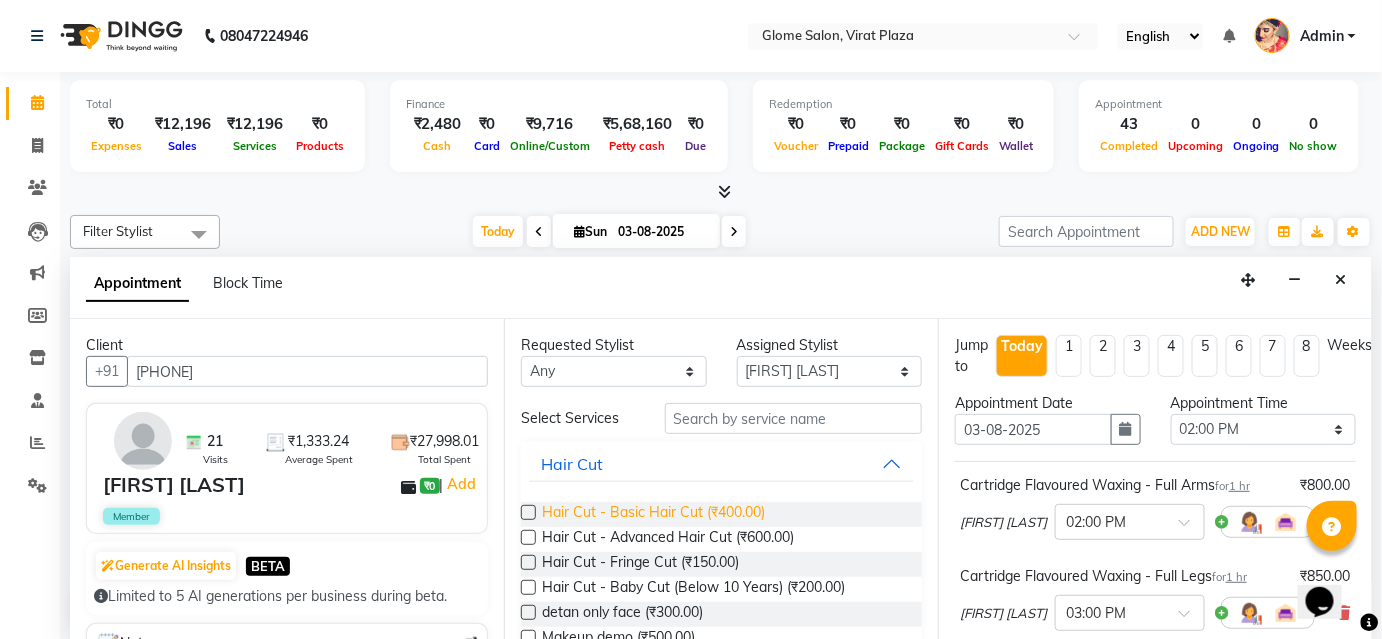 click on "Hair Cut - Basic Hair Cut (₹400.00)" at bounding box center [653, 514] 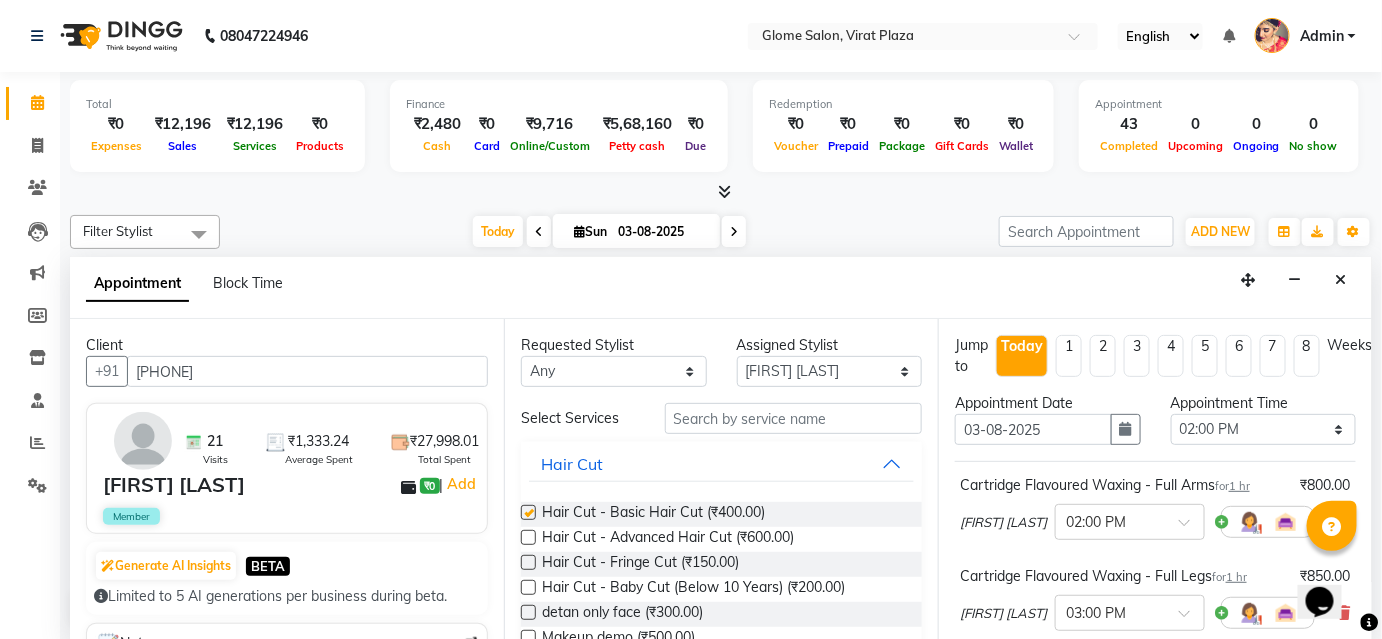 checkbox on "false" 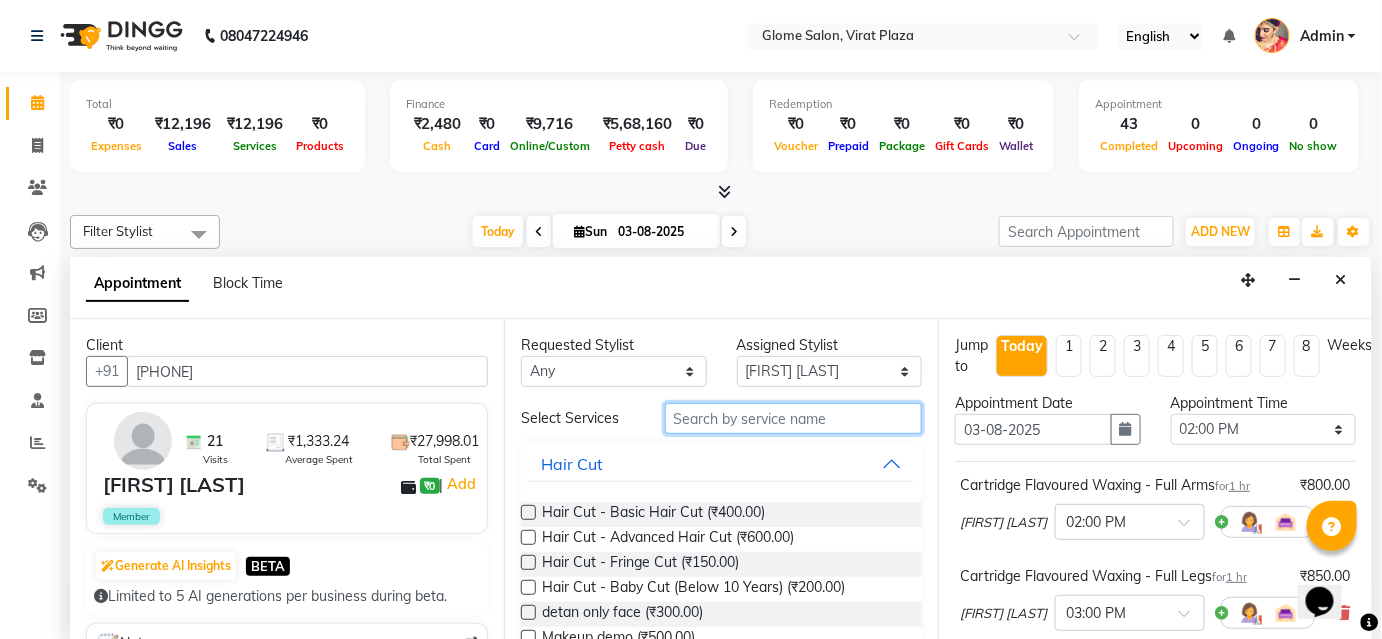click at bounding box center [793, 418] 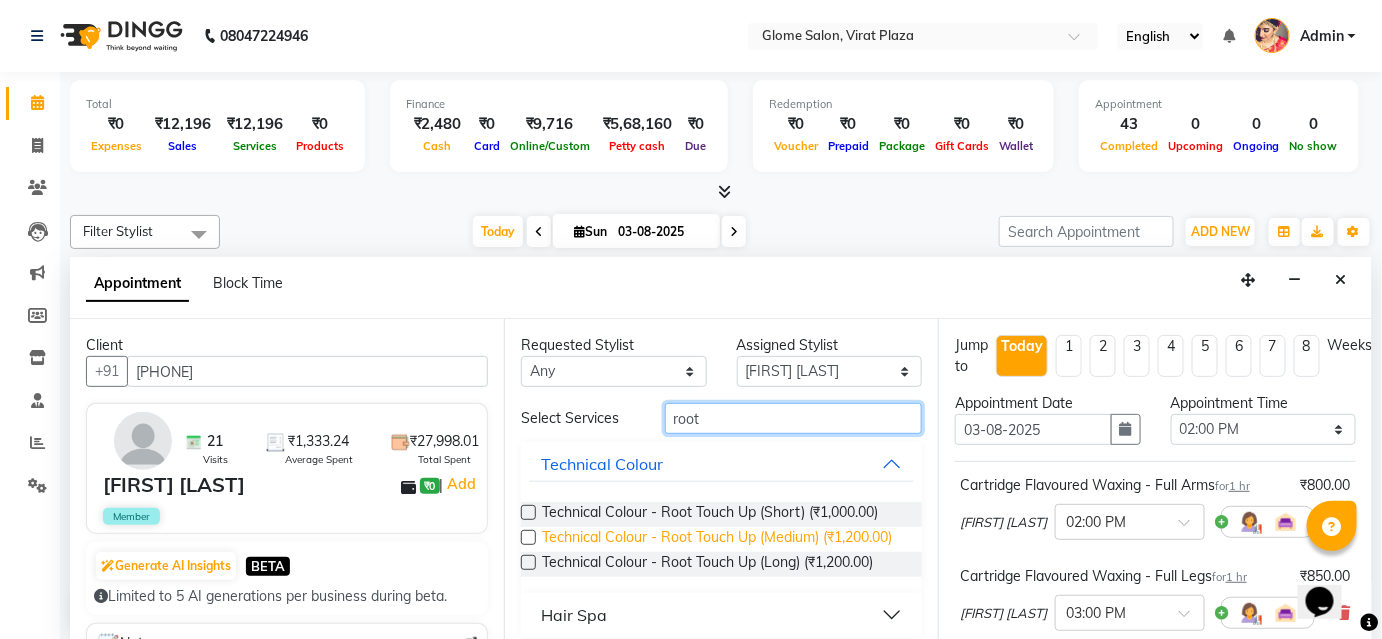 type on "root" 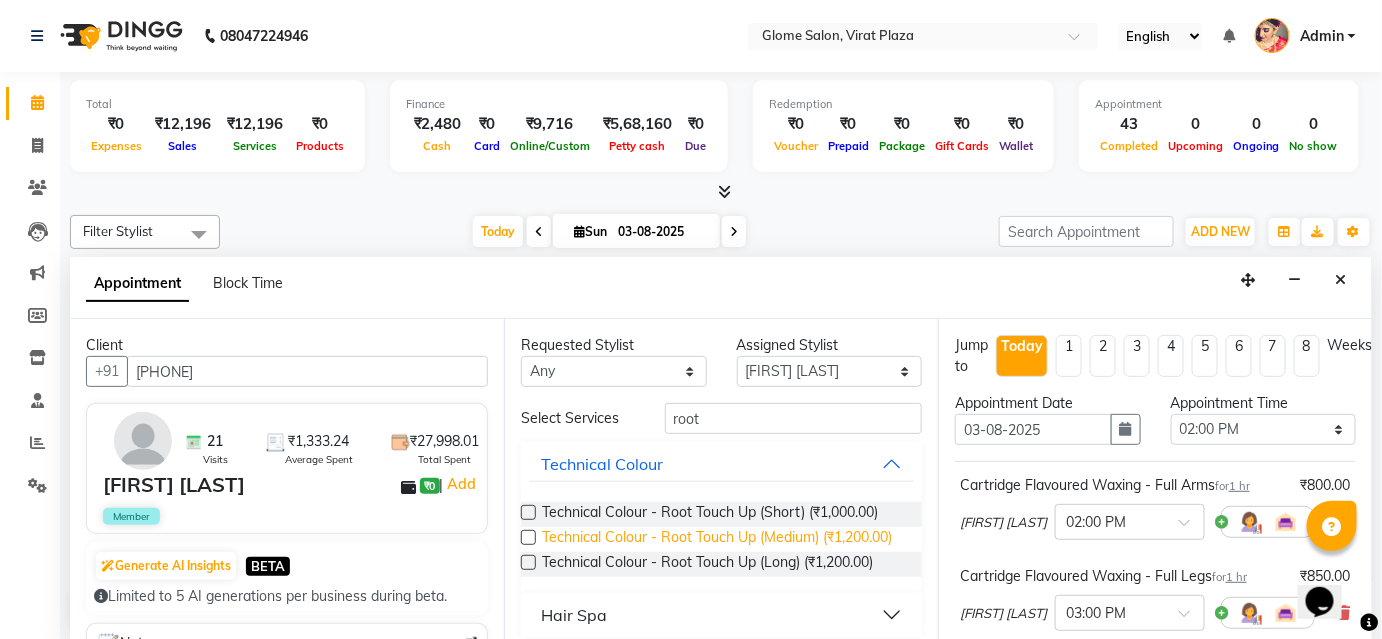 drag, startPoint x: 808, startPoint y: 530, endPoint x: 1208, endPoint y: 522, distance: 400.08 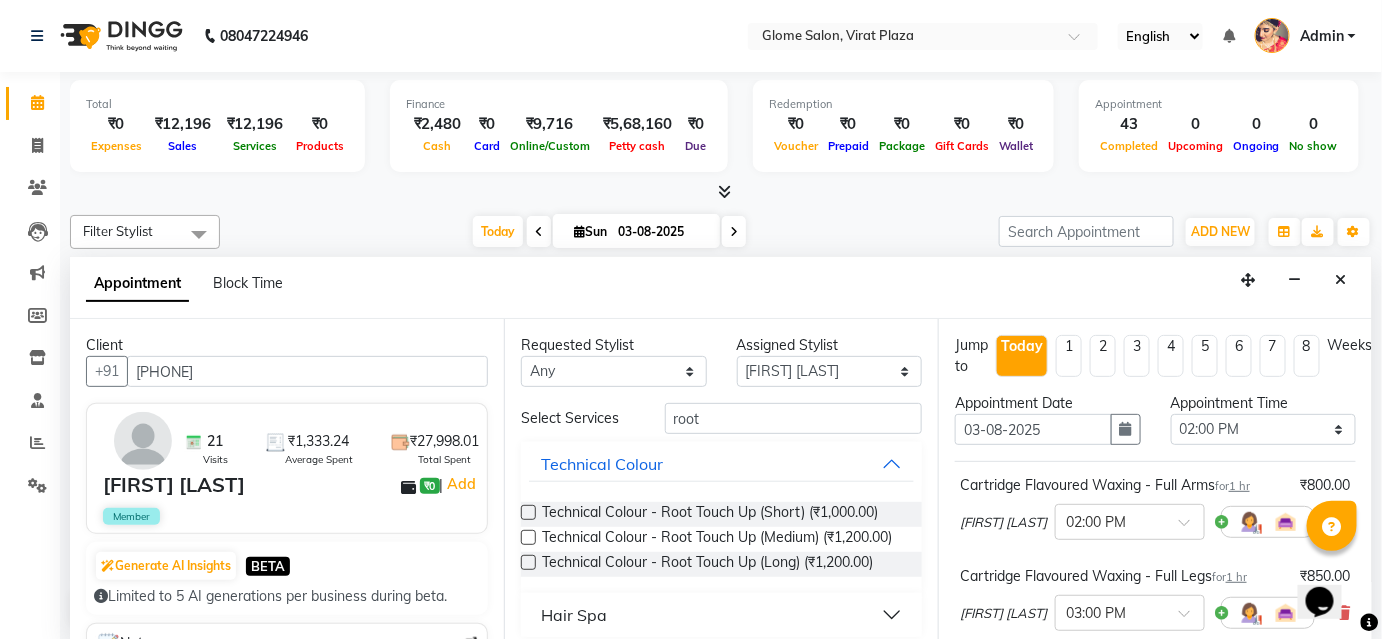 click on "Technical Colour  - Root Touch Up (Medium) (₹1,200.00)" at bounding box center [717, 539] 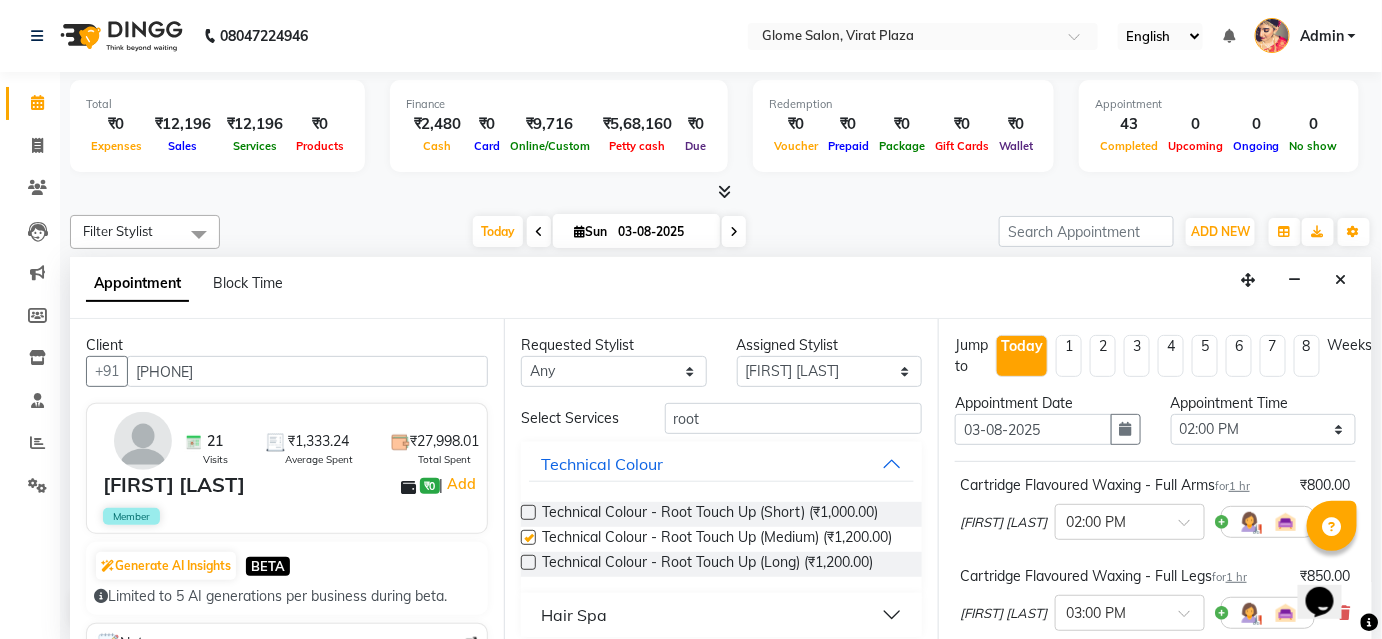 checkbox on "false" 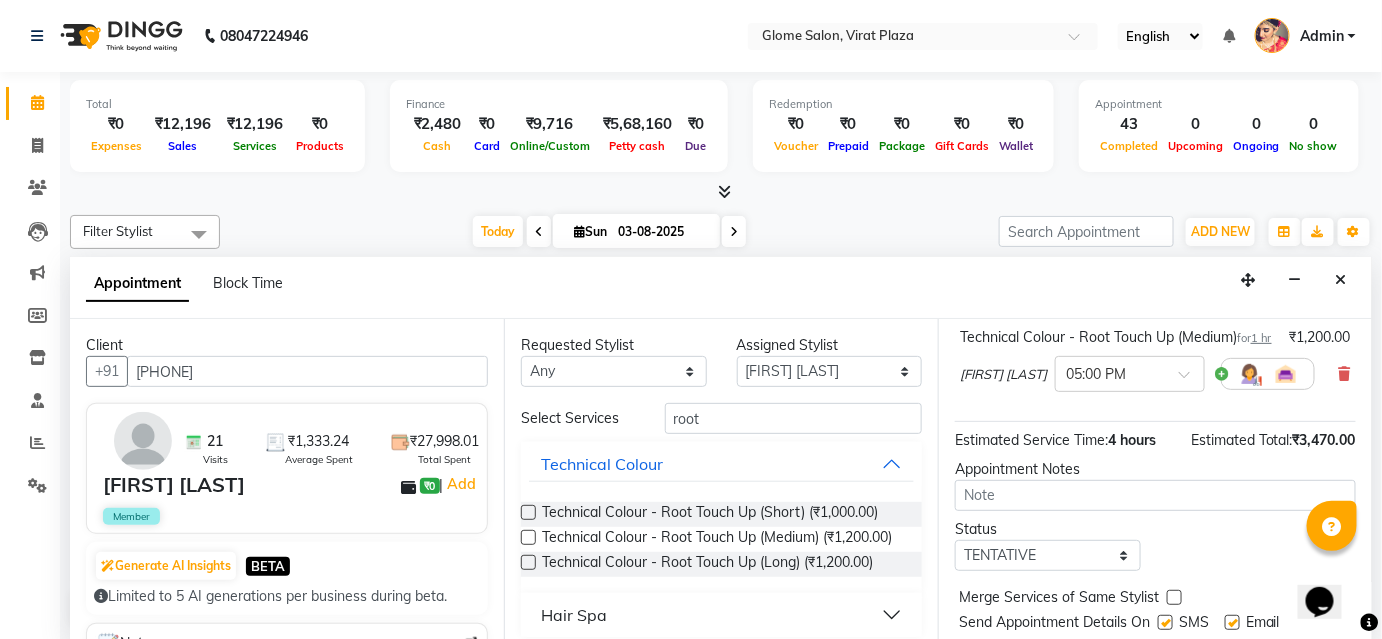 scroll, scrollTop: 603, scrollLeft: 0, axis: vertical 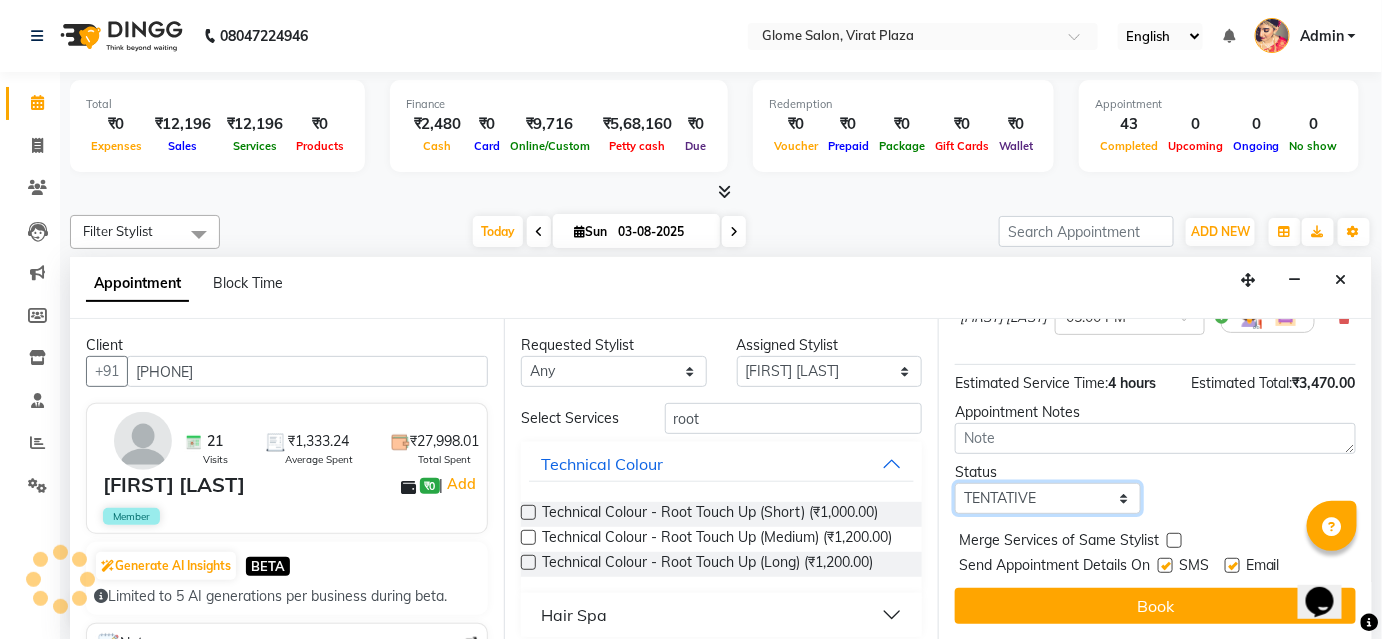 click on "Select TENTATIVE CONFIRM CHECK-IN UPCOMING" at bounding box center (1048, 498) 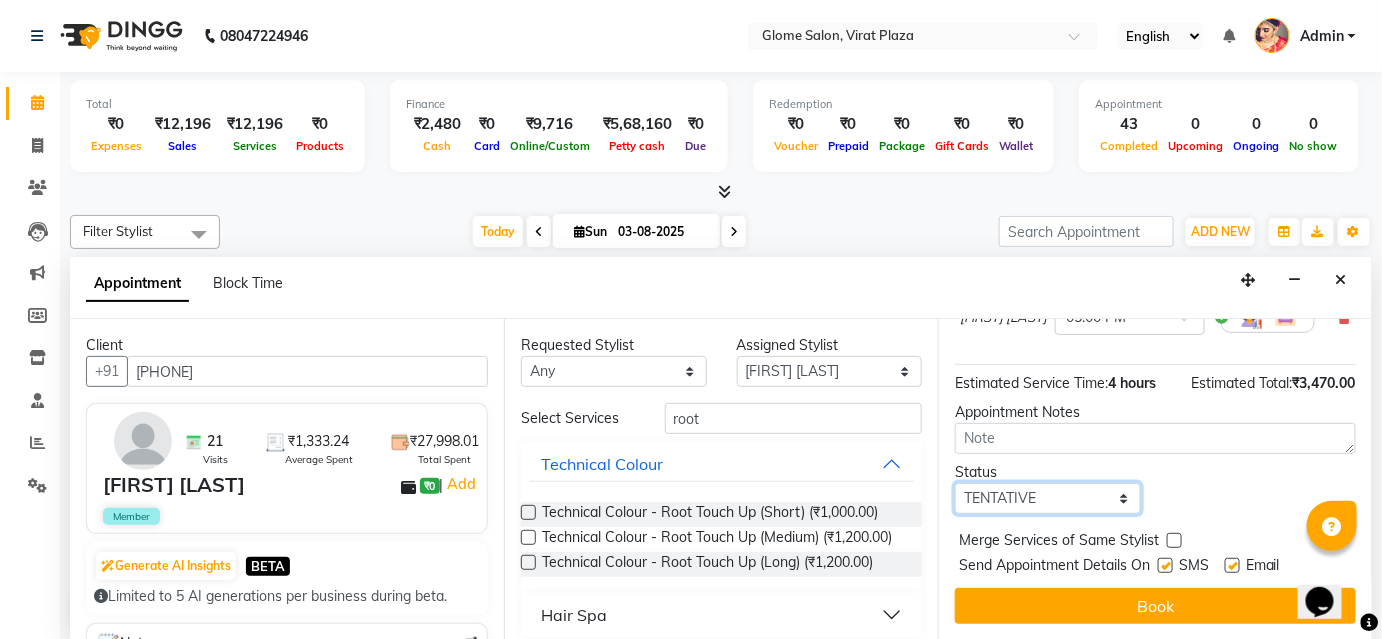 select on "confirm booking" 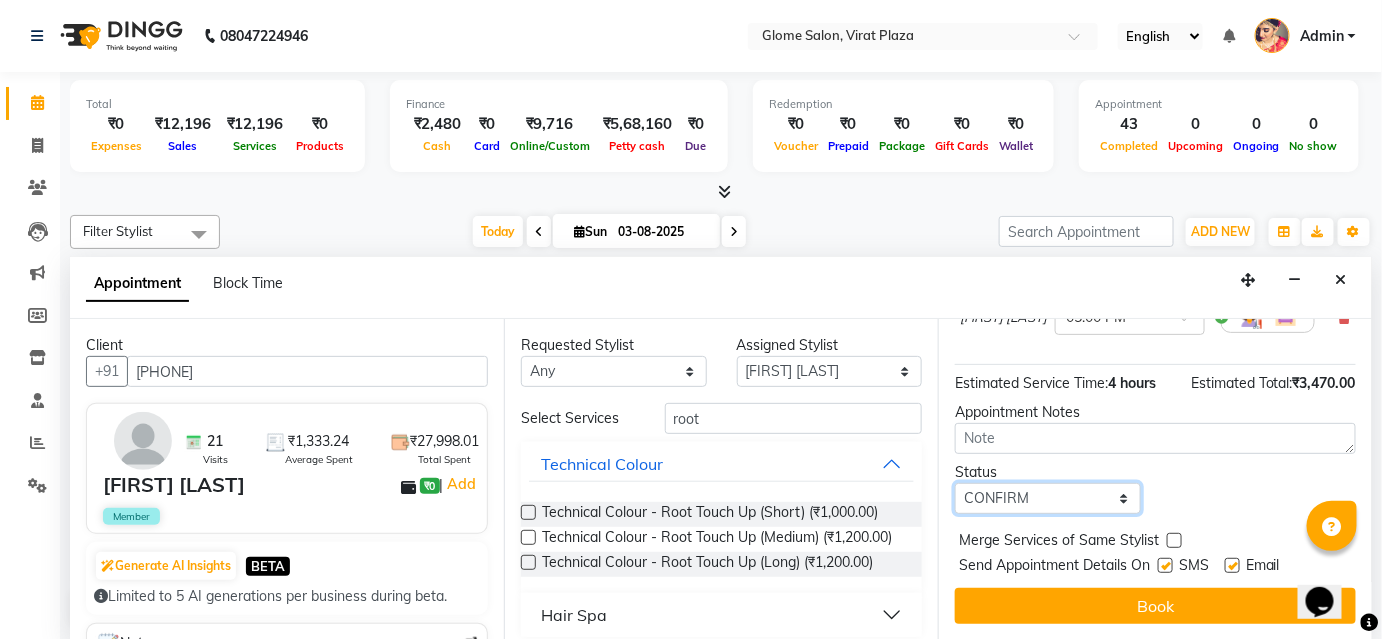 click on "Select TENTATIVE CONFIRM CHECK-IN UPCOMING" at bounding box center [1048, 498] 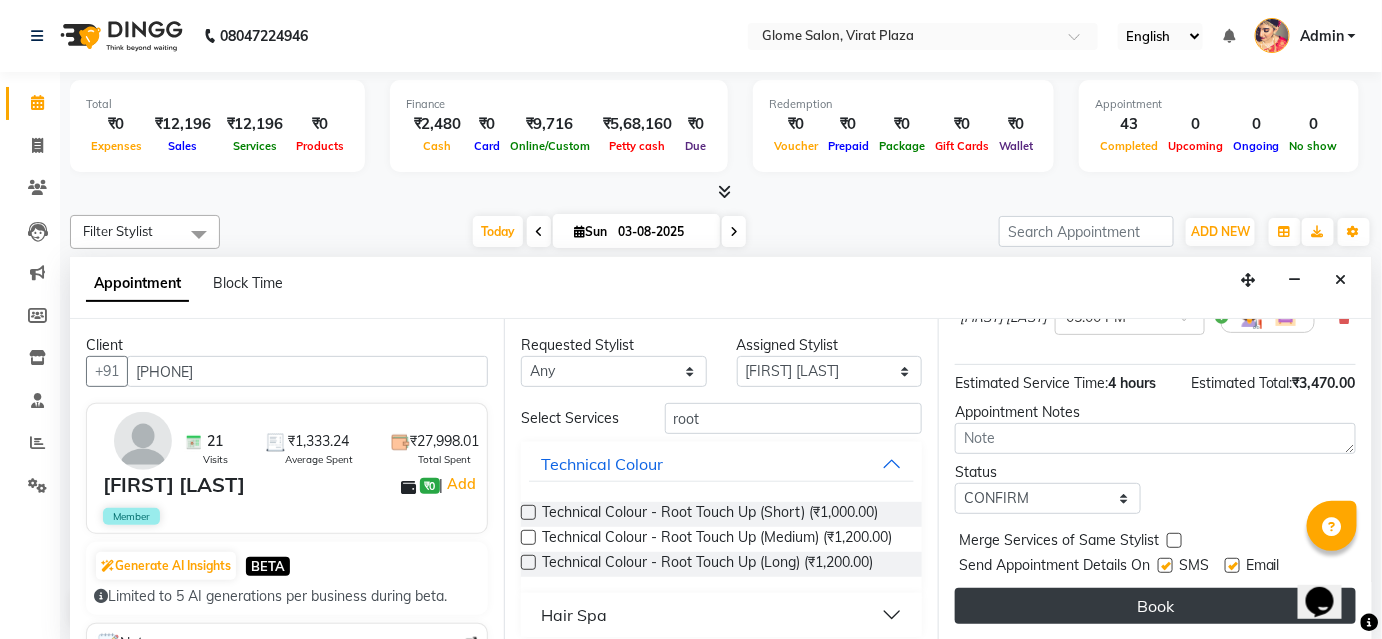 click on "Book" at bounding box center (1155, 606) 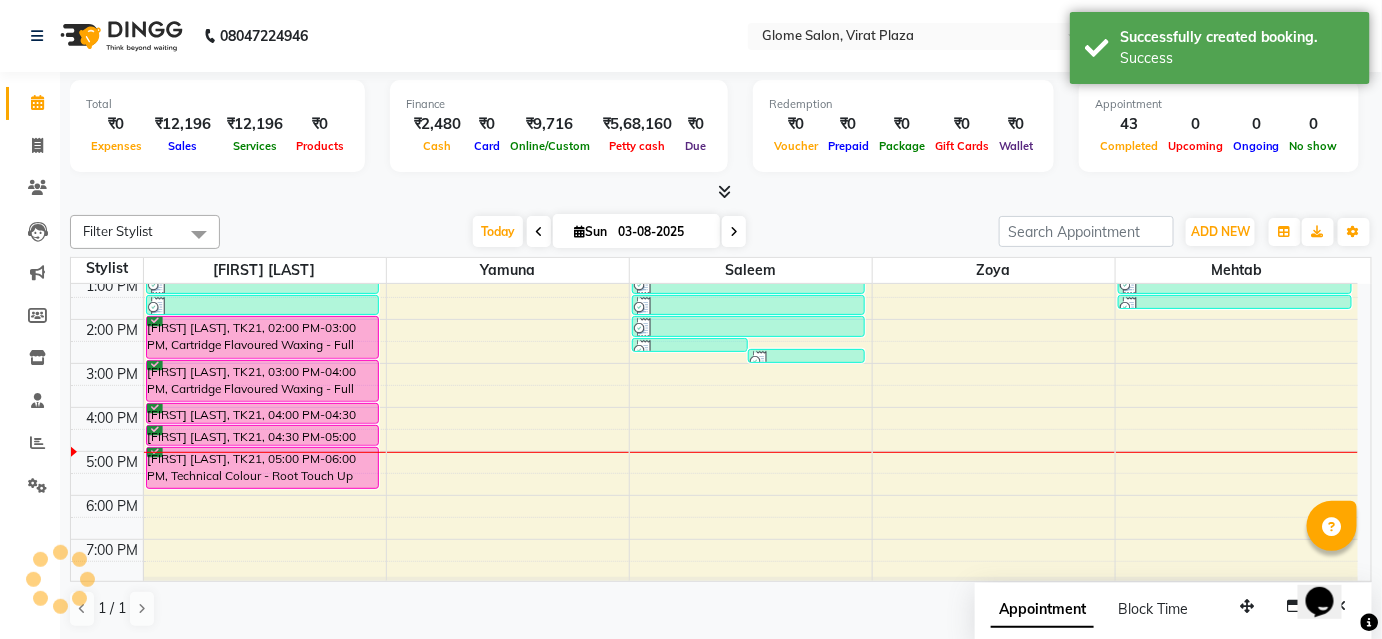 scroll, scrollTop: 0, scrollLeft: 0, axis: both 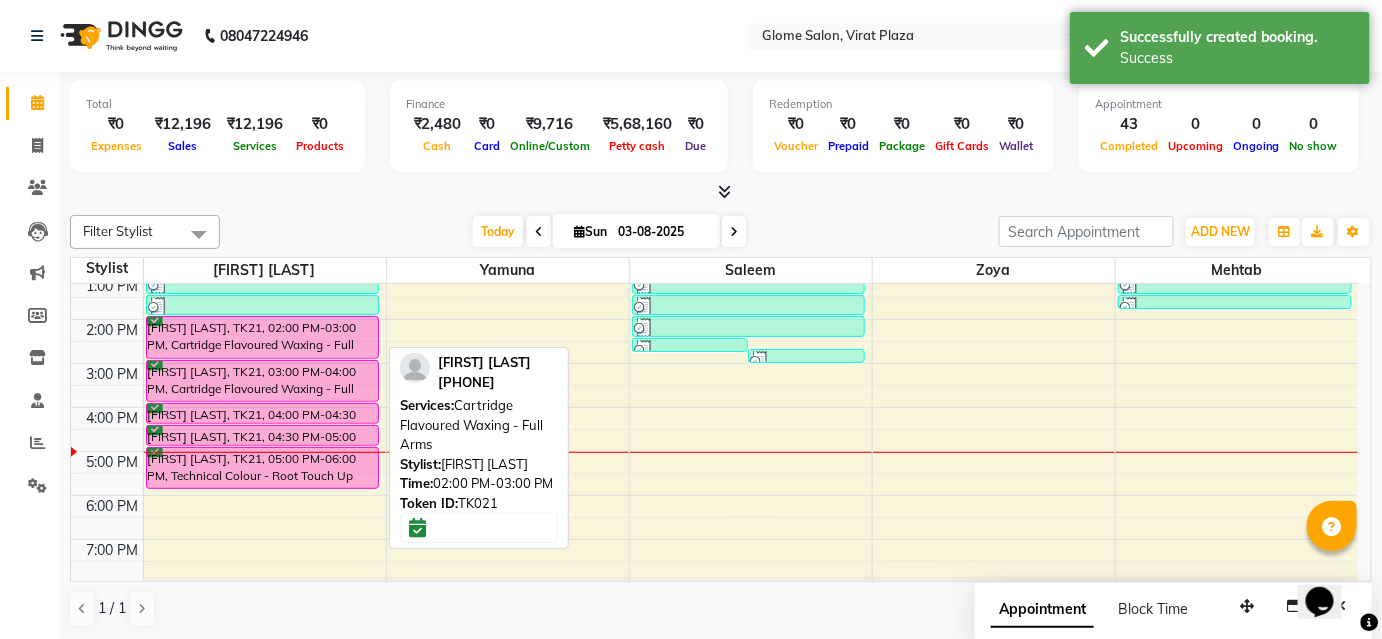 click on "[FIRST] [LAST], TK21, 02:00 PM-03:00 PM, Cartridge Flavoured Waxing - Full Arms" at bounding box center [263, 337] 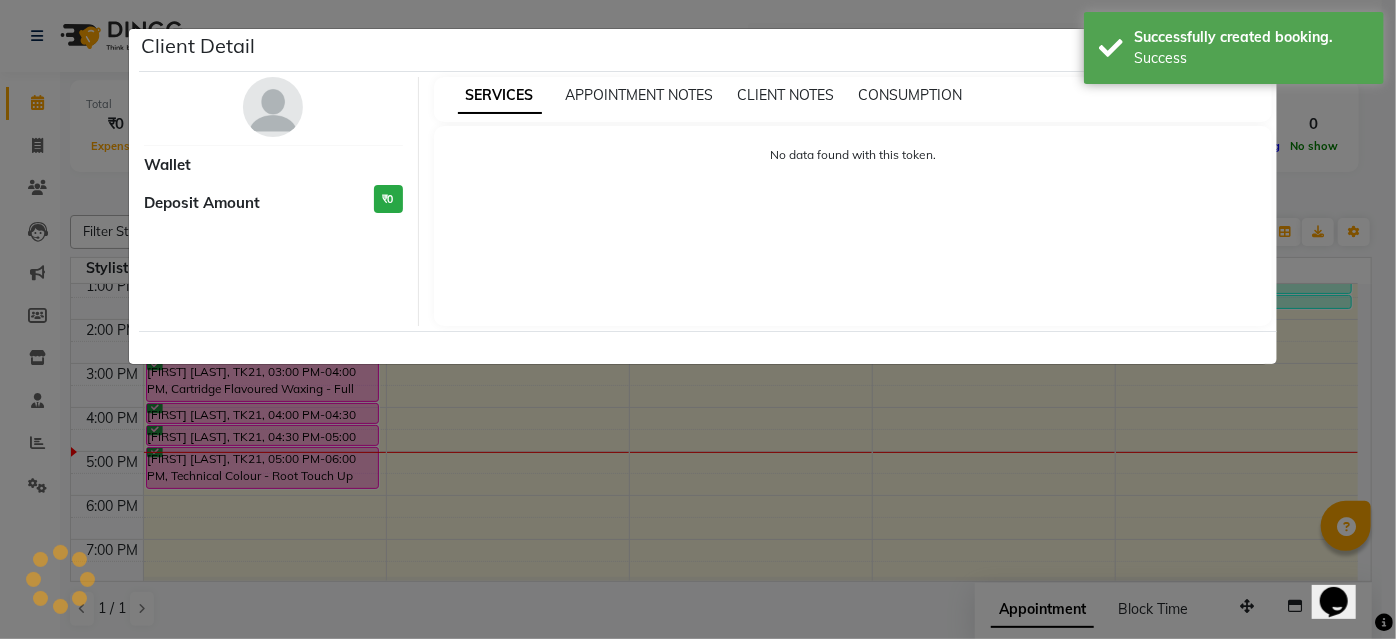 select on "6" 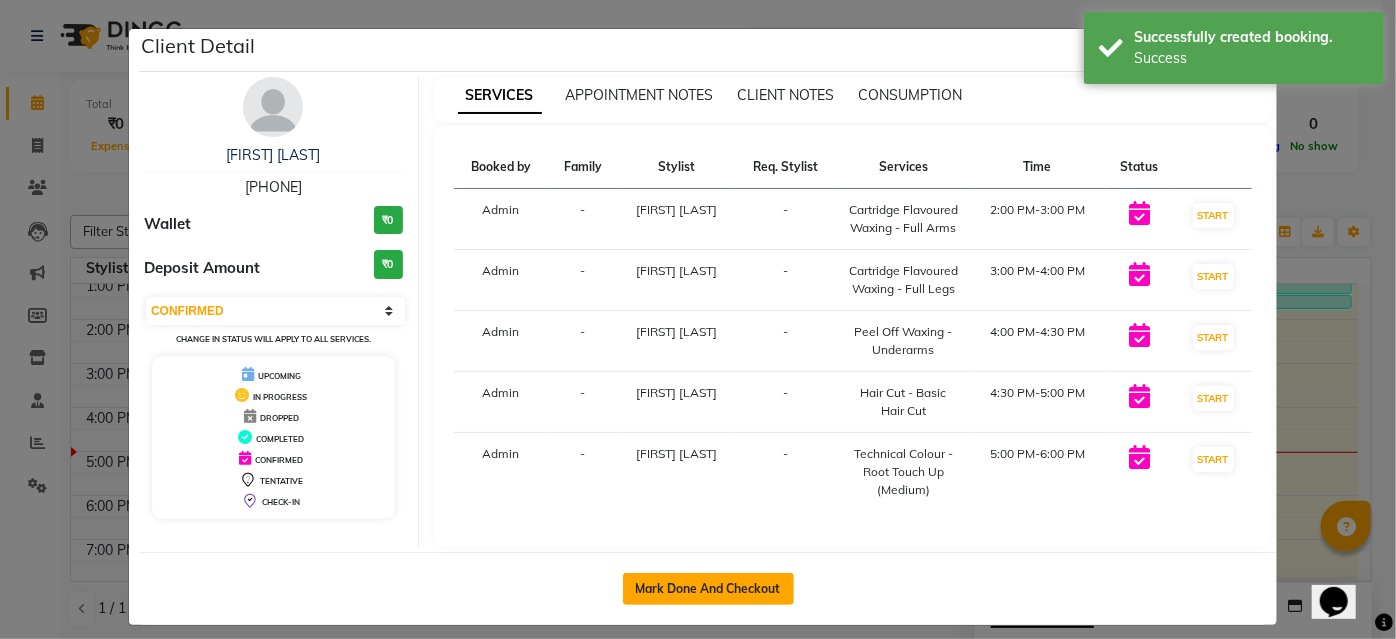 click on "Mark Done And Checkout" 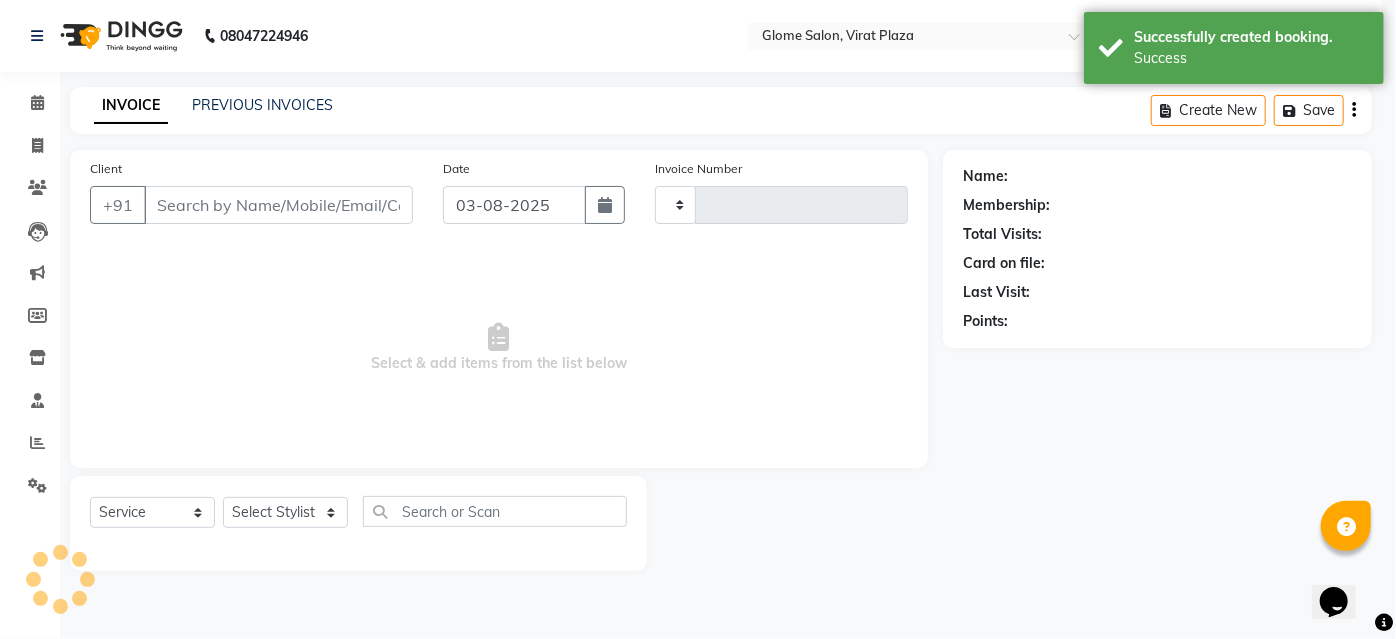 type on "1751" 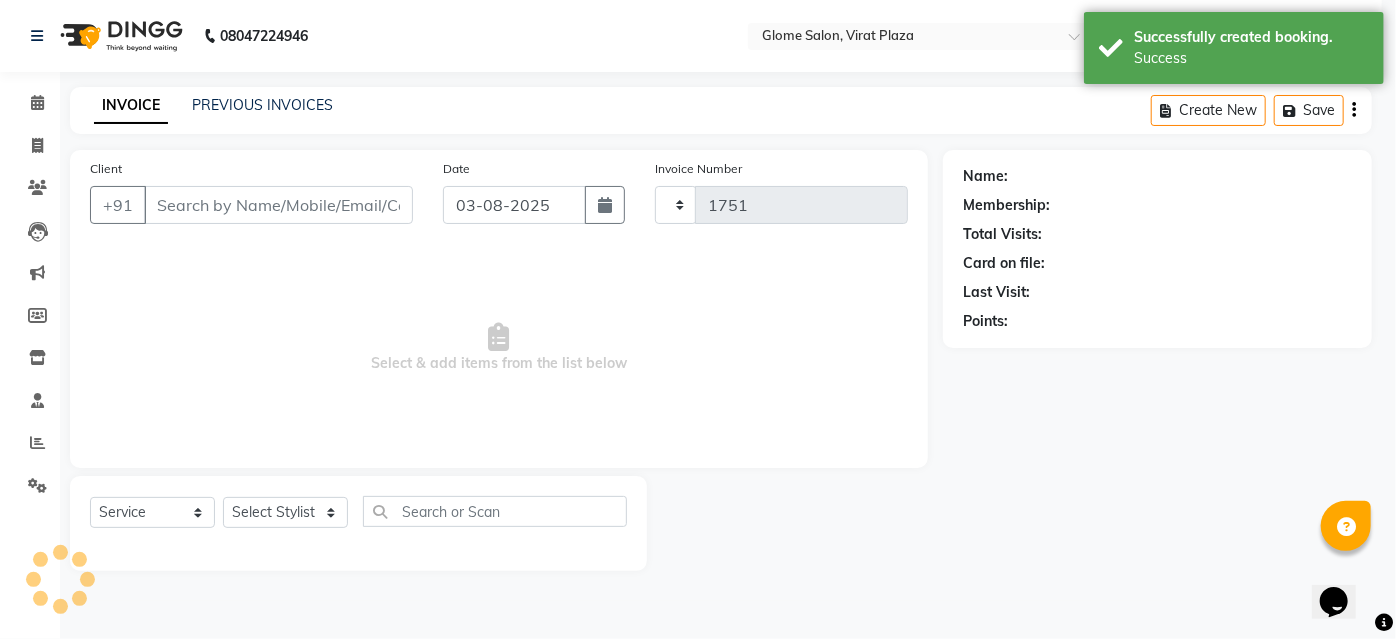 select on "5199" 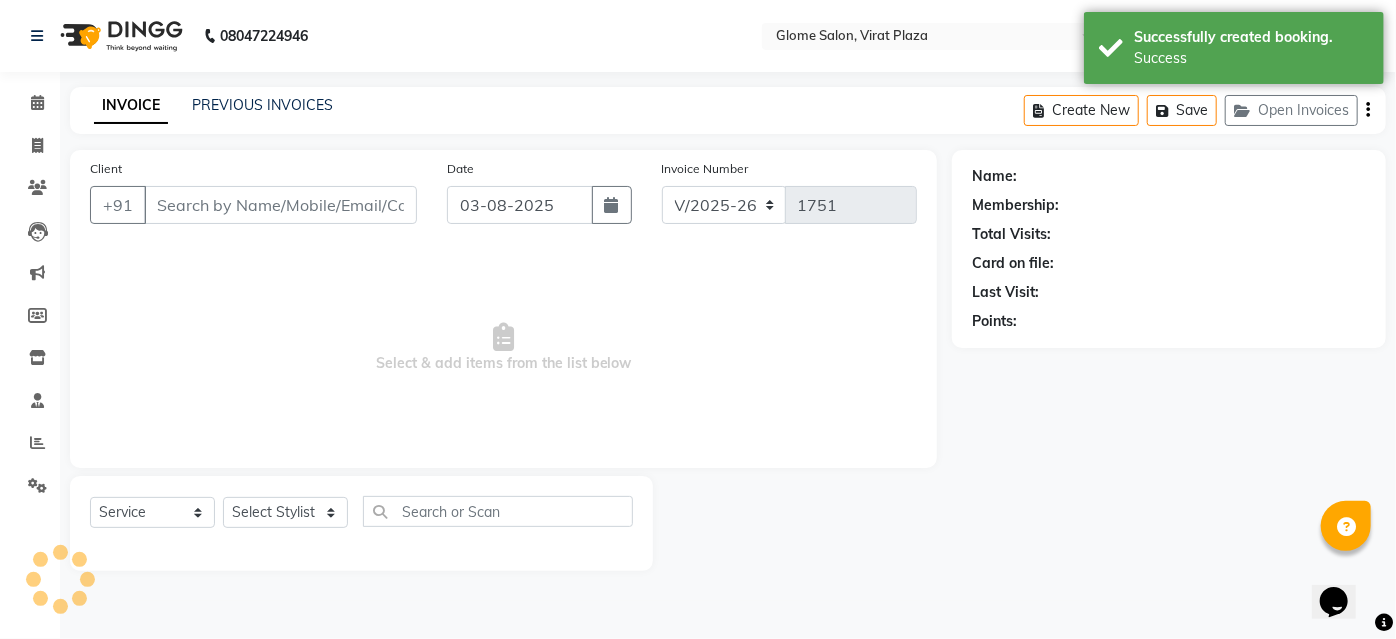 type on "[PHONE]" 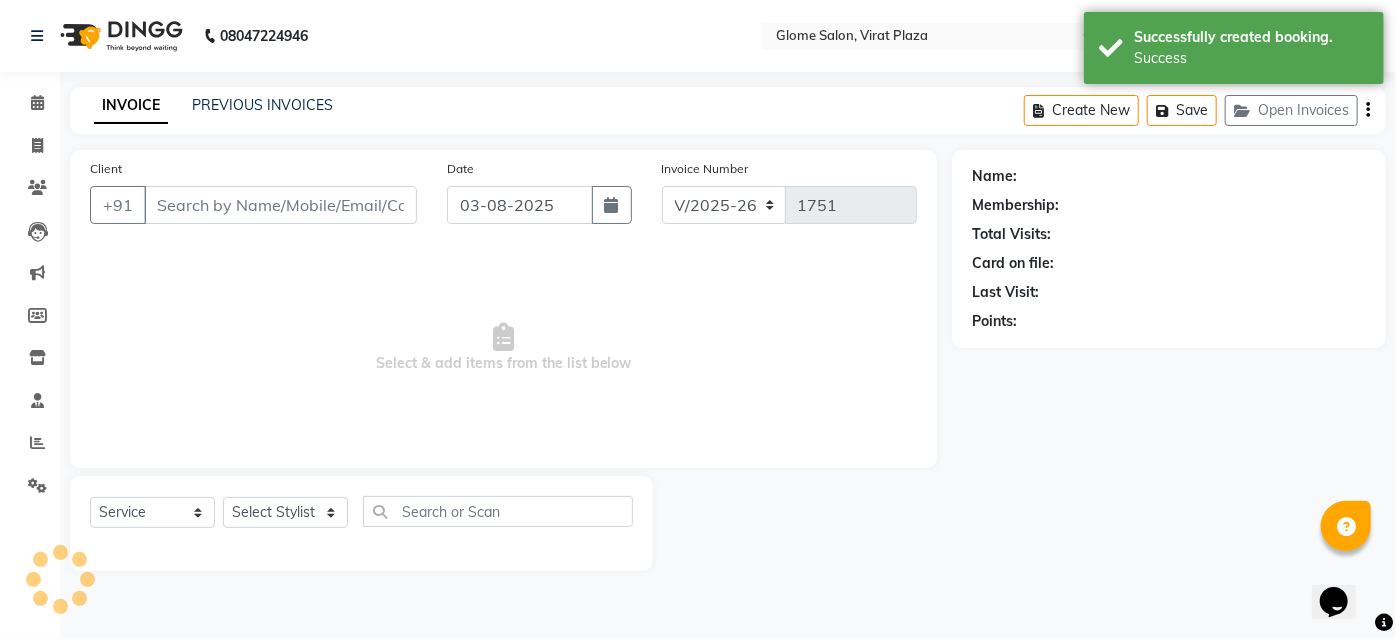 select on "34176" 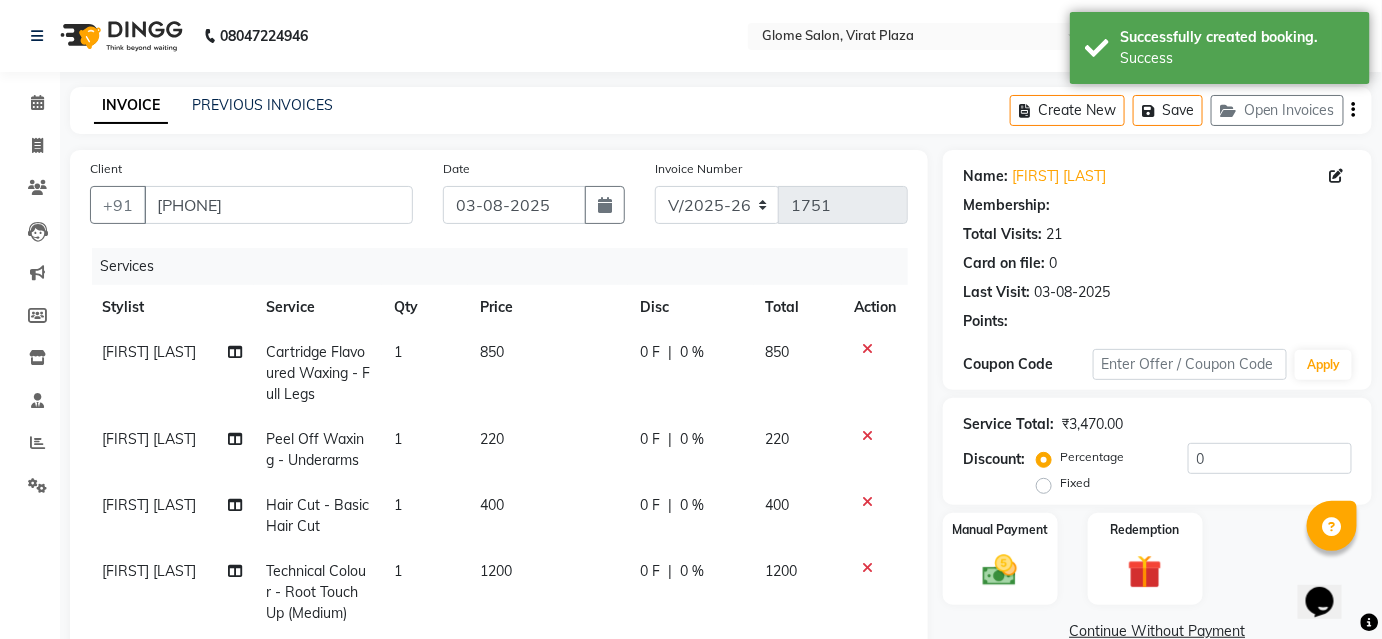 select on "2: Object" 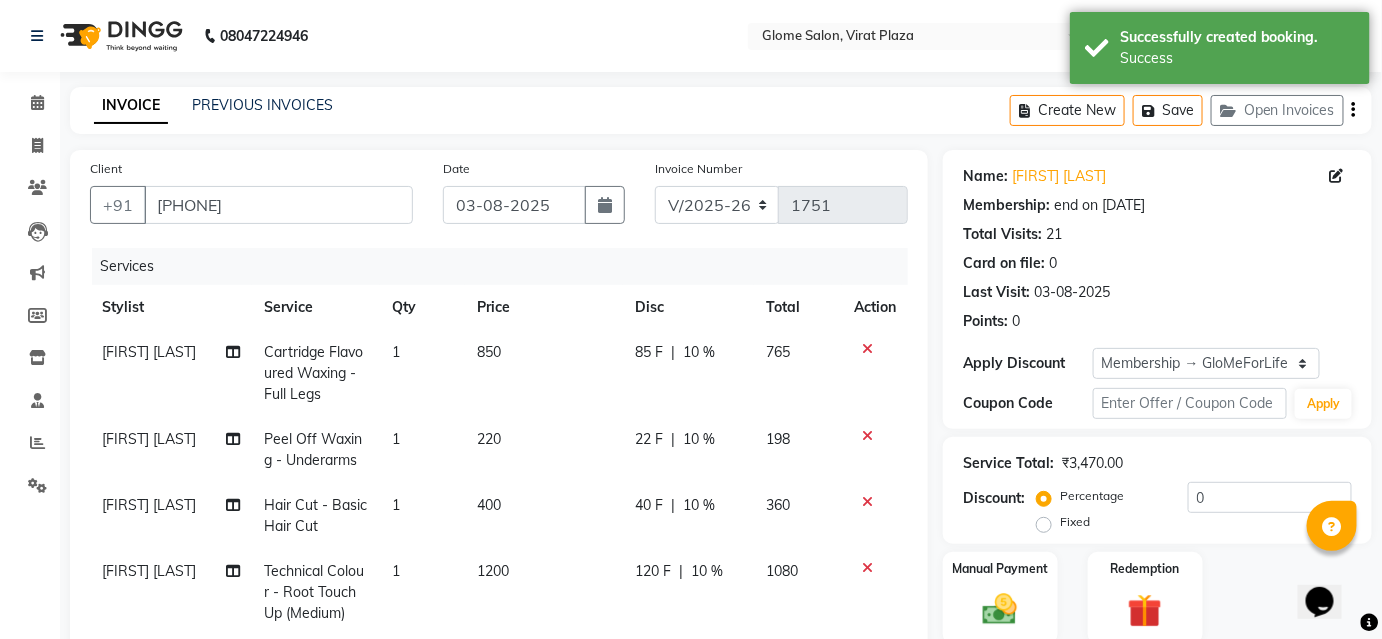 type on "10" 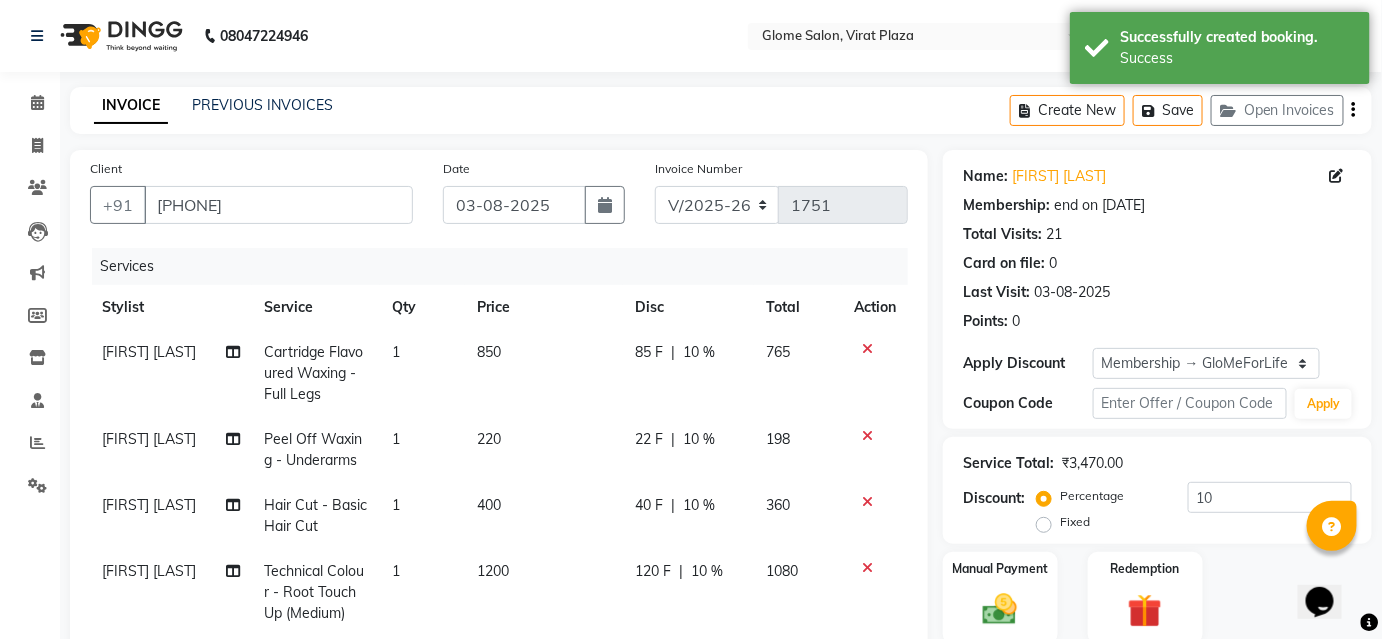 scroll, scrollTop: 181, scrollLeft: 0, axis: vertical 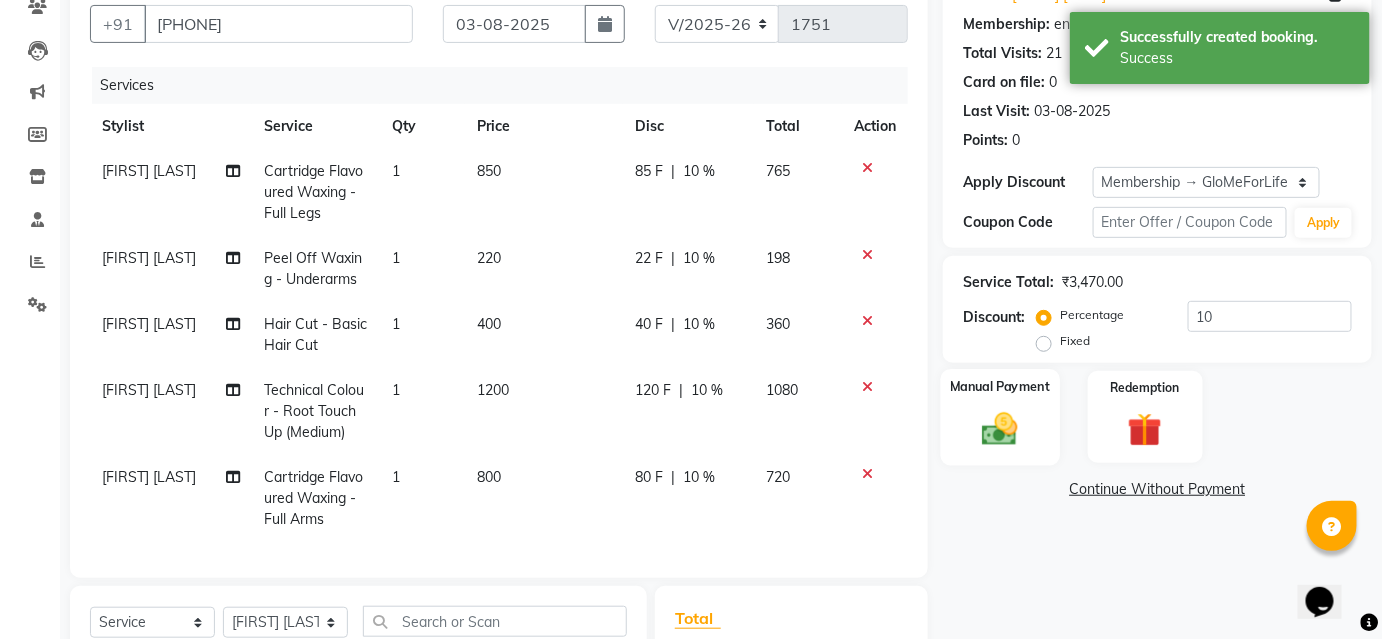 click 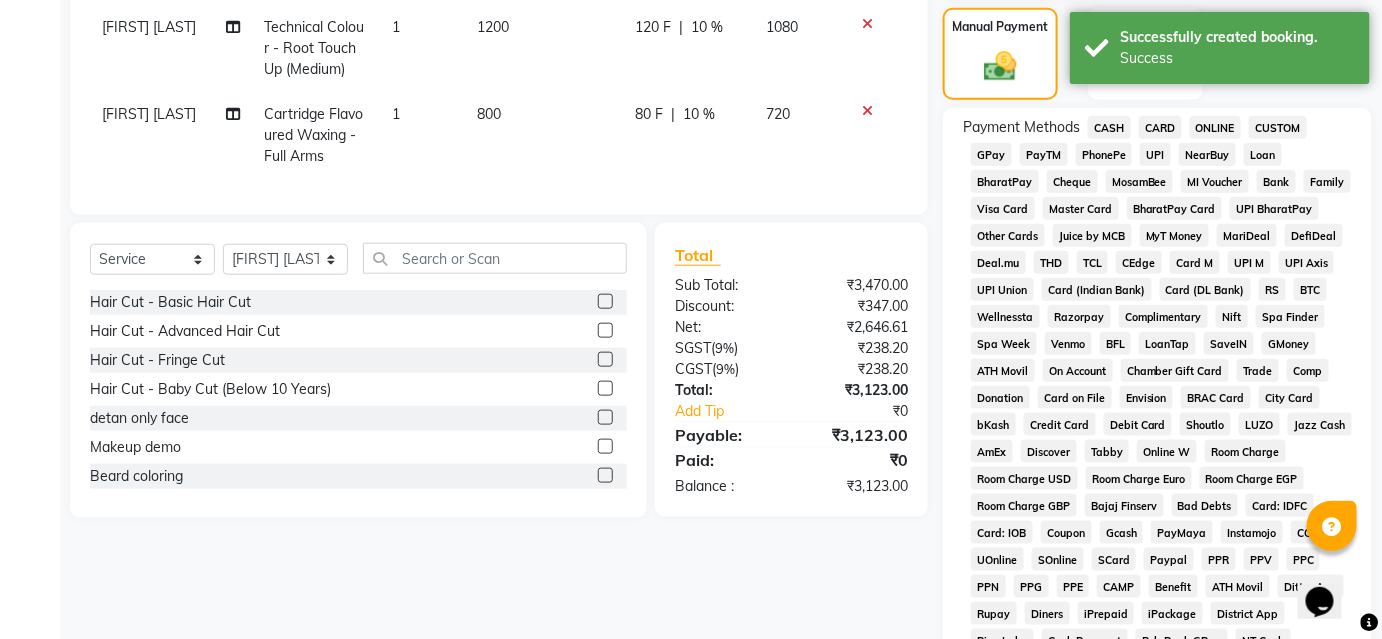 scroll, scrollTop: 545, scrollLeft: 0, axis: vertical 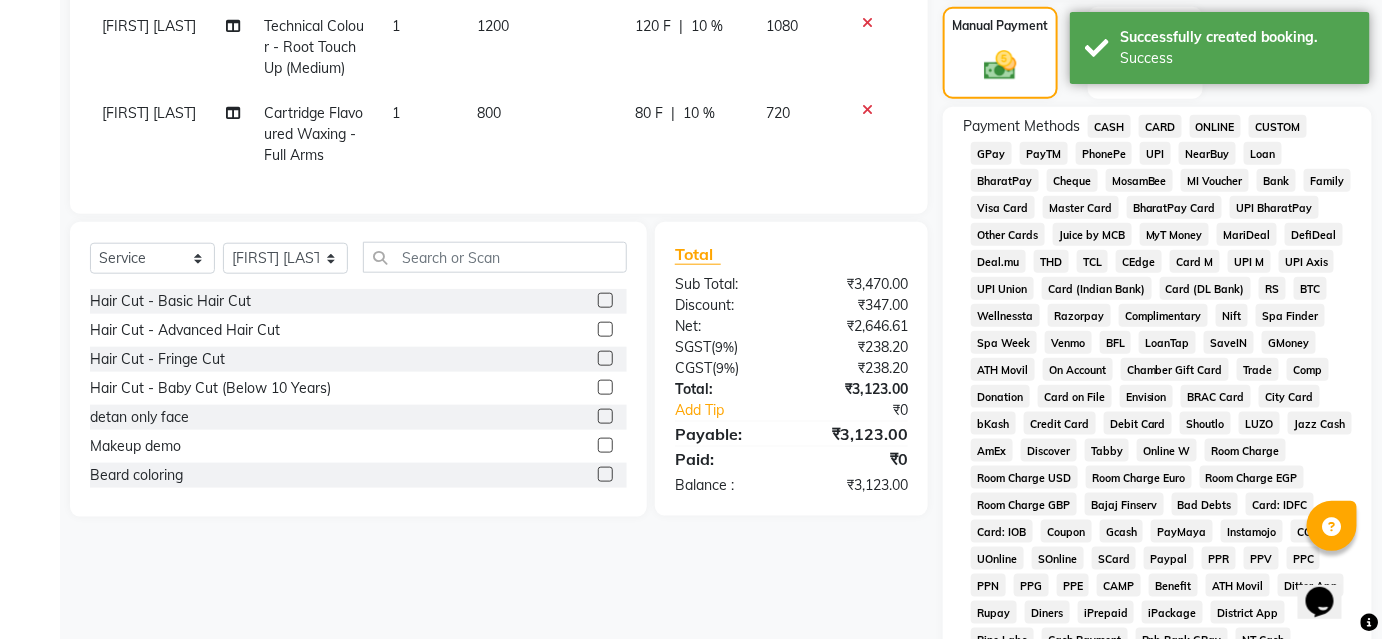 click on "UPI" 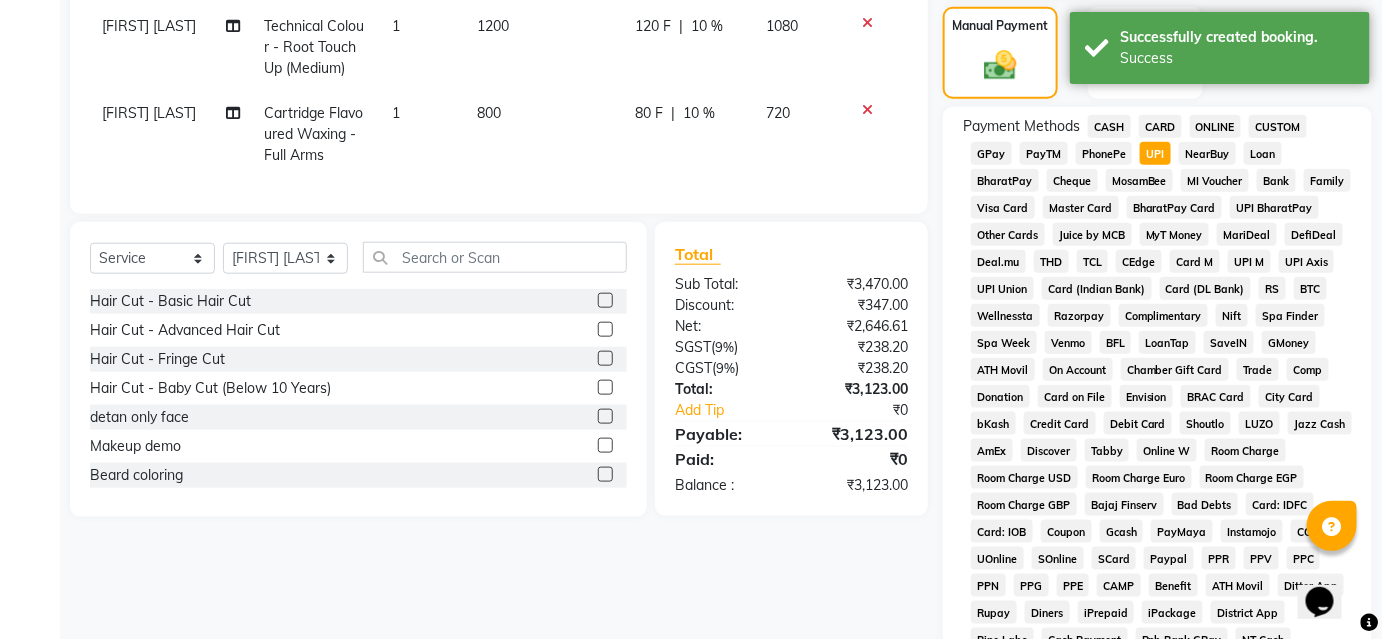 scroll, scrollTop: 878, scrollLeft: 0, axis: vertical 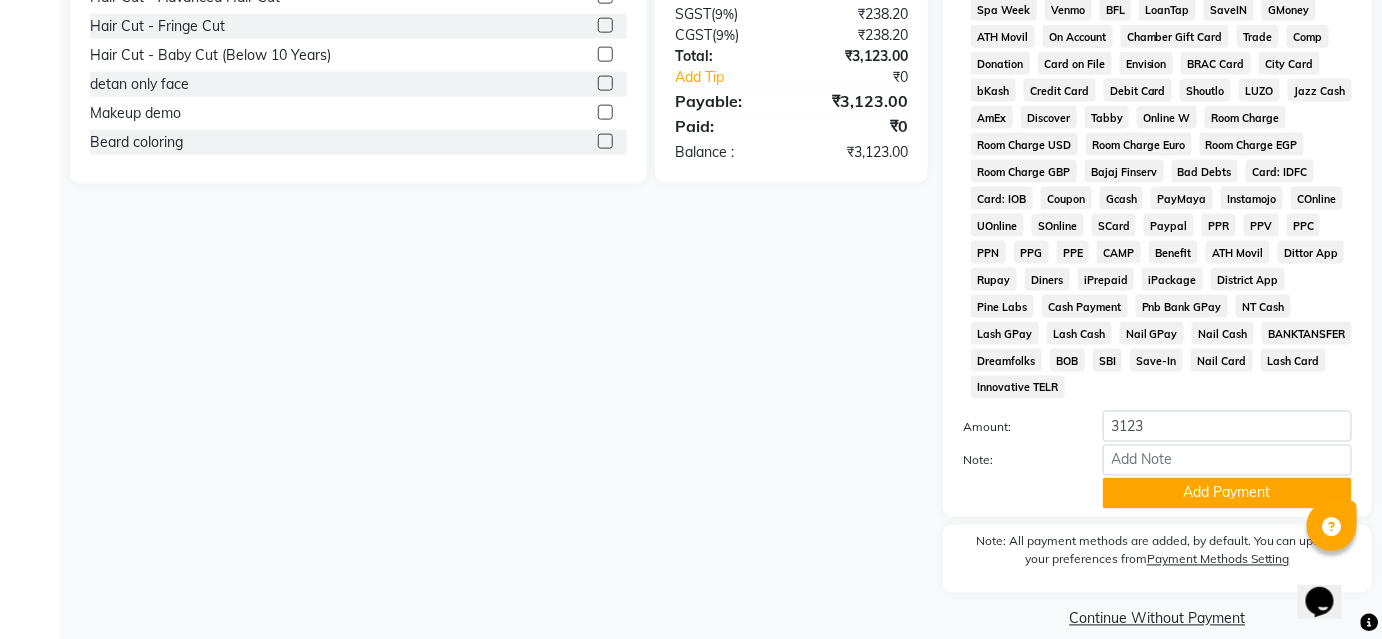 drag, startPoint x: 1173, startPoint y: 458, endPoint x: 1175, endPoint y: 469, distance: 11.18034 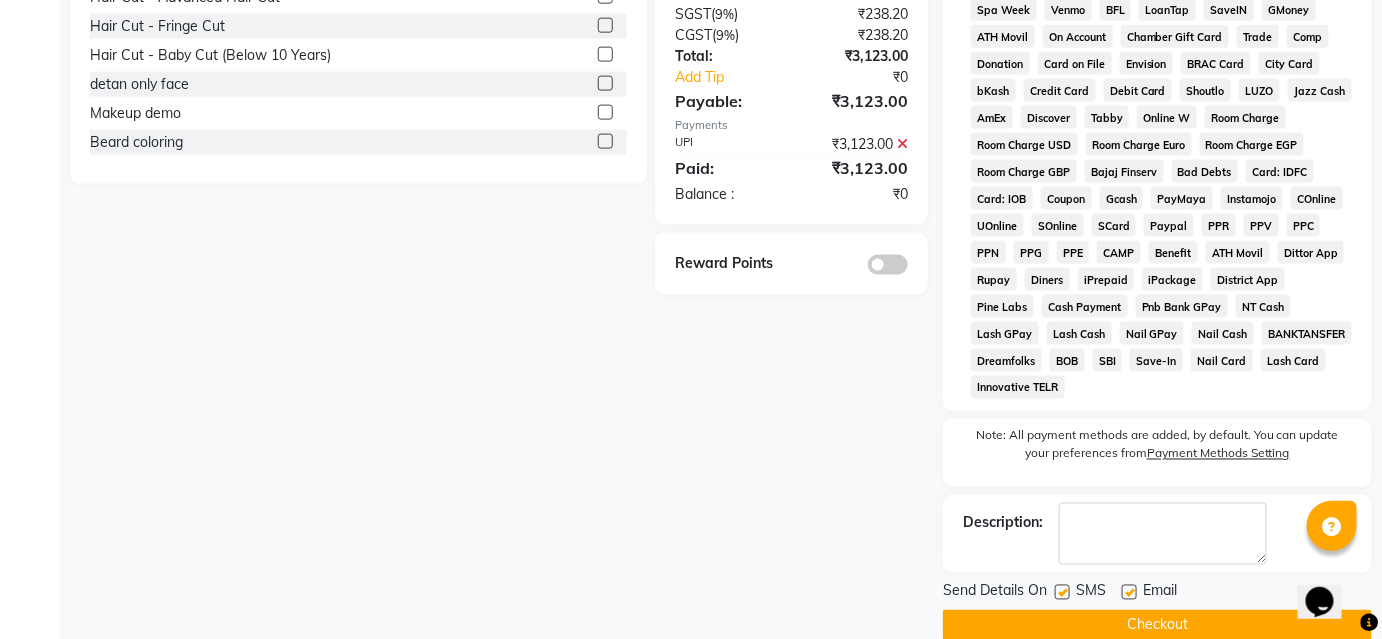 drag, startPoint x: 1158, startPoint y: 603, endPoint x: 1150, endPoint y: 589, distance: 16.124516 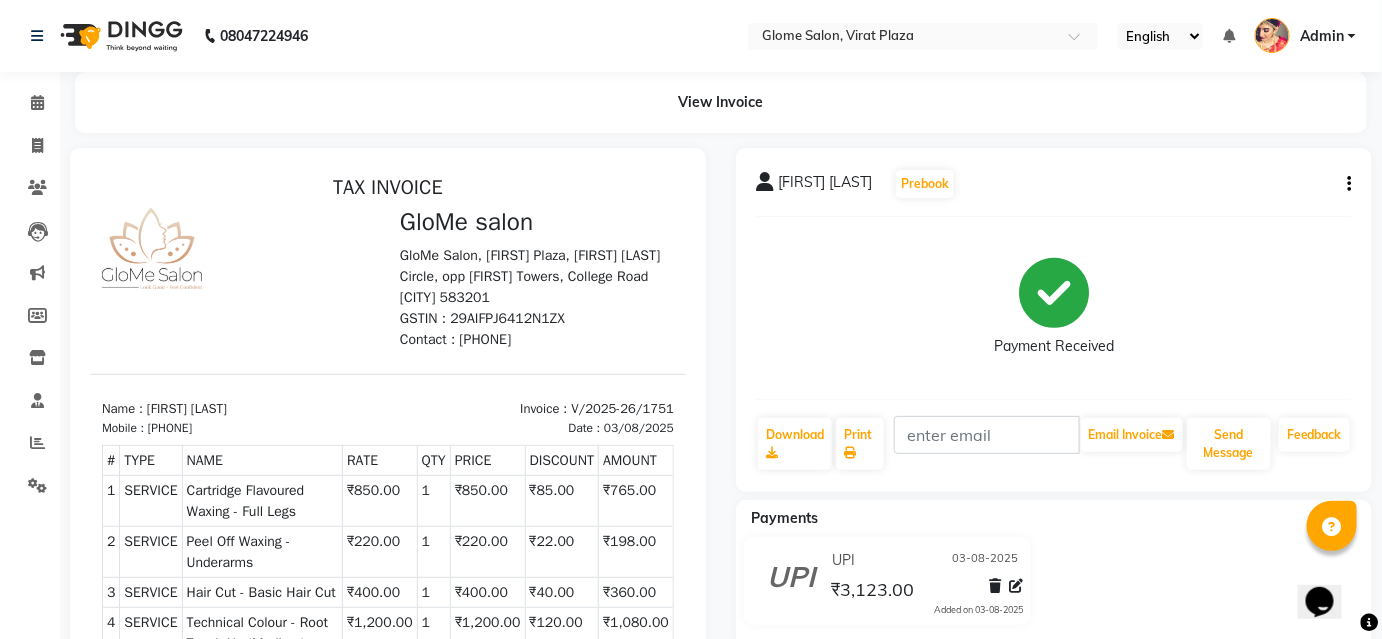 scroll, scrollTop: 0, scrollLeft: 0, axis: both 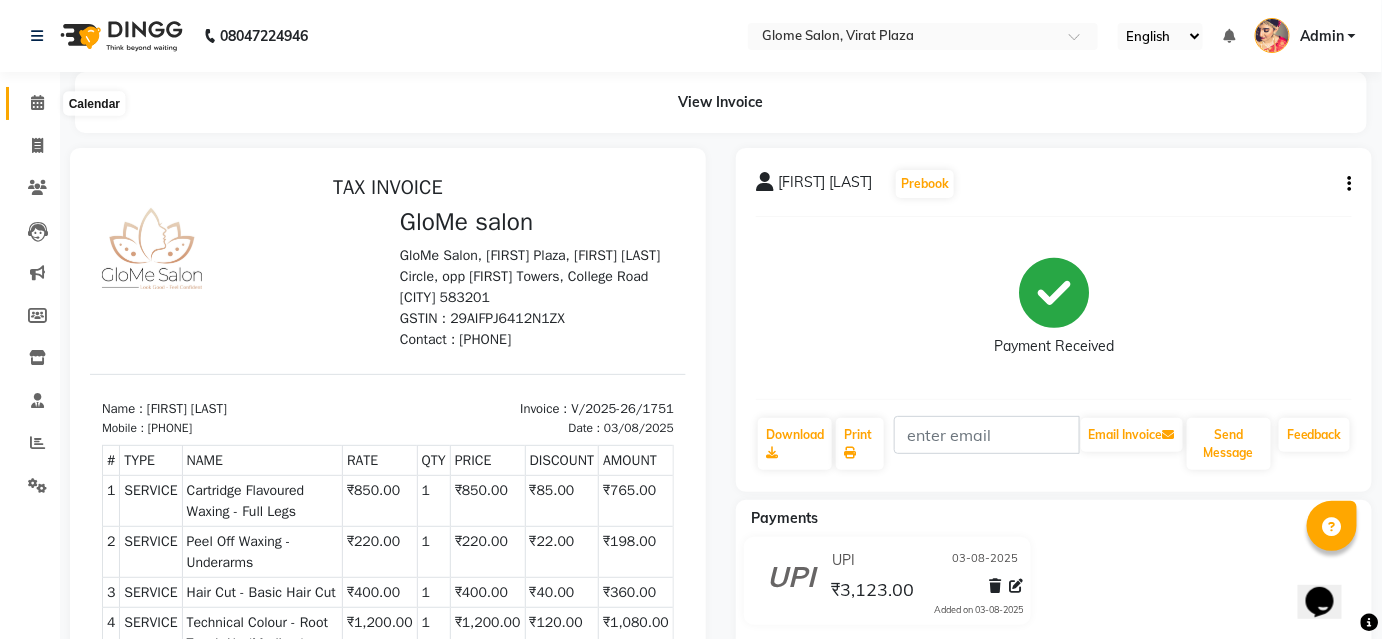 click 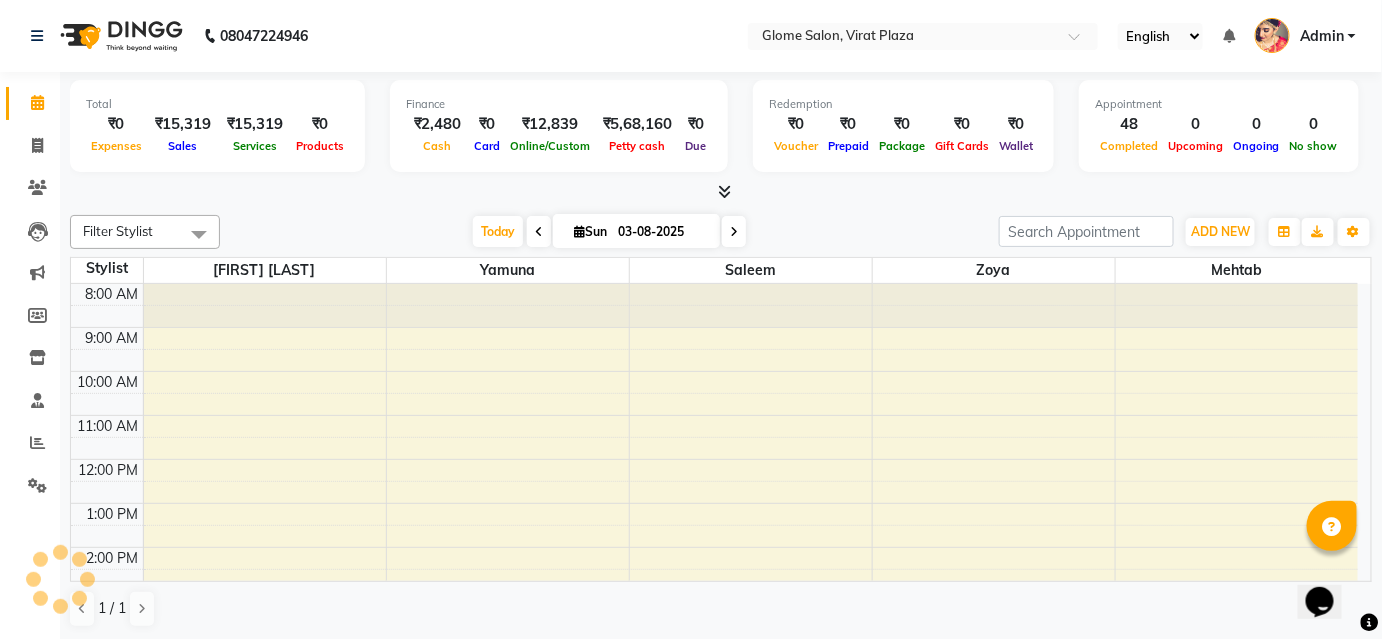 scroll, scrollTop: 0, scrollLeft: 0, axis: both 